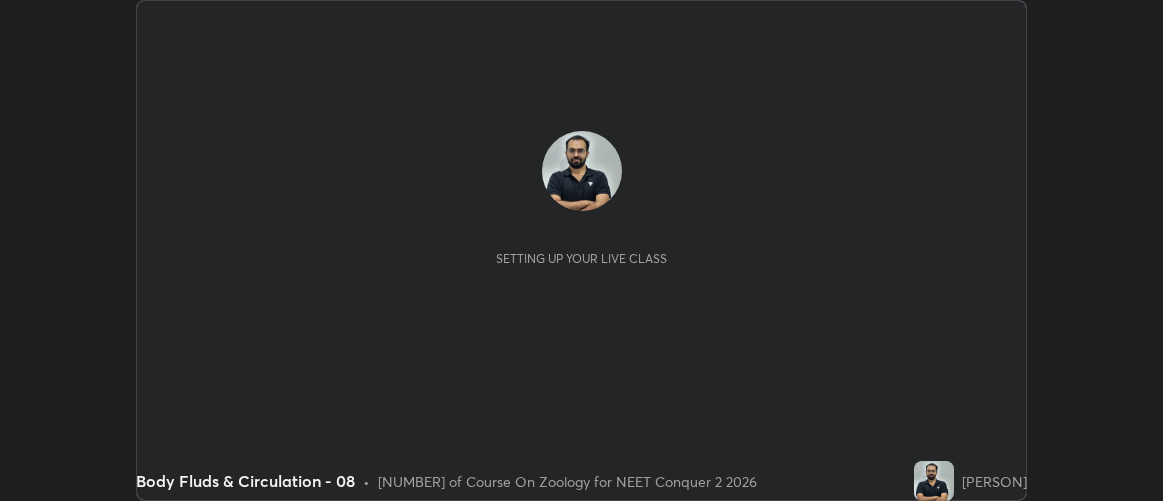 scroll, scrollTop: 0, scrollLeft: 0, axis: both 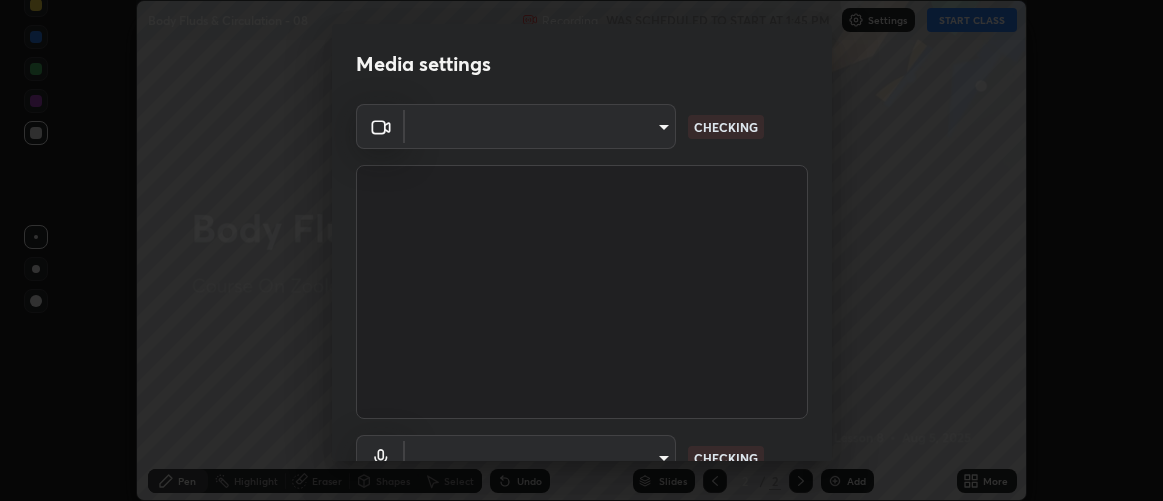 type on "d9b519daceb8a772394af6ea8e45353be5bbf62d8cb1cf3345c472de64055974" 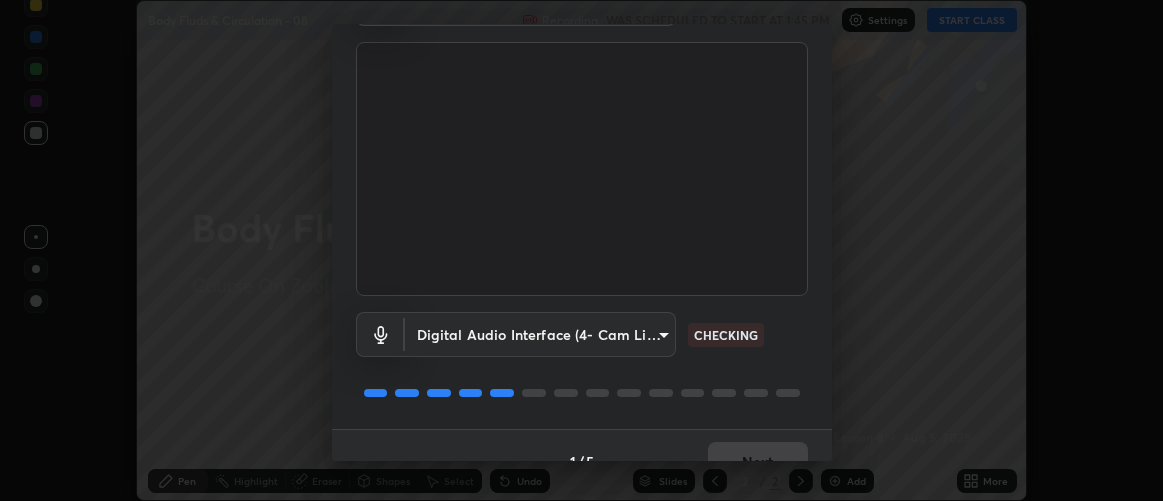 scroll, scrollTop: 154, scrollLeft: 0, axis: vertical 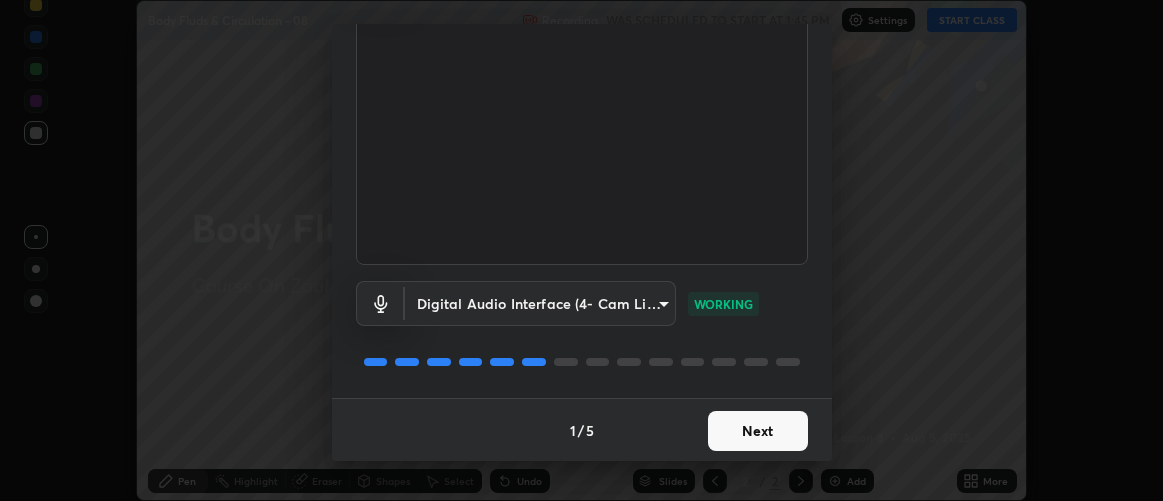 click on "Next" at bounding box center (758, 431) 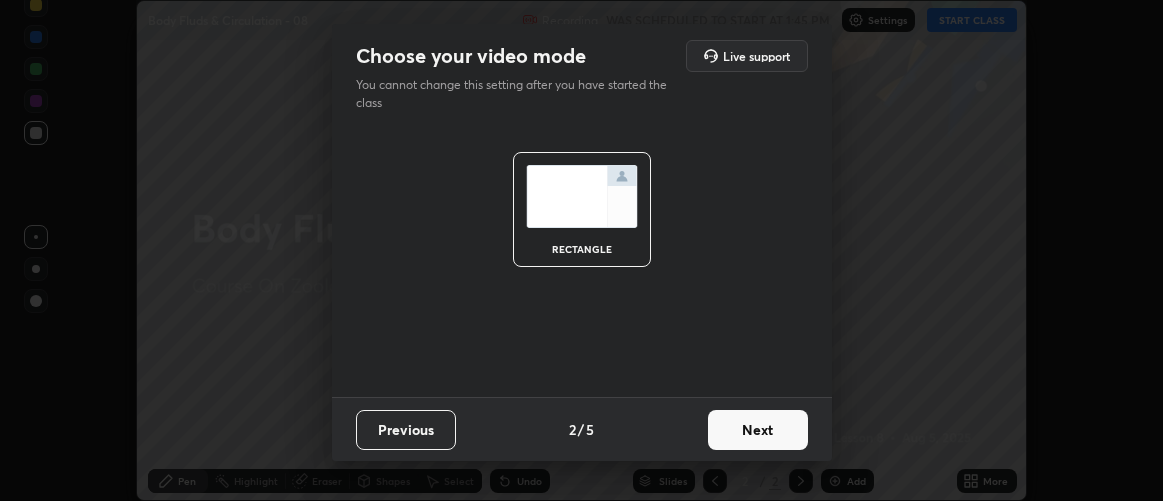 scroll, scrollTop: 0, scrollLeft: 0, axis: both 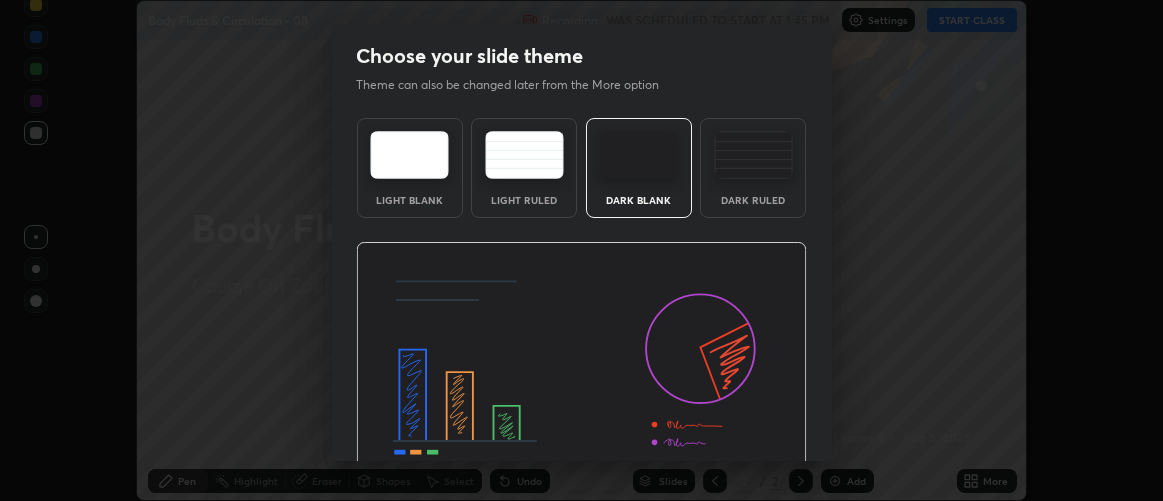 click at bounding box center (581, 369) 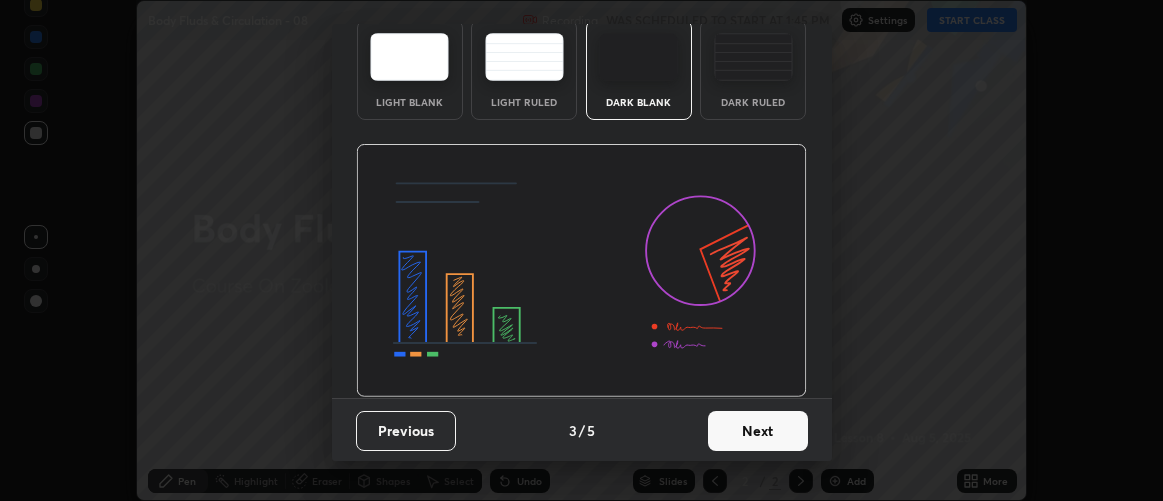 click on "Next" at bounding box center [758, 431] 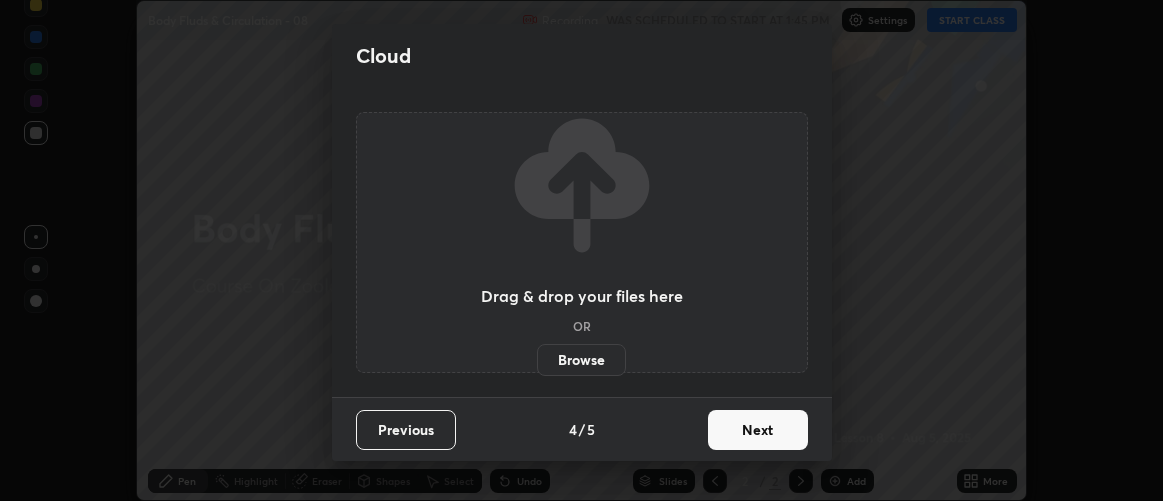 click on "Next" at bounding box center [758, 430] 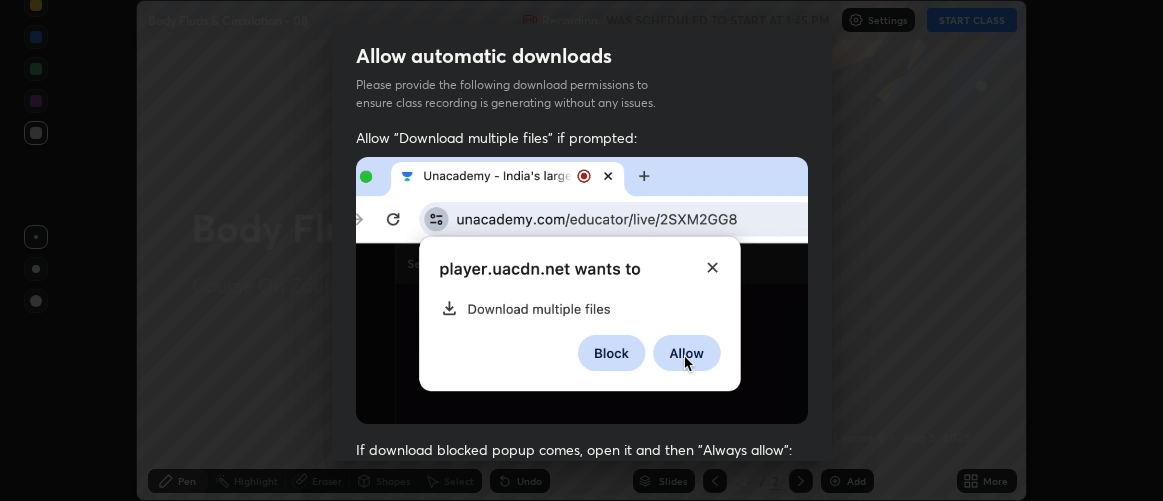 click on "Allow "Download multiple files" if prompted: If download blocked popup comes, open it and then "Always allow": I agree that if I don't provide required permissions, class recording will not be generated" at bounding box center (582, 549) 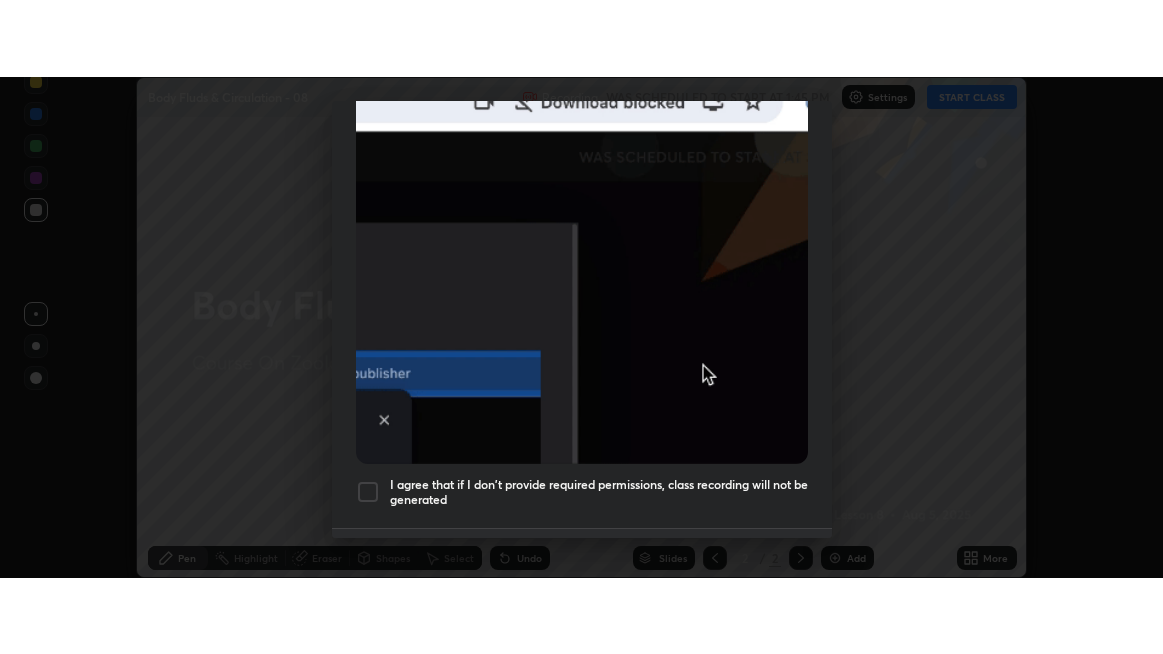 scroll, scrollTop: 563, scrollLeft: 0, axis: vertical 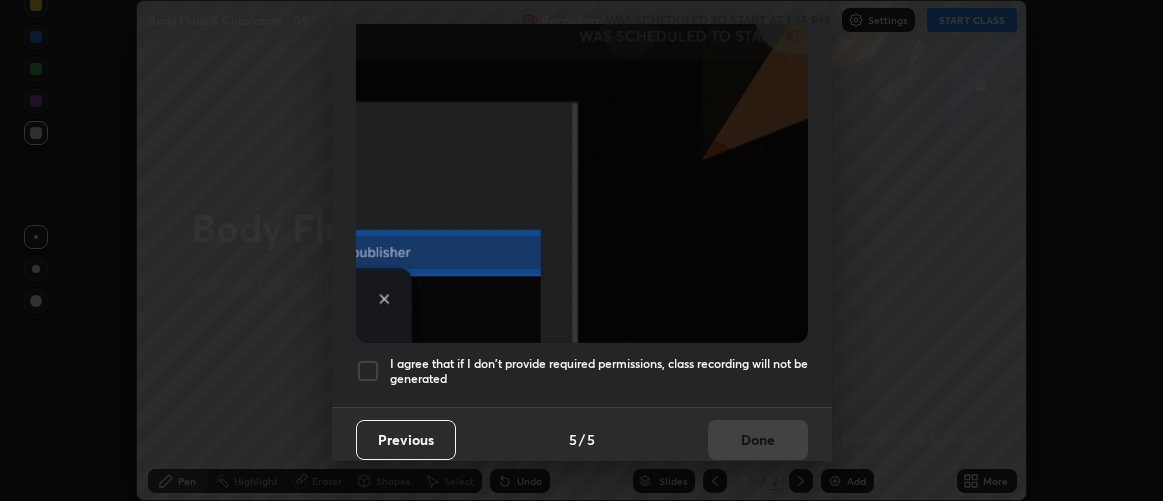 click on "I agree that if I don't provide required permissions, class recording will not be generated" at bounding box center (599, 371) 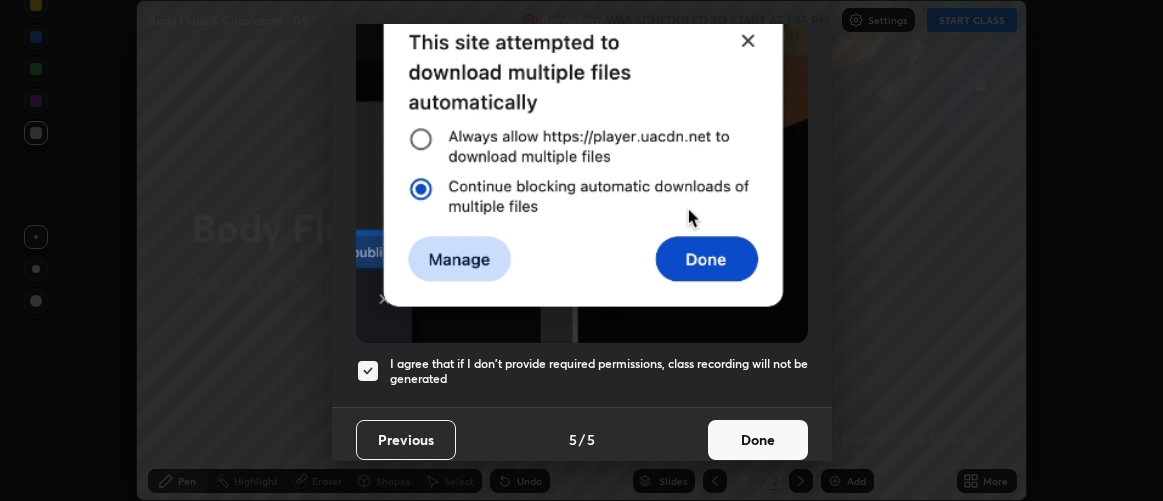 click on "Done" at bounding box center [758, 440] 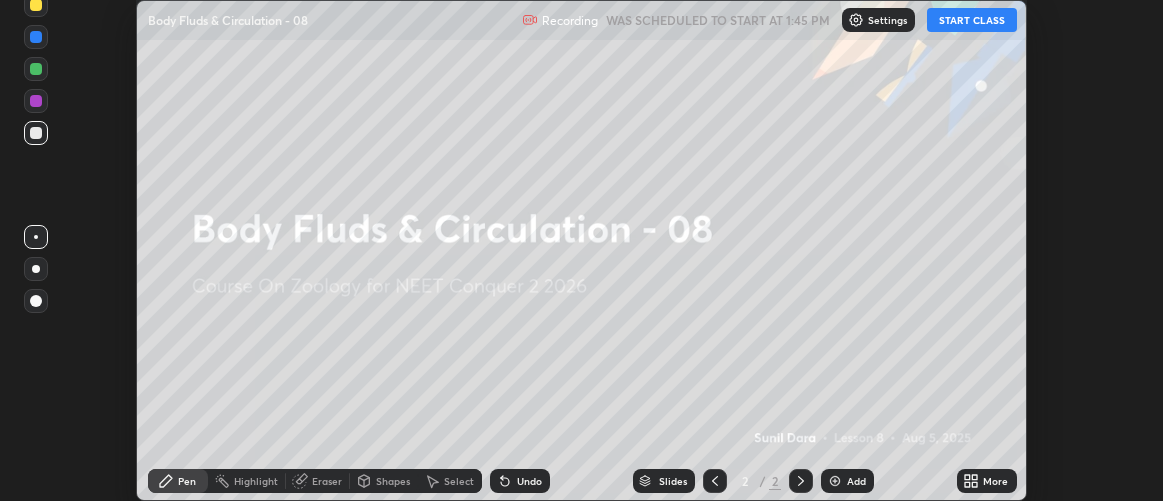 click on "More" at bounding box center [987, 481] 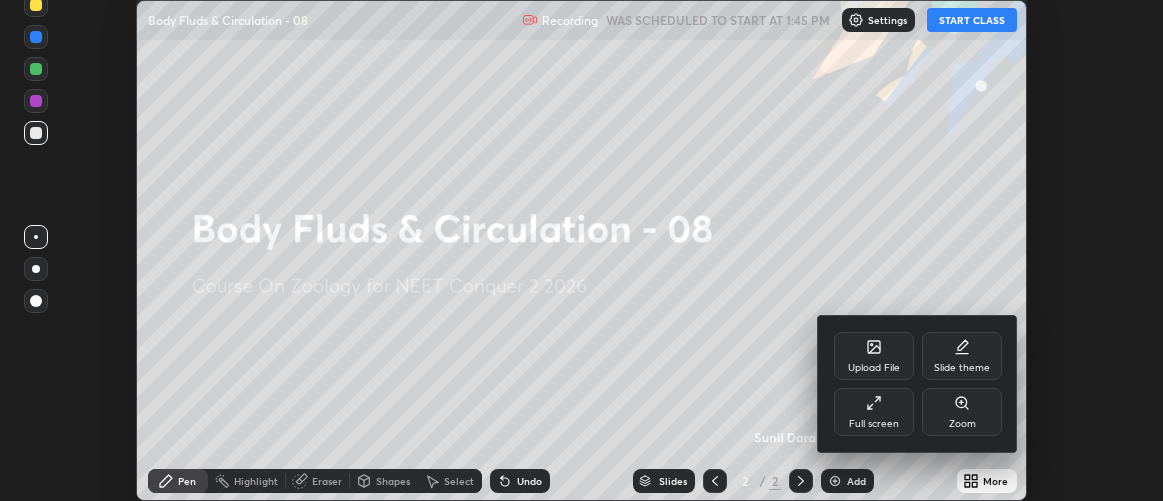 click 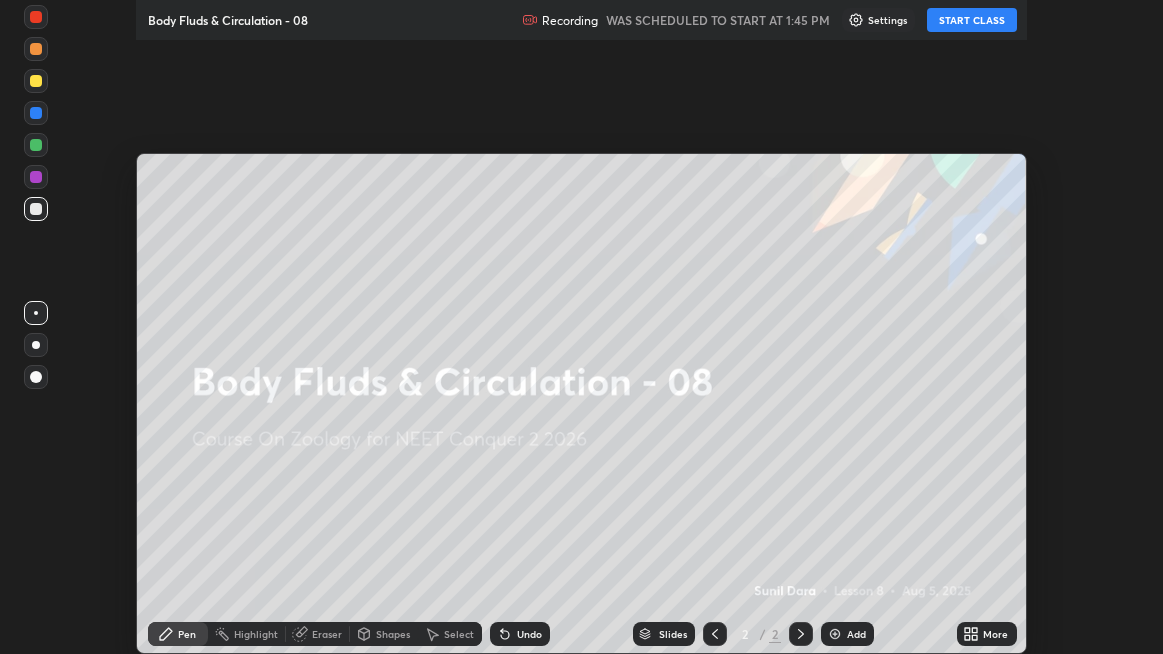 scroll, scrollTop: 99345, scrollLeft: 98836, axis: both 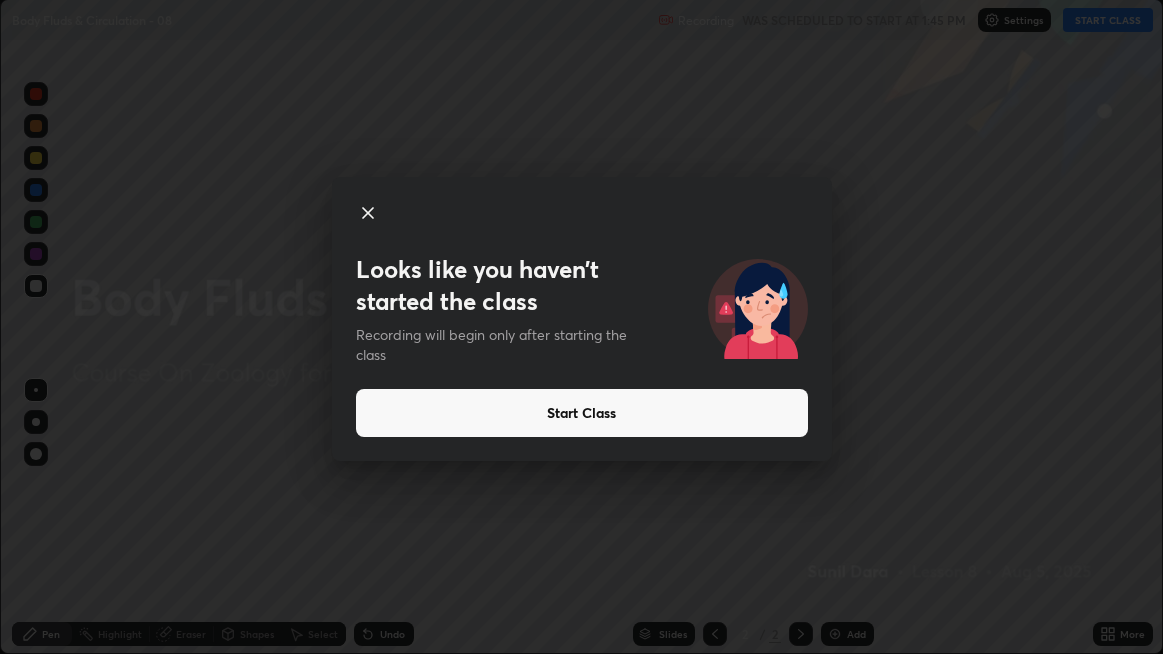 click 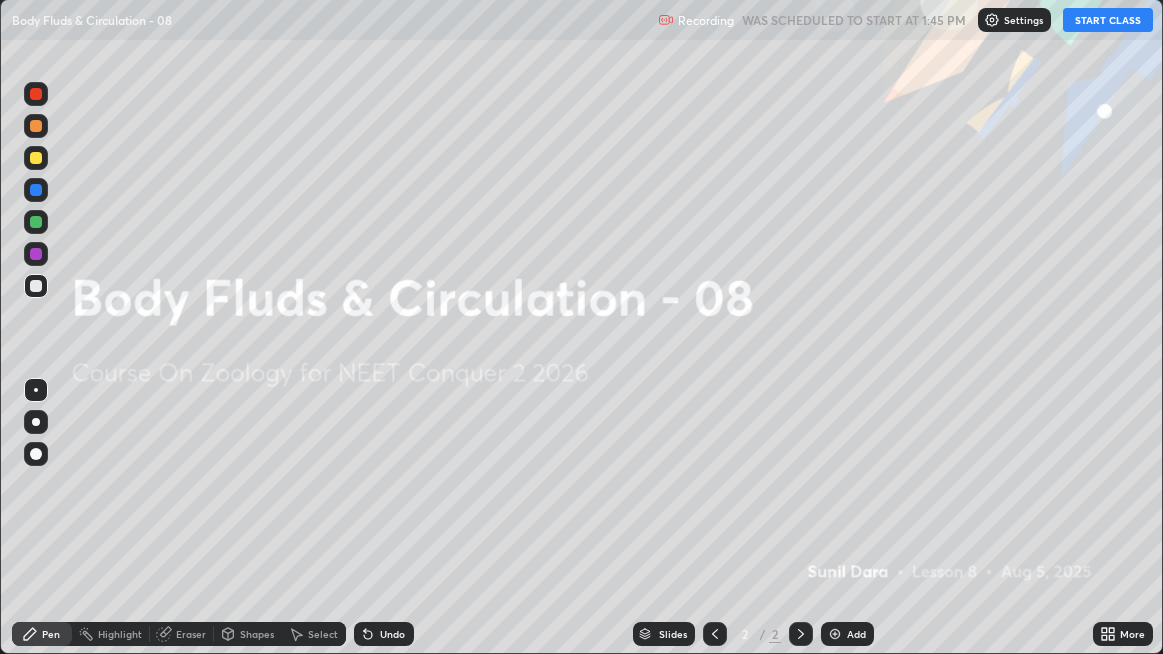 click on "START CLASS" at bounding box center [1108, 20] 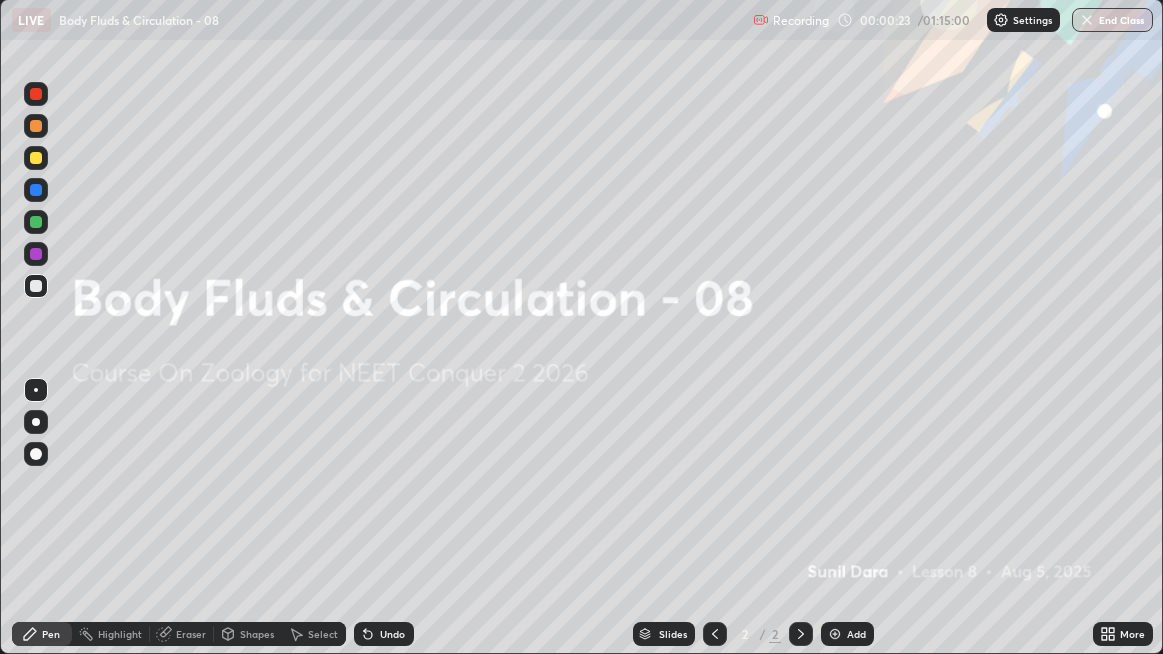 click at bounding box center (801, 634) 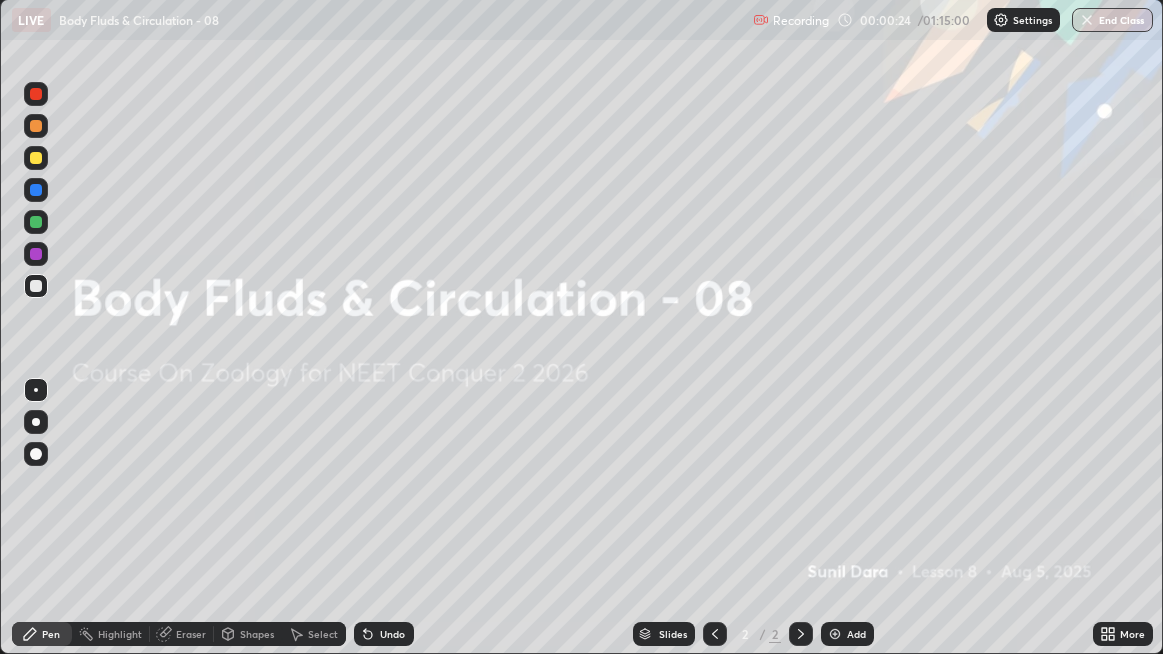 click 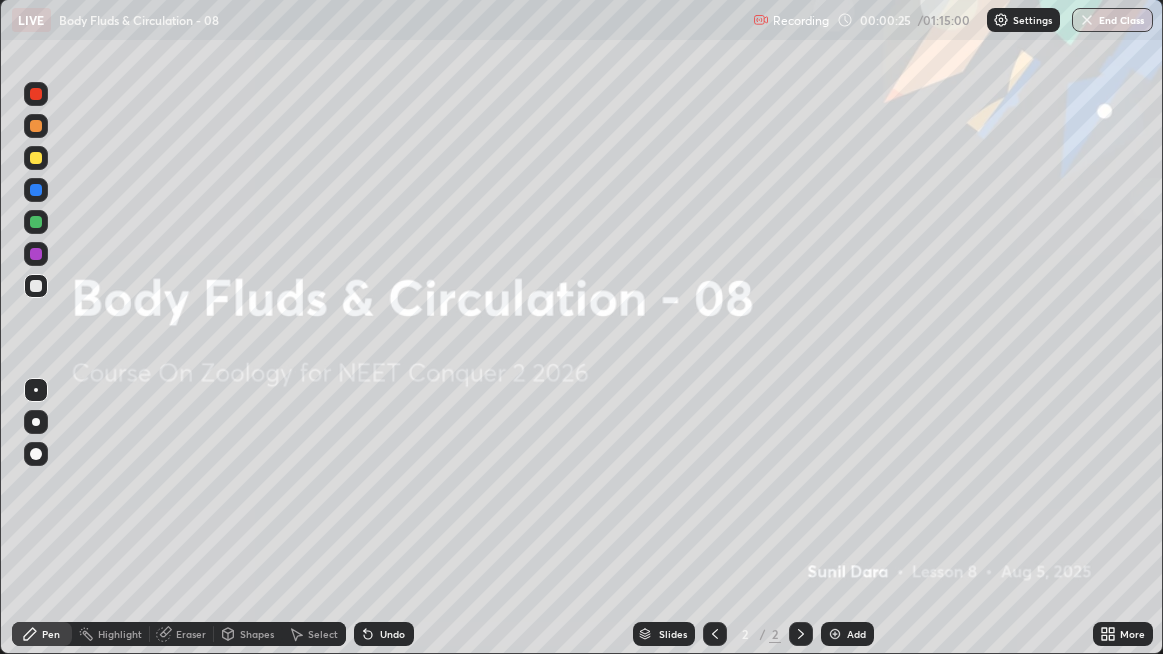 click on "Add" at bounding box center (856, 634) 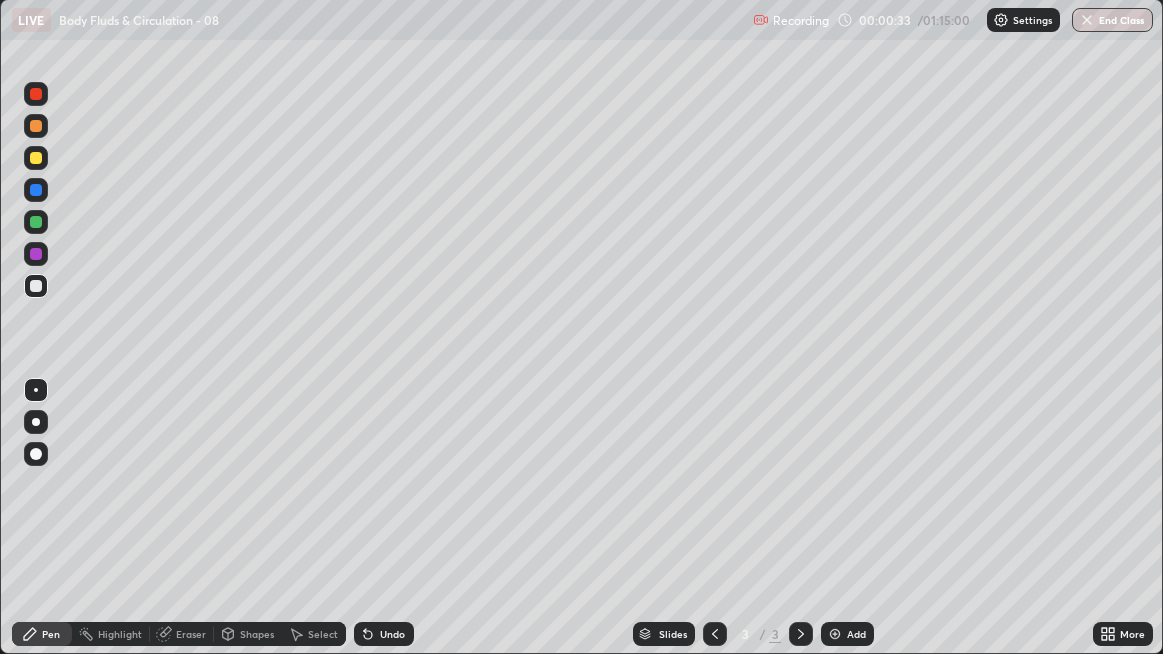 click at bounding box center [36, 422] 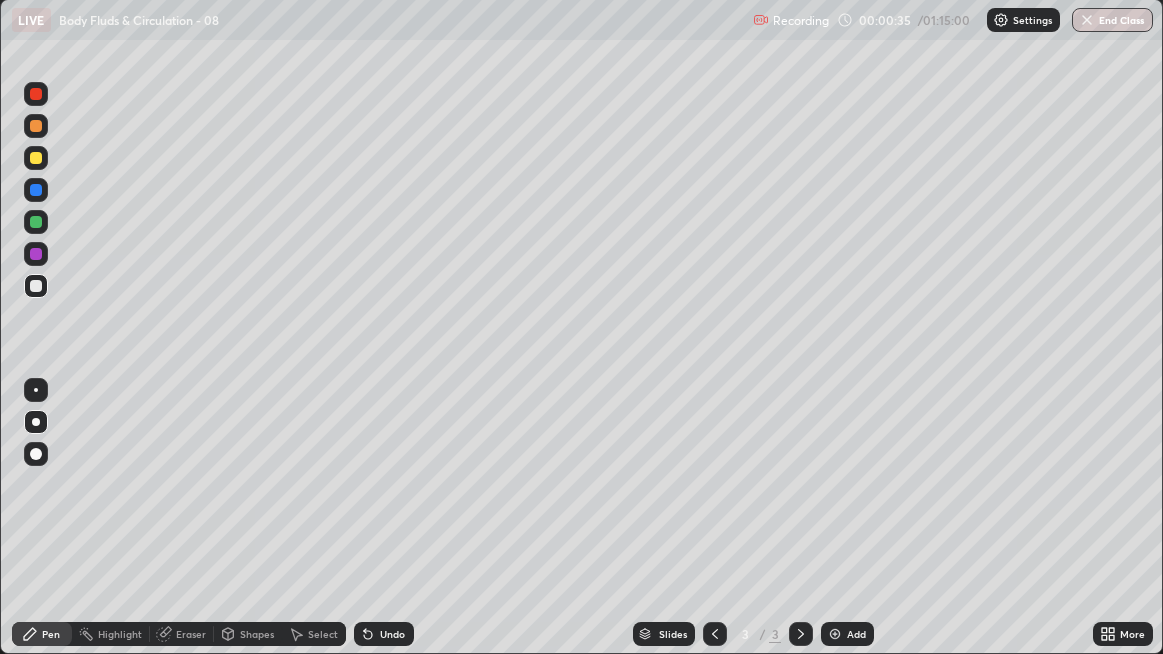 click at bounding box center [36, 422] 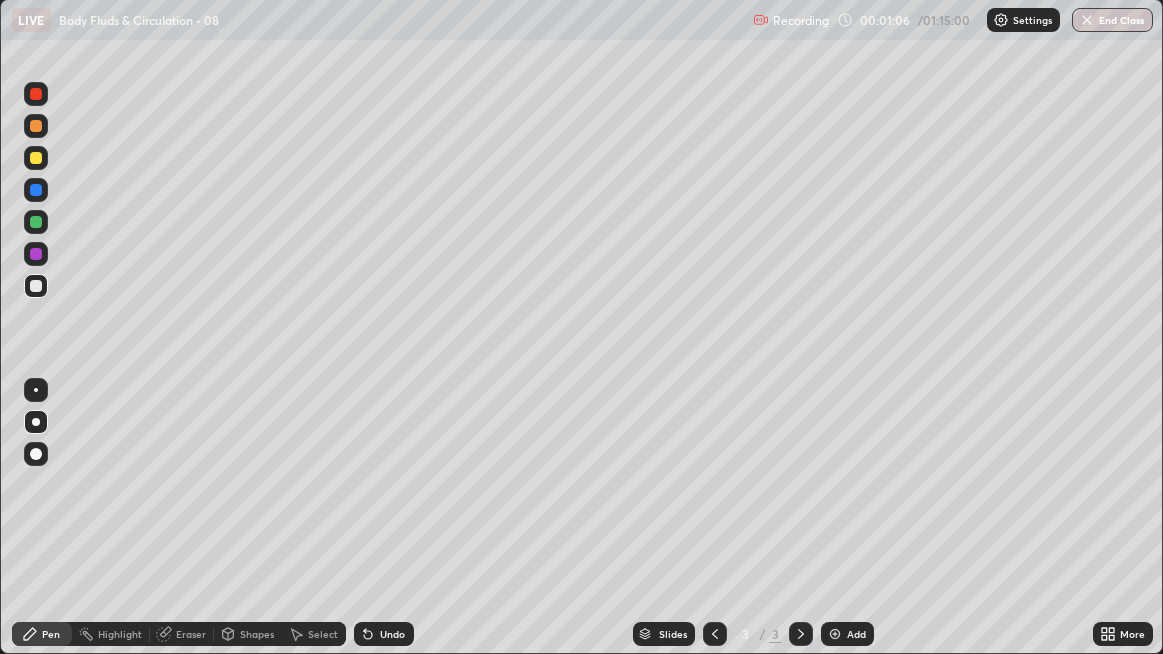 click at bounding box center [36, 422] 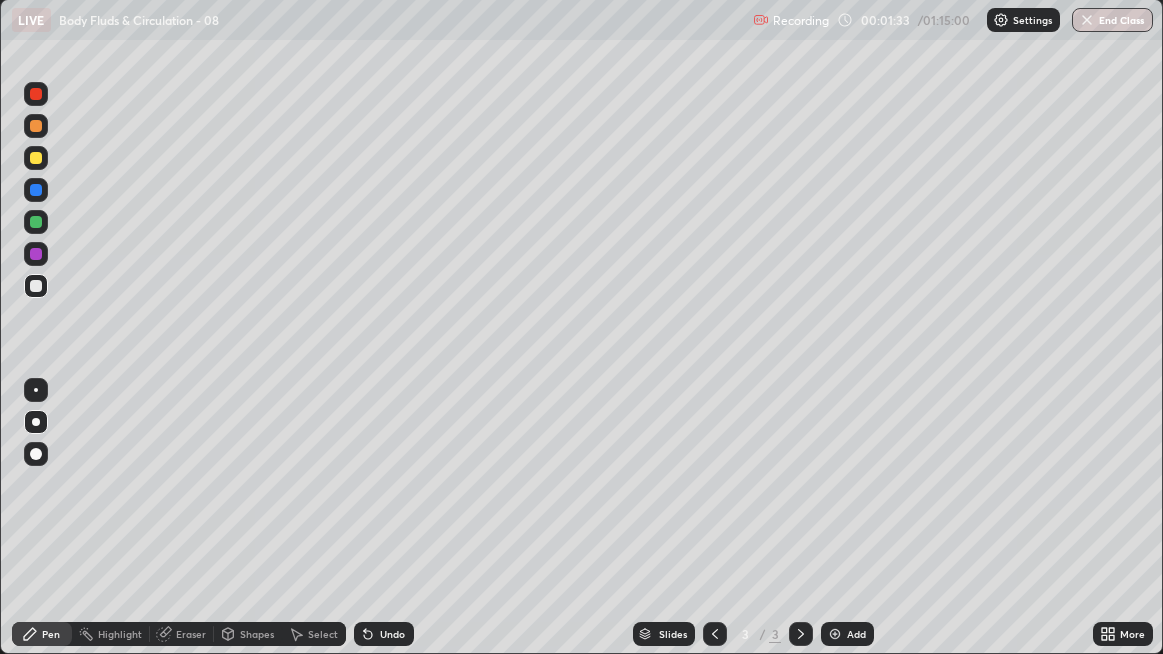 click at bounding box center [36, 286] 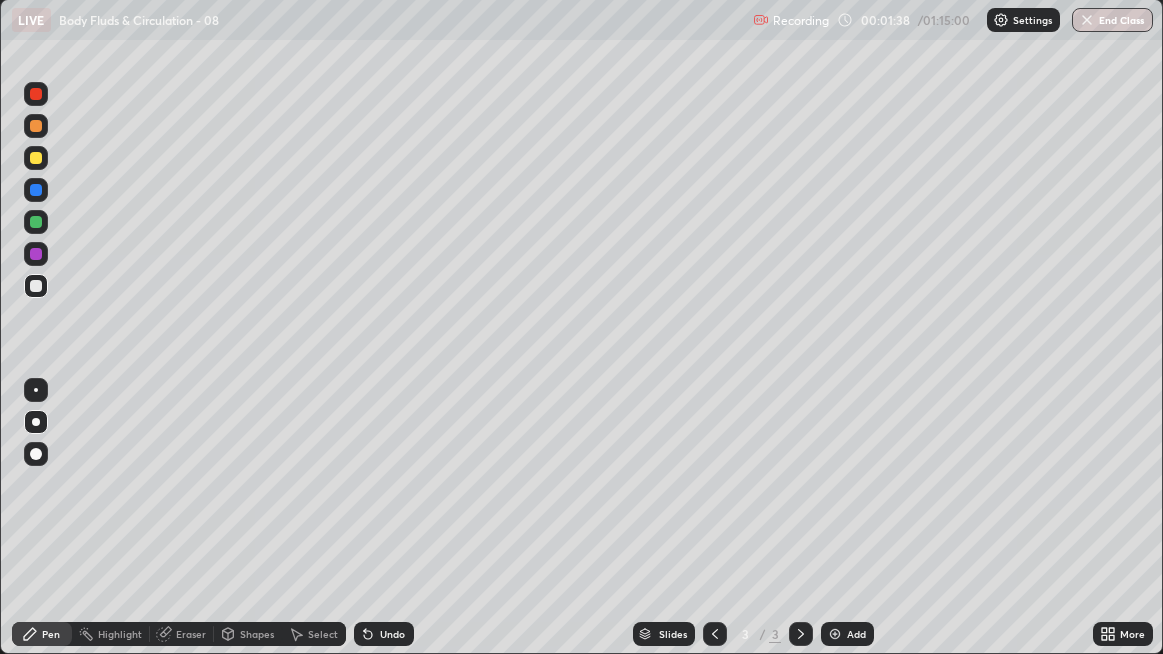 click at bounding box center (36, 286) 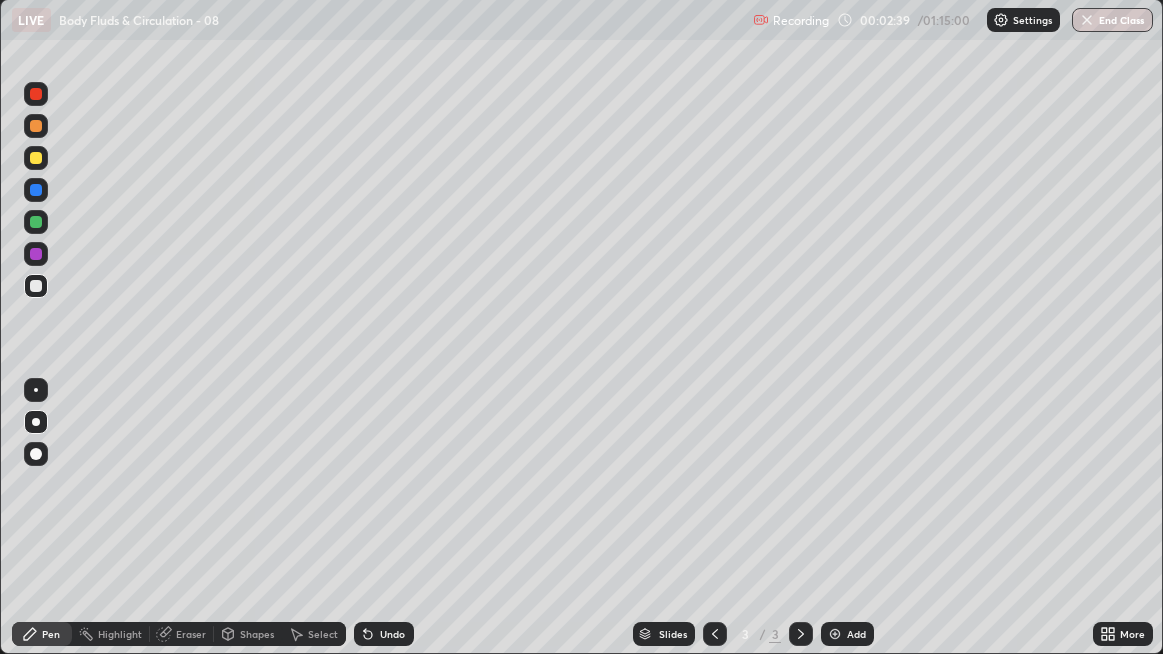 click at bounding box center [36, 158] 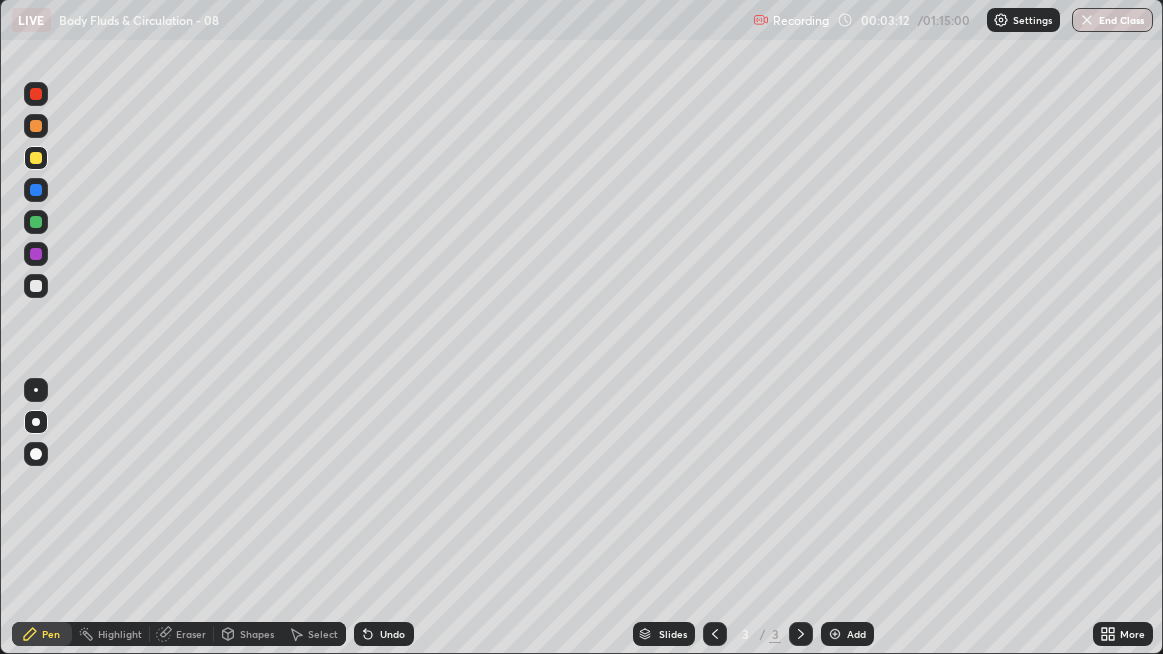 click at bounding box center (36, 286) 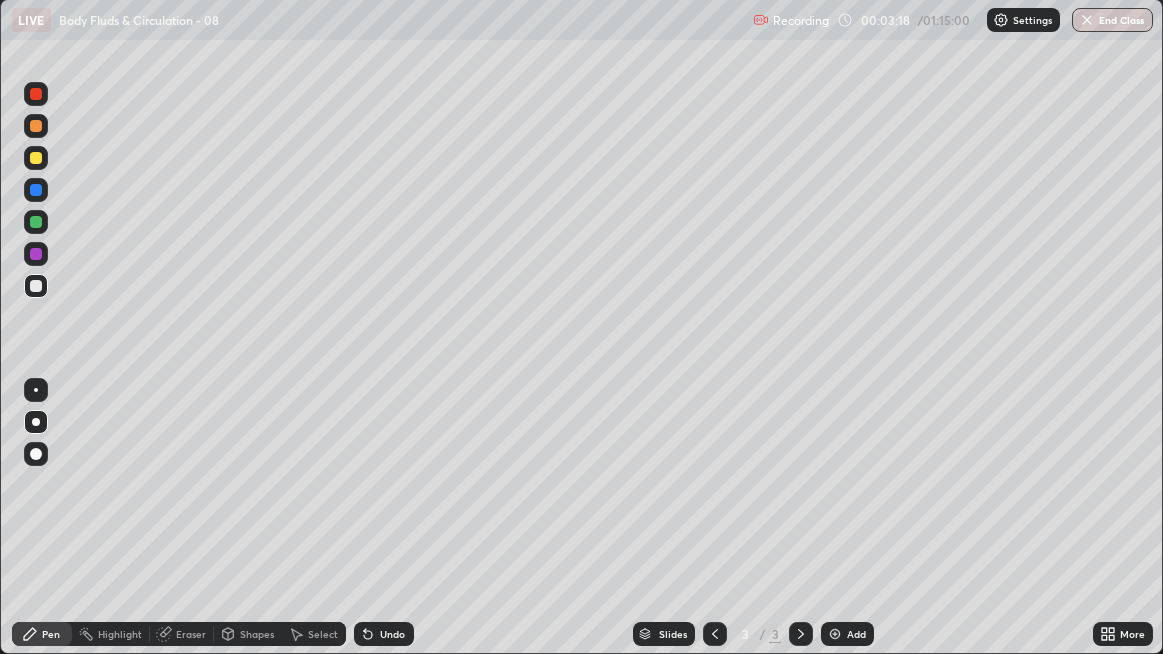 click at bounding box center [36, 286] 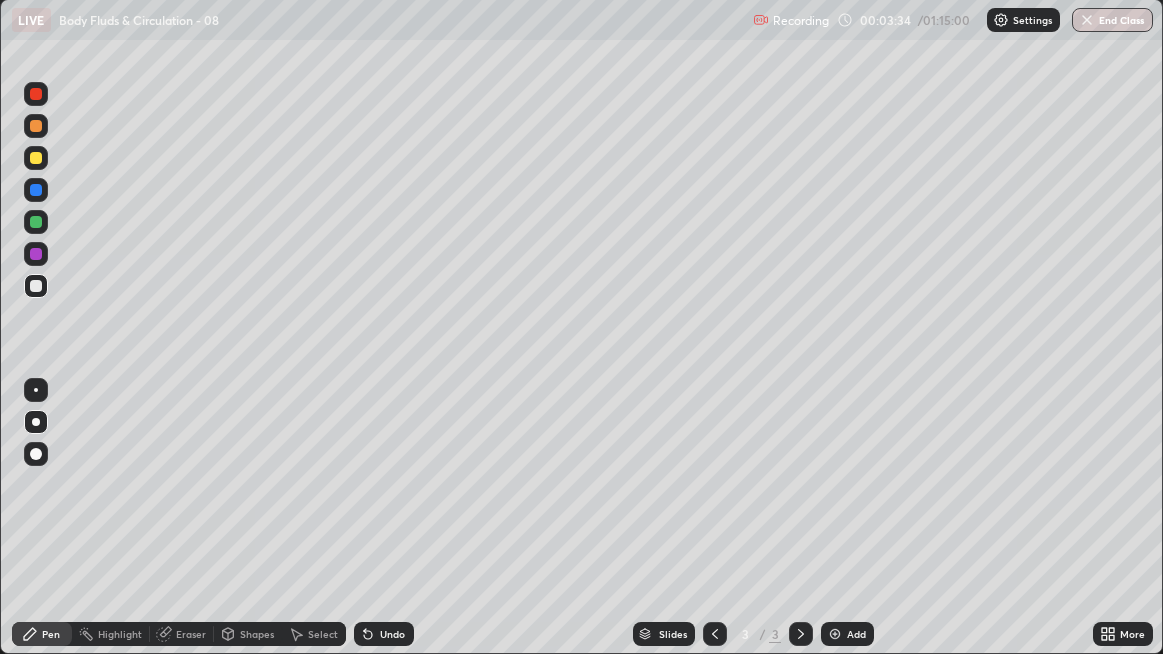 click at bounding box center [36, 286] 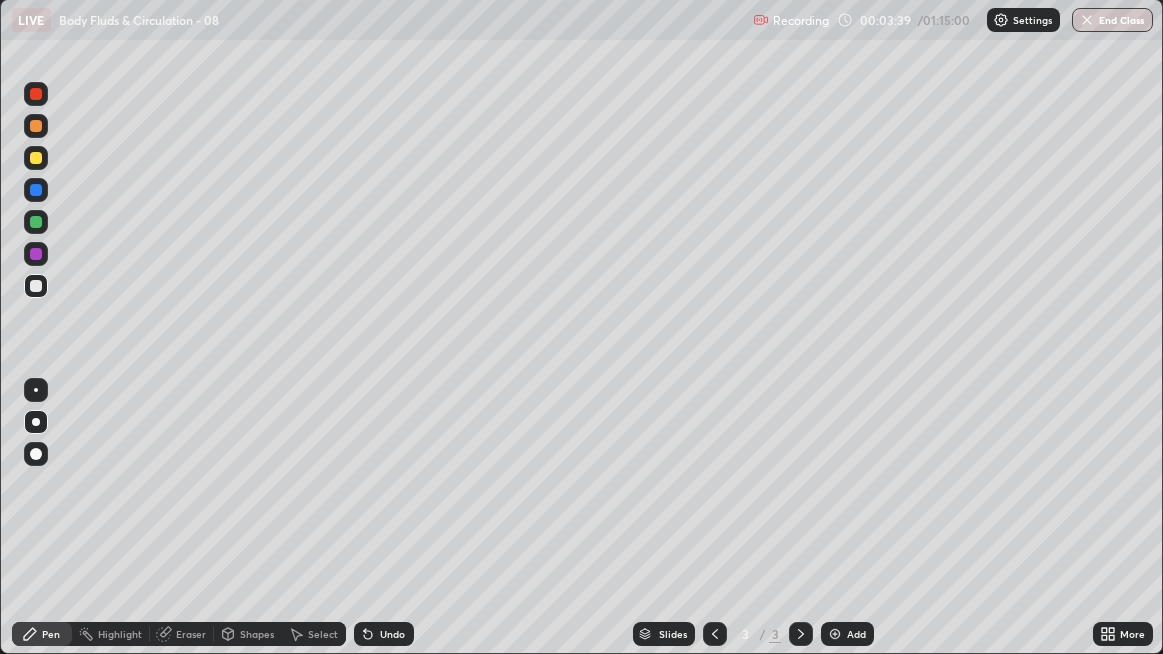 click at bounding box center (36, 286) 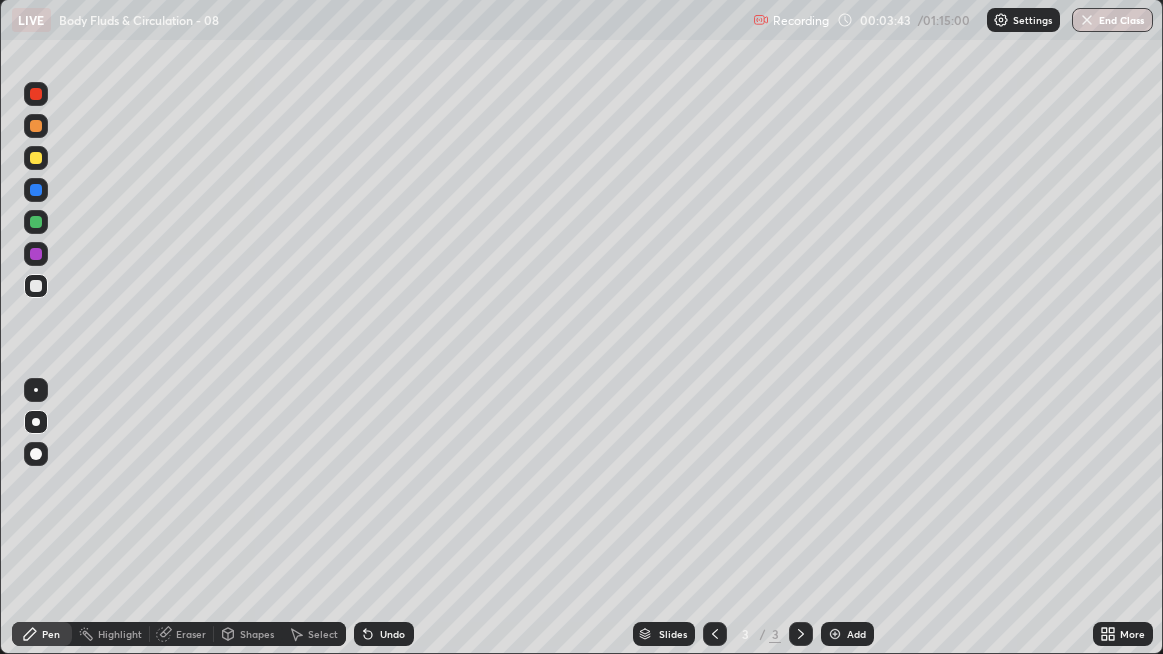 click at bounding box center (36, 286) 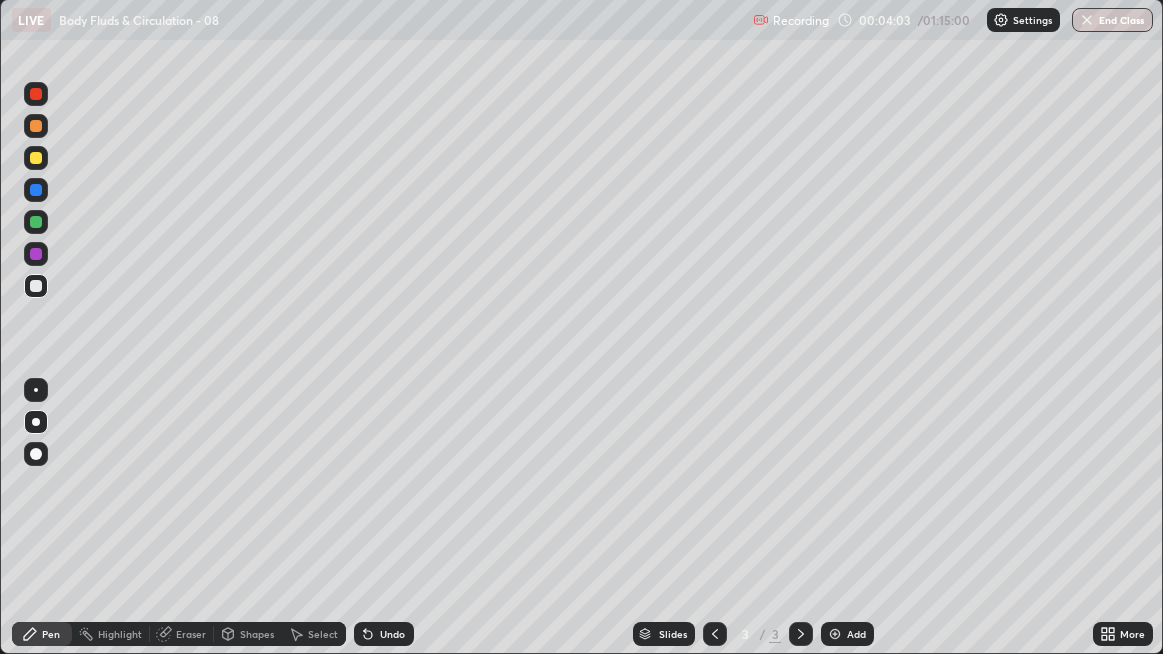click at bounding box center [36, 286] 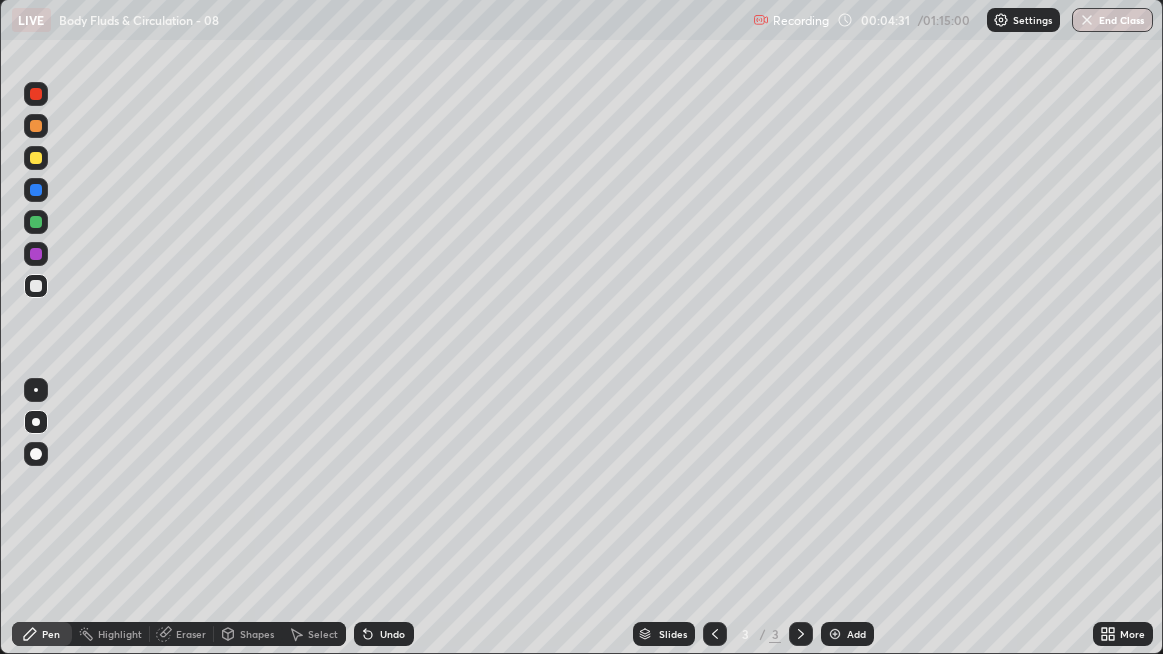 click at bounding box center (36, 286) 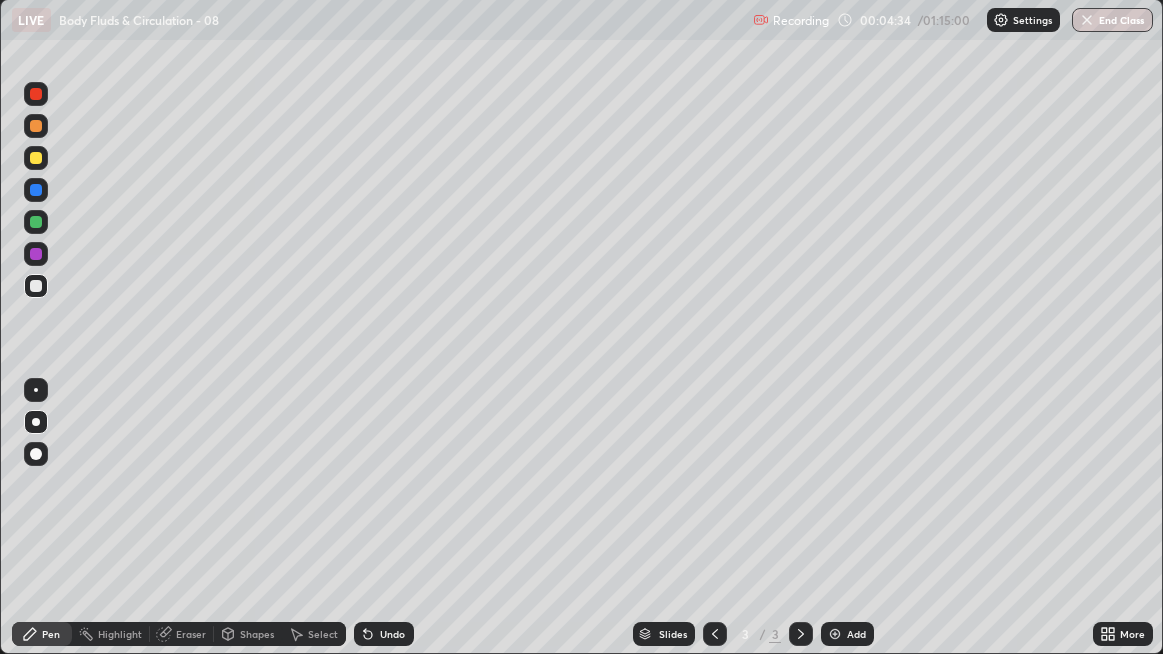 click at bounding box center [835, 634] 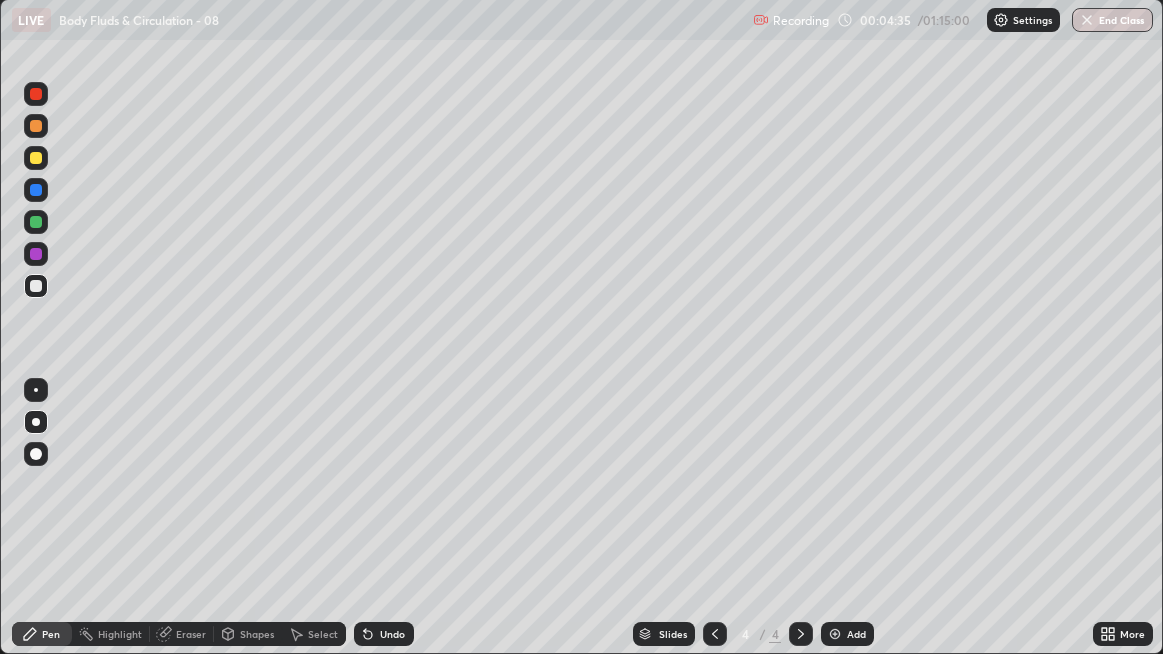 click at bounding box center [36, 286] 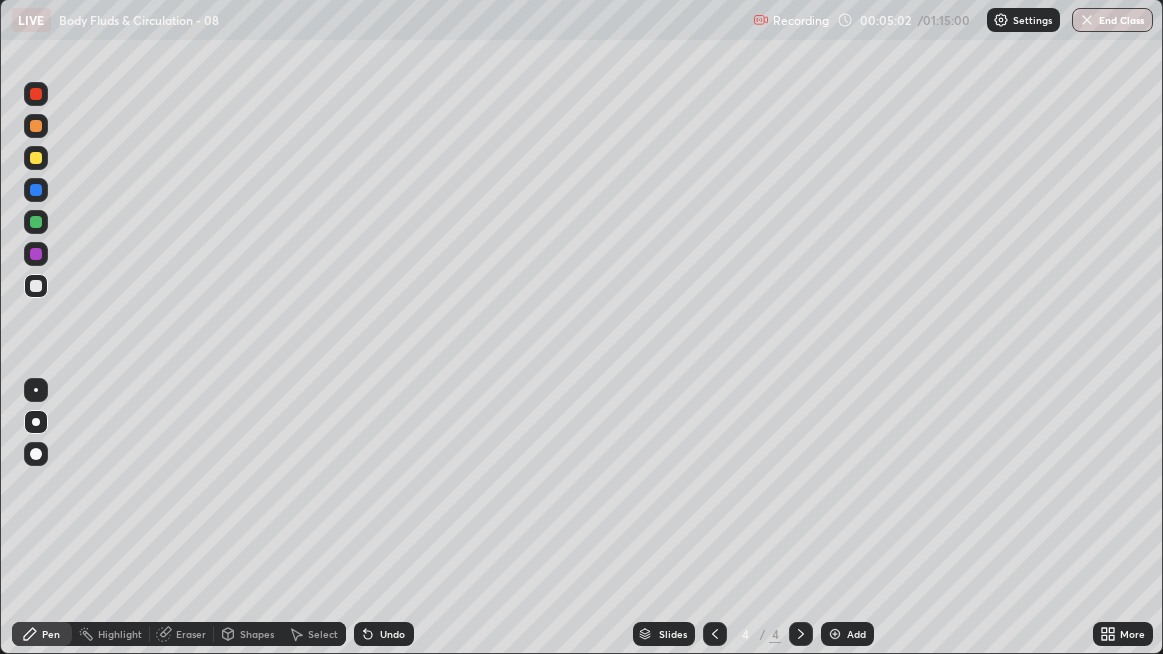 click on "Undo" at bounding box center [392, 634] 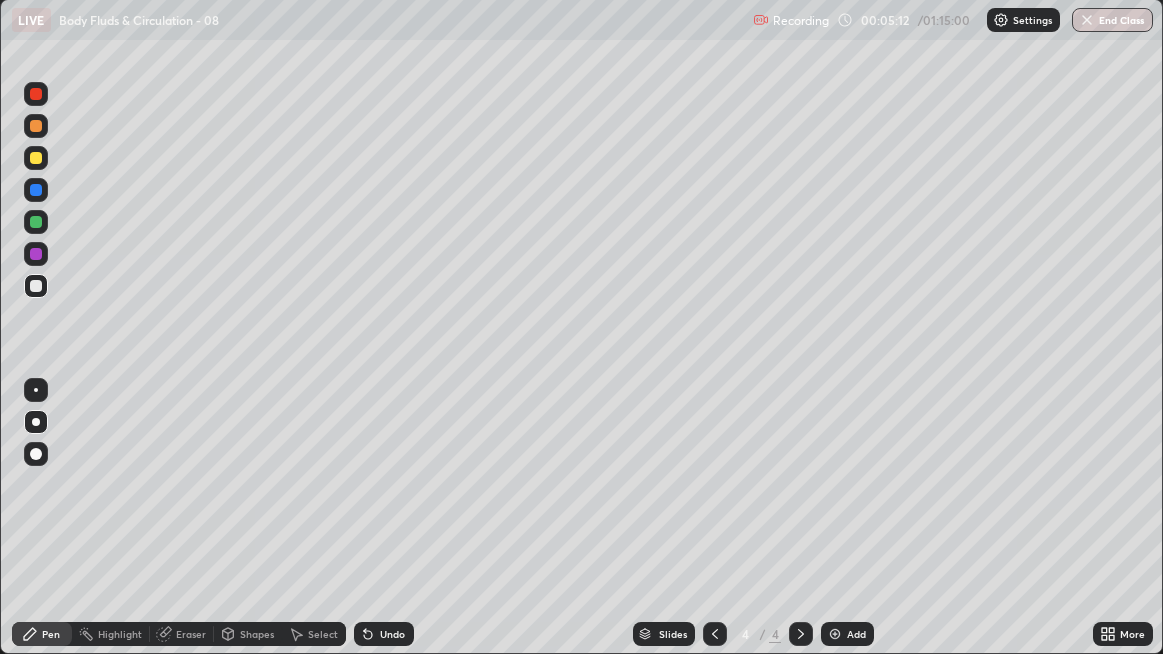 click at bounding box center [36, 158] 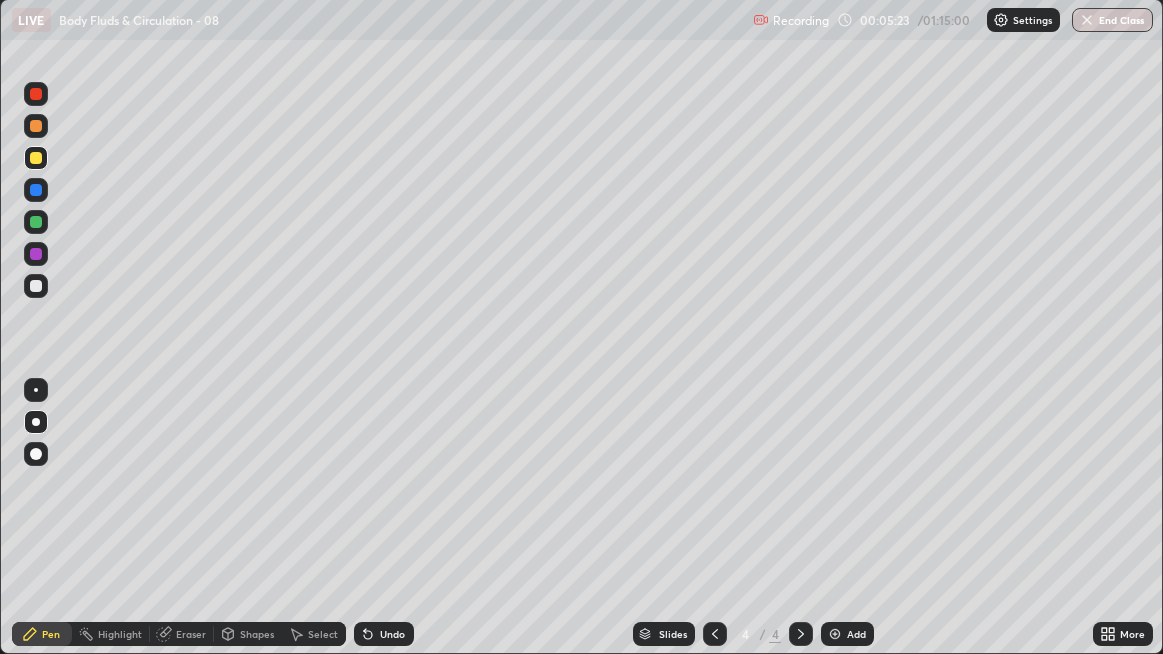 click on "Undo" at bounding box center [384, 634] 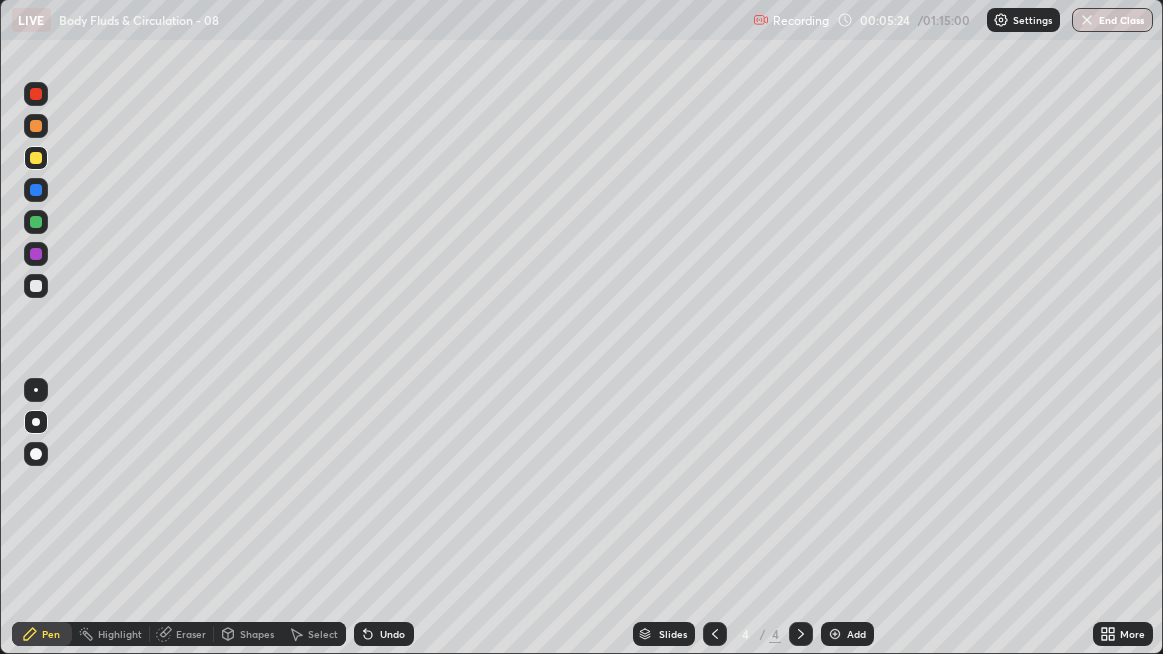 click on "Undo" at bounding box center [384, 634] 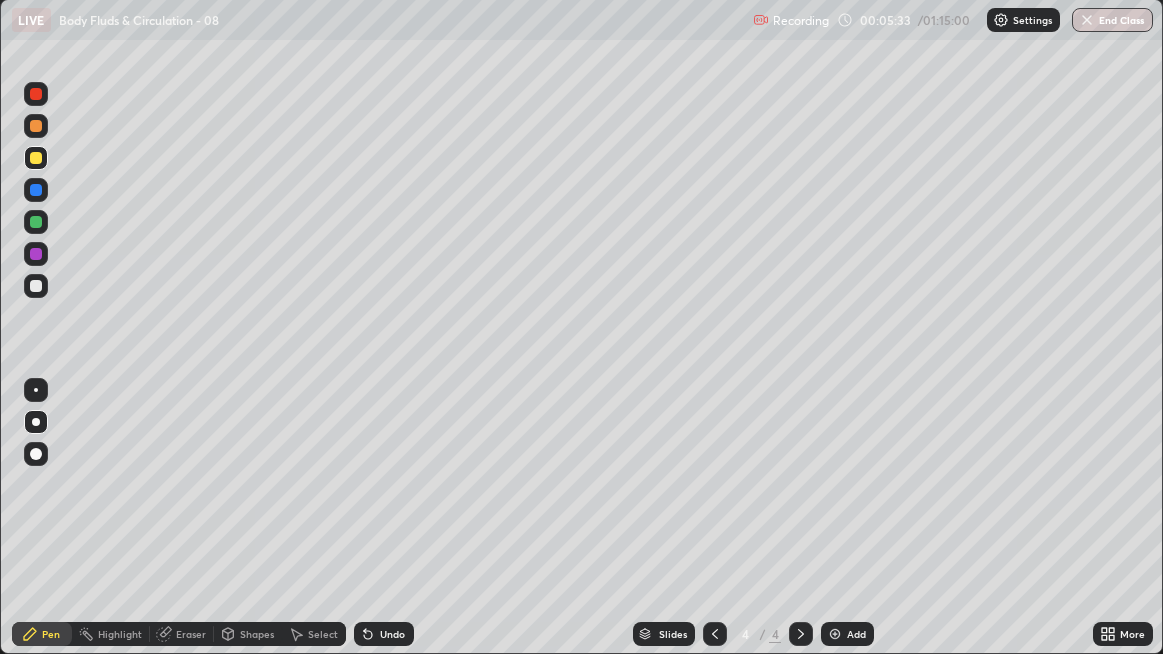 click at bounding box center [36, 286] 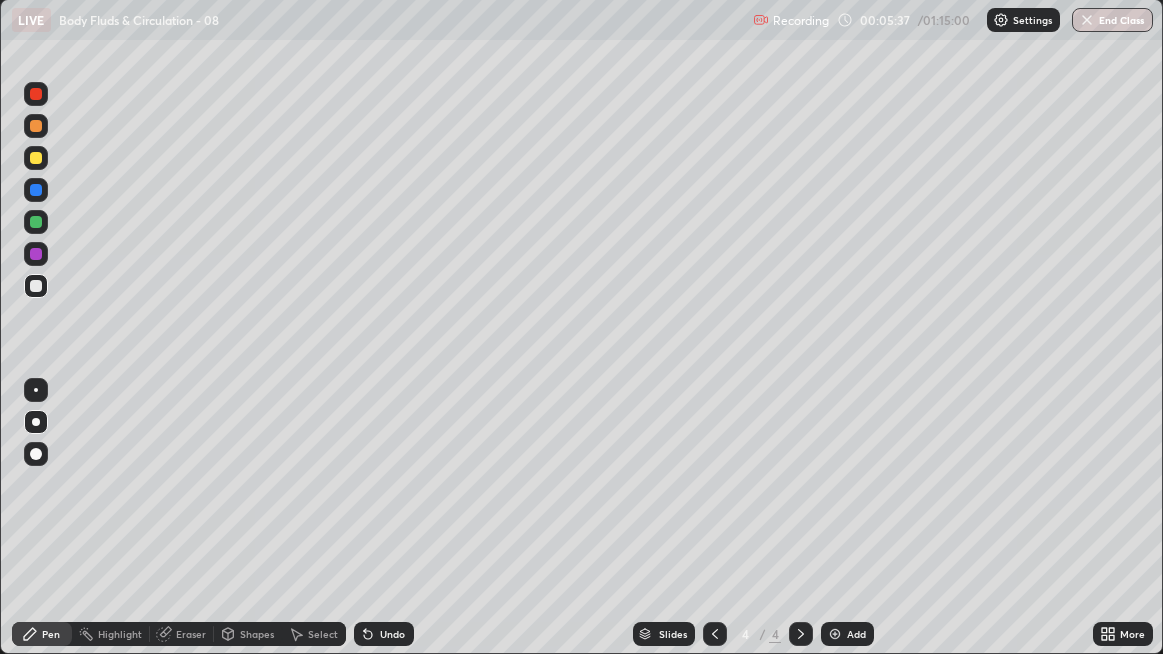 click at bounding box center [36, 286] 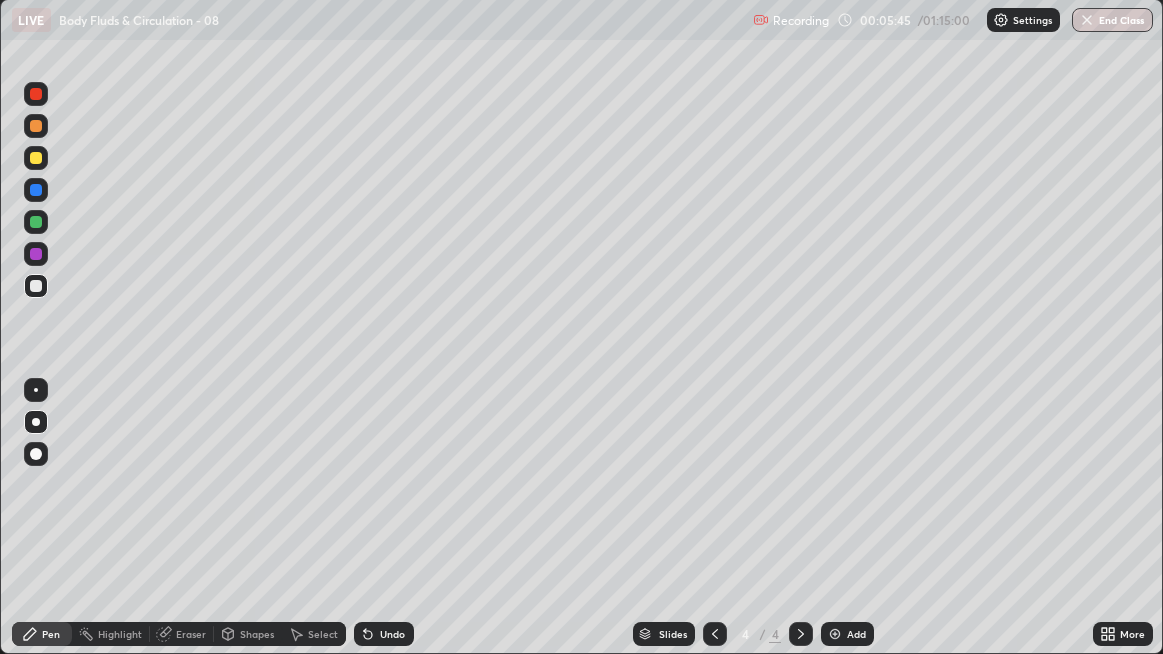 click at bounding box center (36, 286) 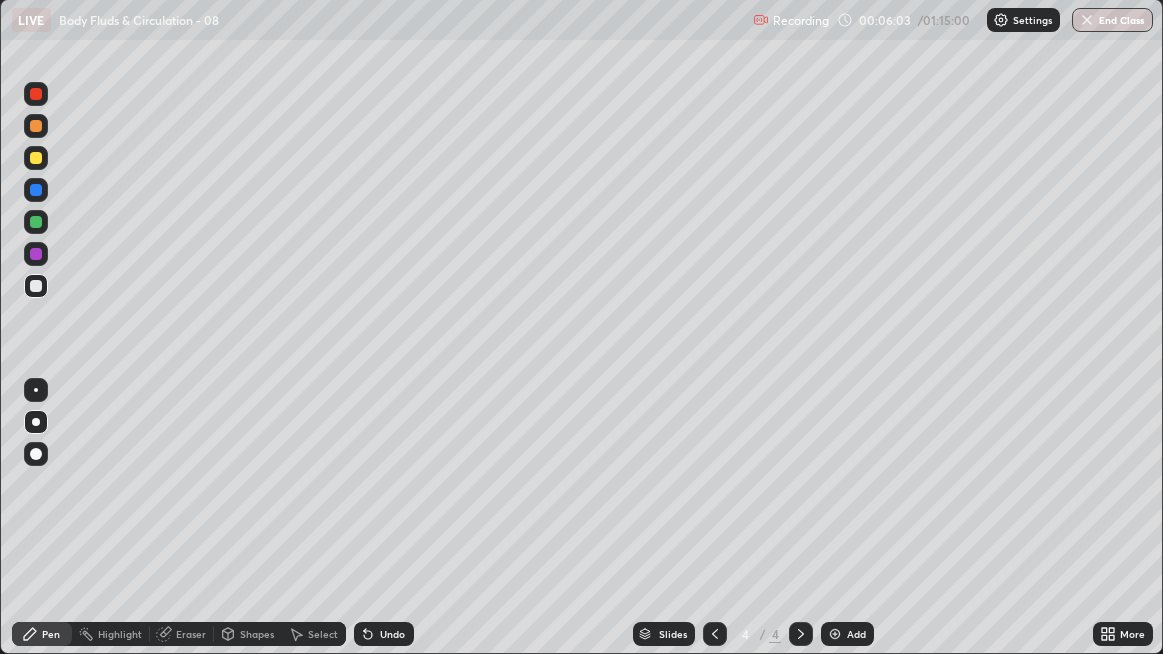 click on "Undo" at bounding box center [384, 634] 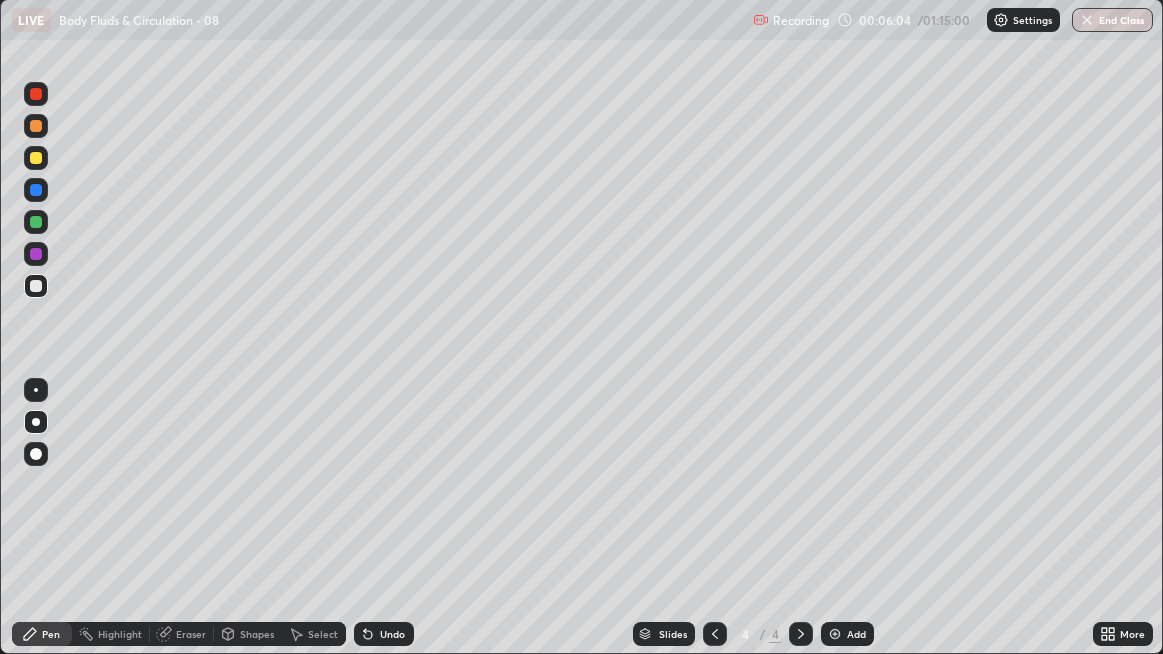 click on "Undo" at bounding box center (392, 634) 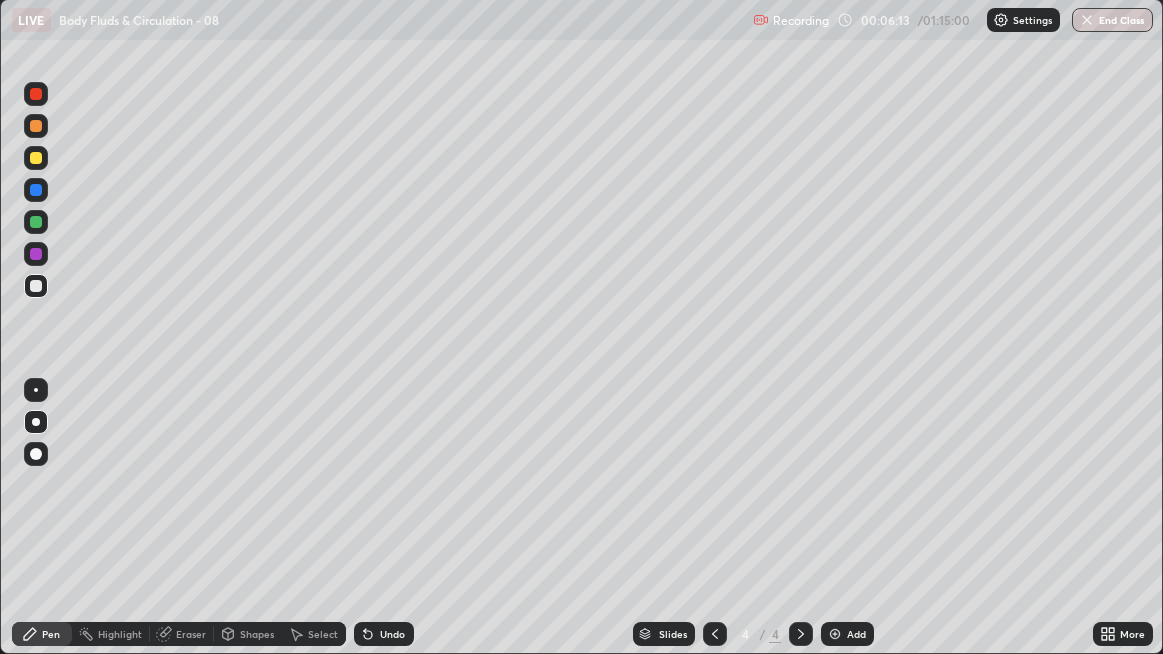 click at bounding box center (36, 286) 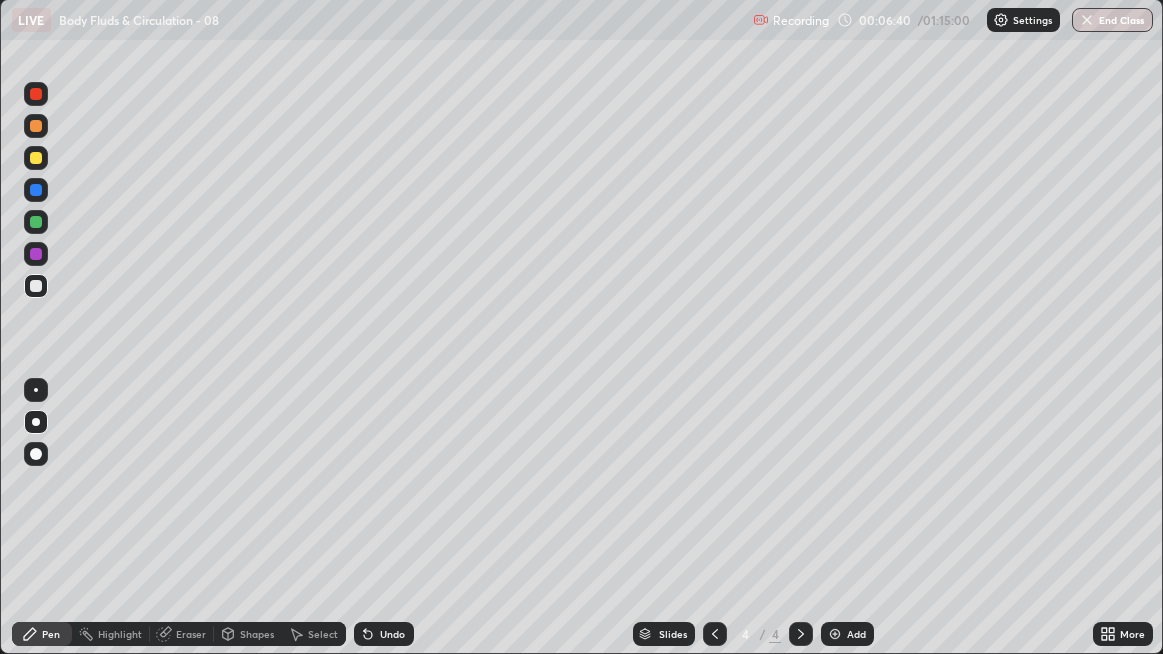 click at bounding box center [36, 286] 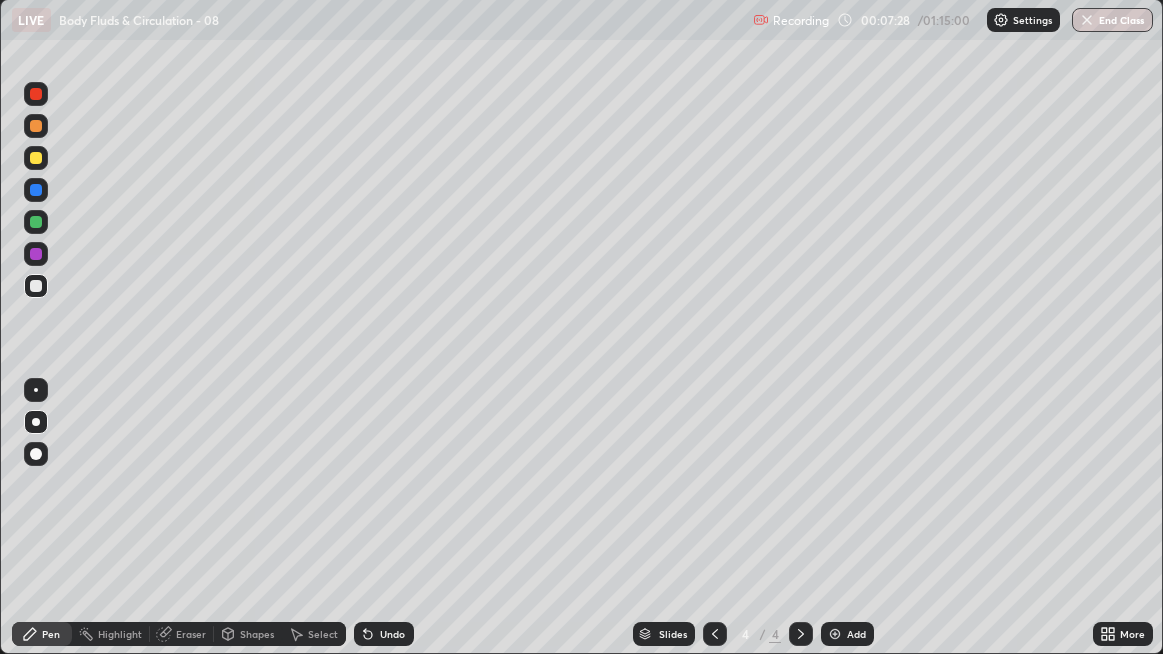 click at bounding box center [36, 190] 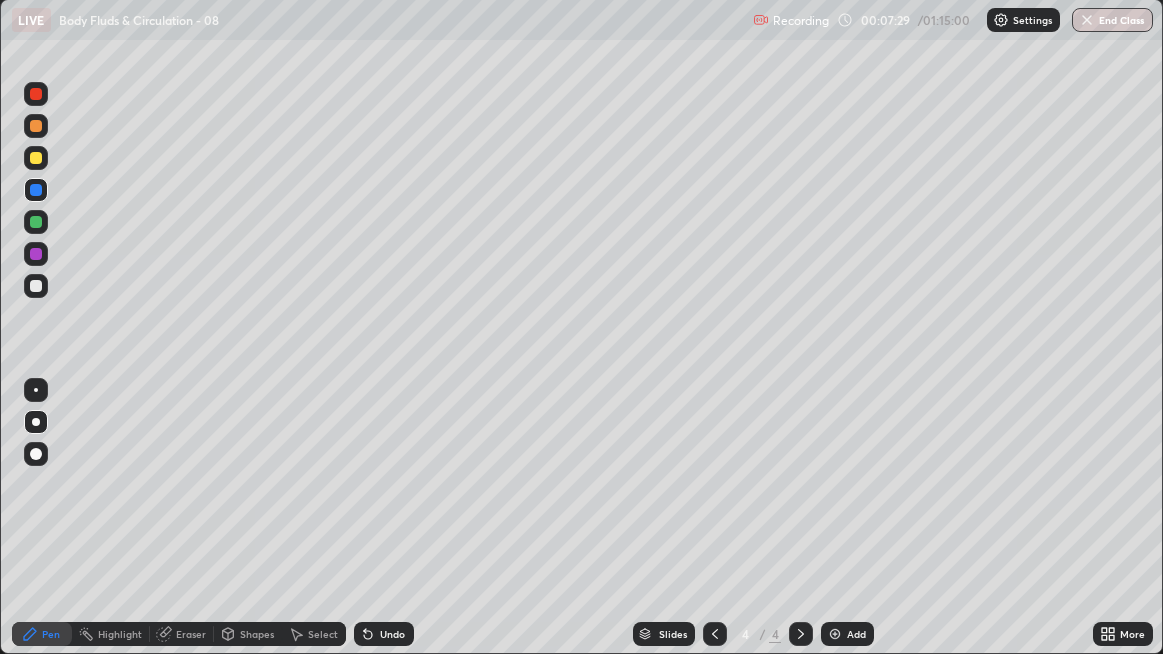 click at bounding box center (36, 222) 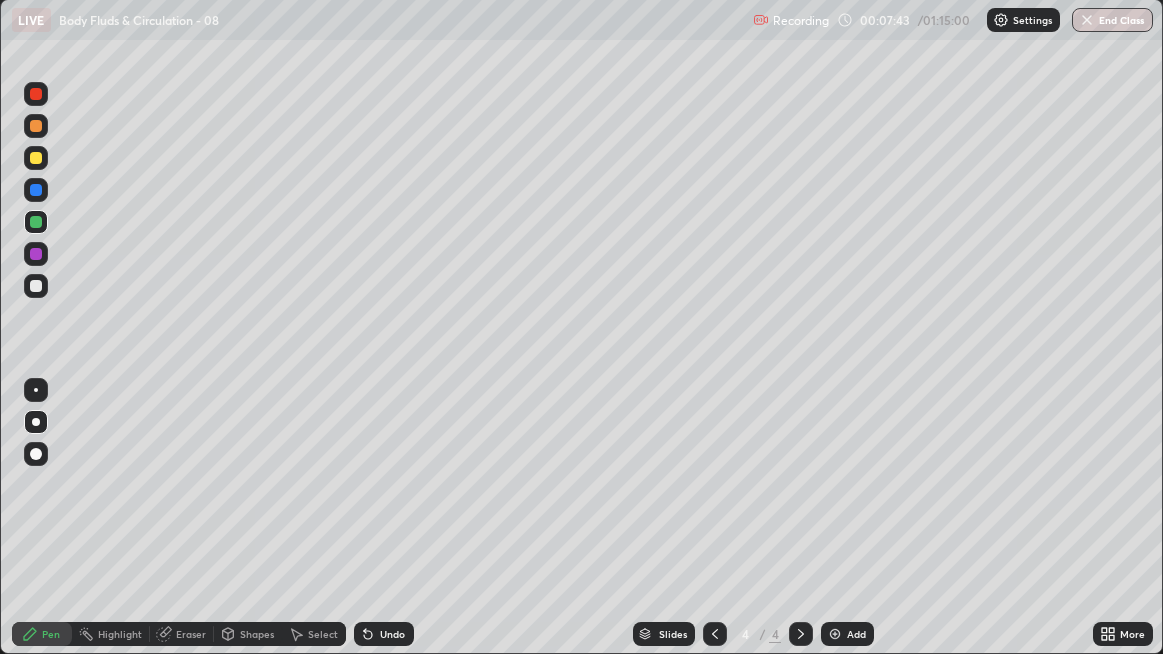 click at bounding box center [36, 158] 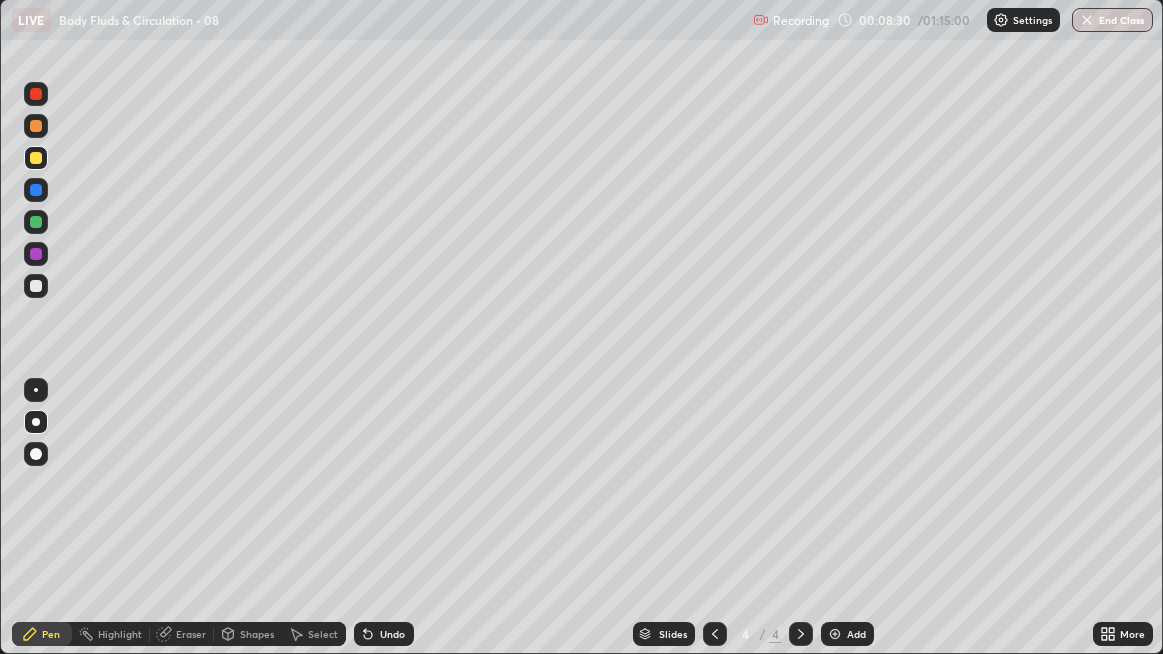click at bounding box center (36, 286) 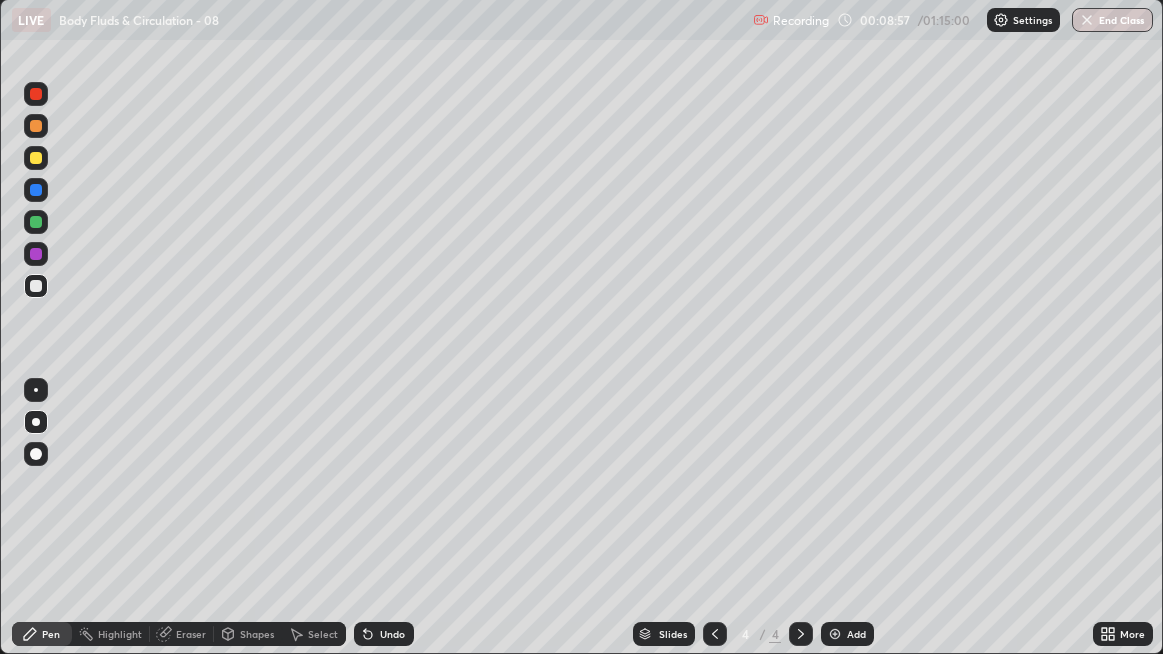 click at bounding box center (36, 126) 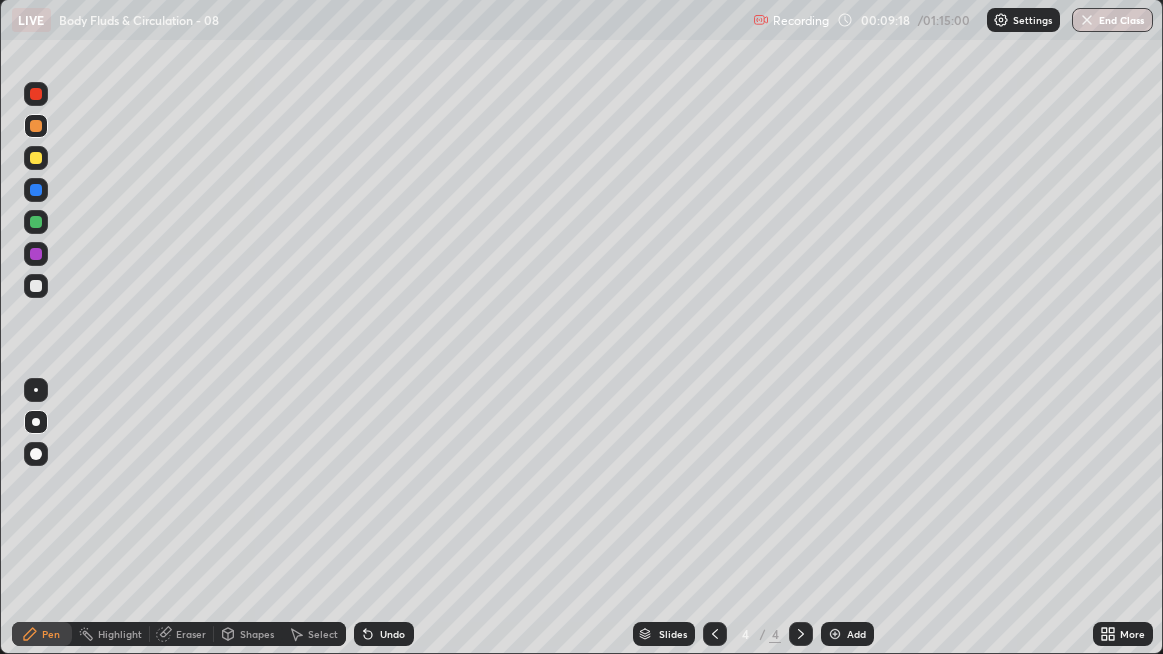 click at bounding box center [36, 286] 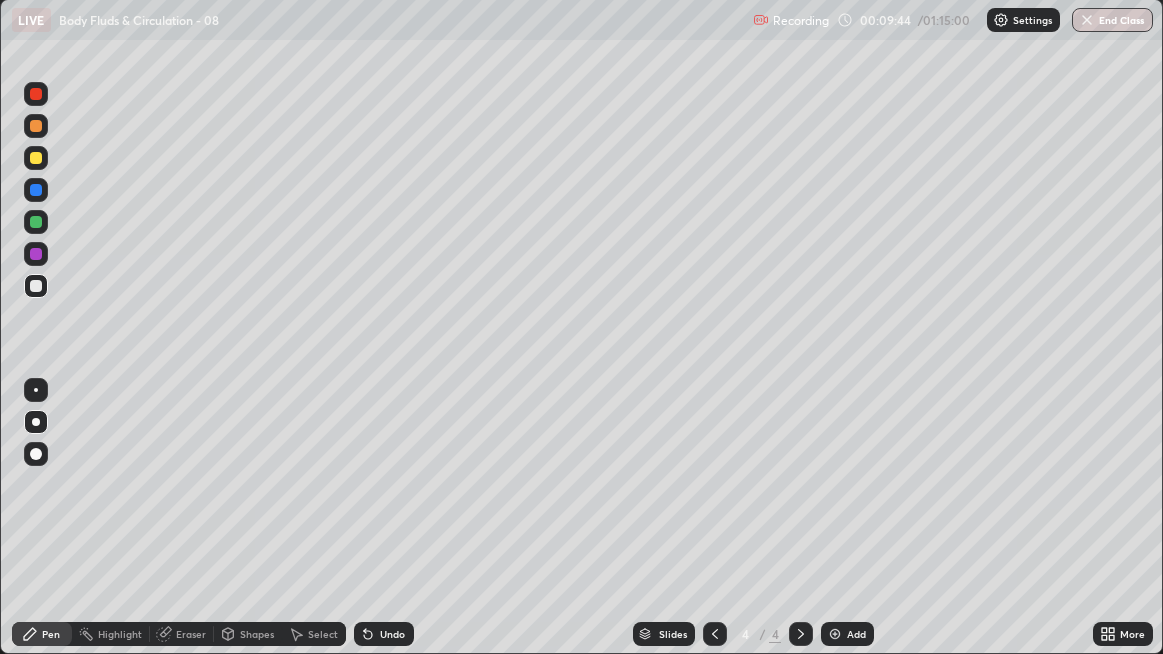 click at bounding box center [36, 286] 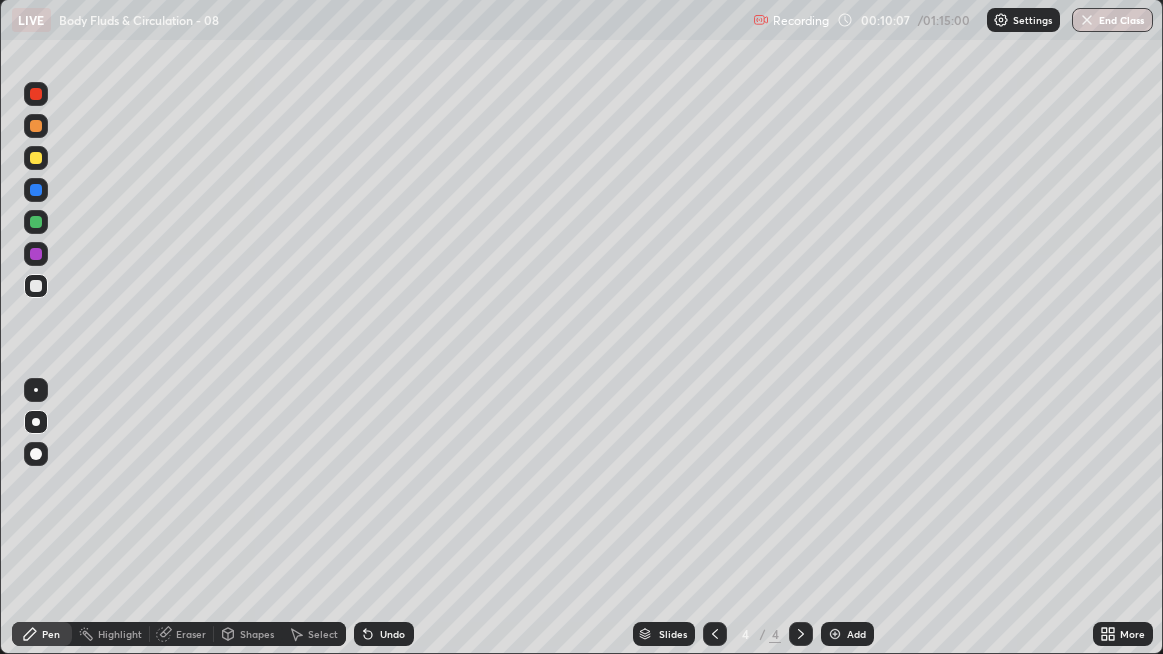 click on "Add" at bounding box center (847, 634) 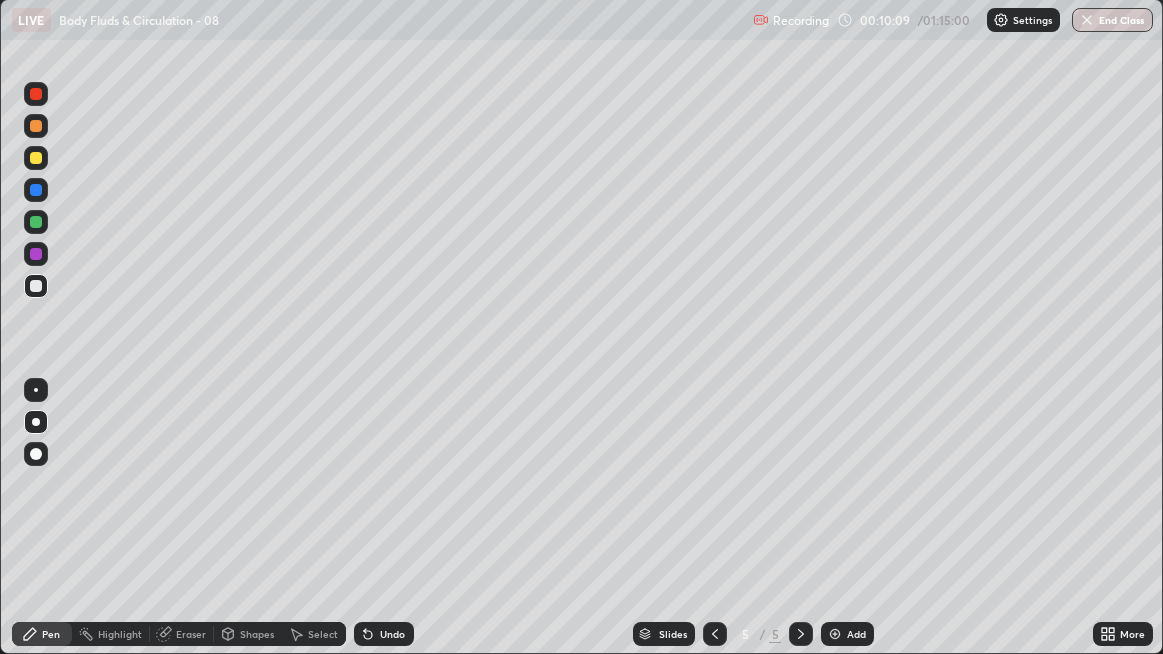 click 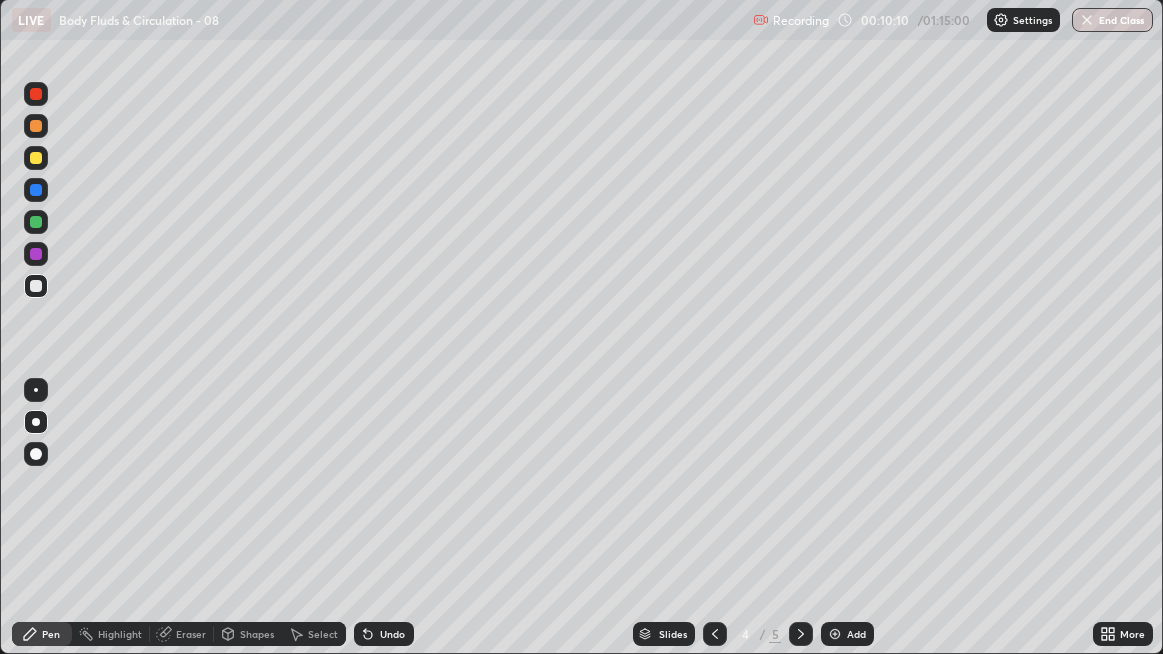 click at bounding box center [36, 190] 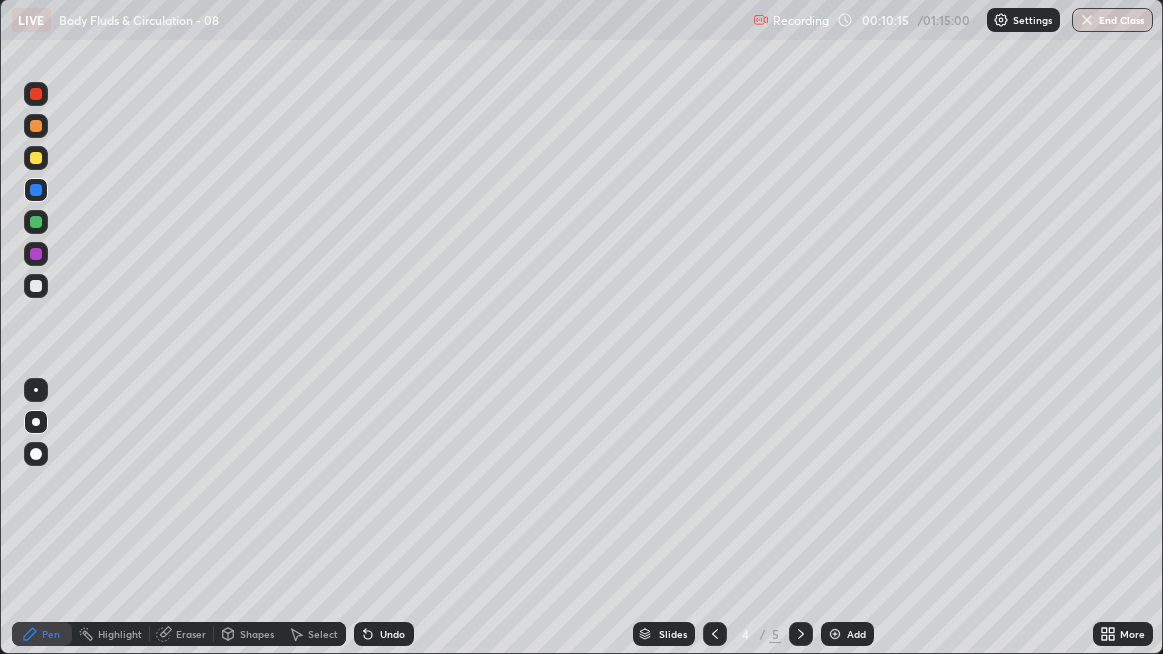 click on "Undo" at bounding box center (384, 634) 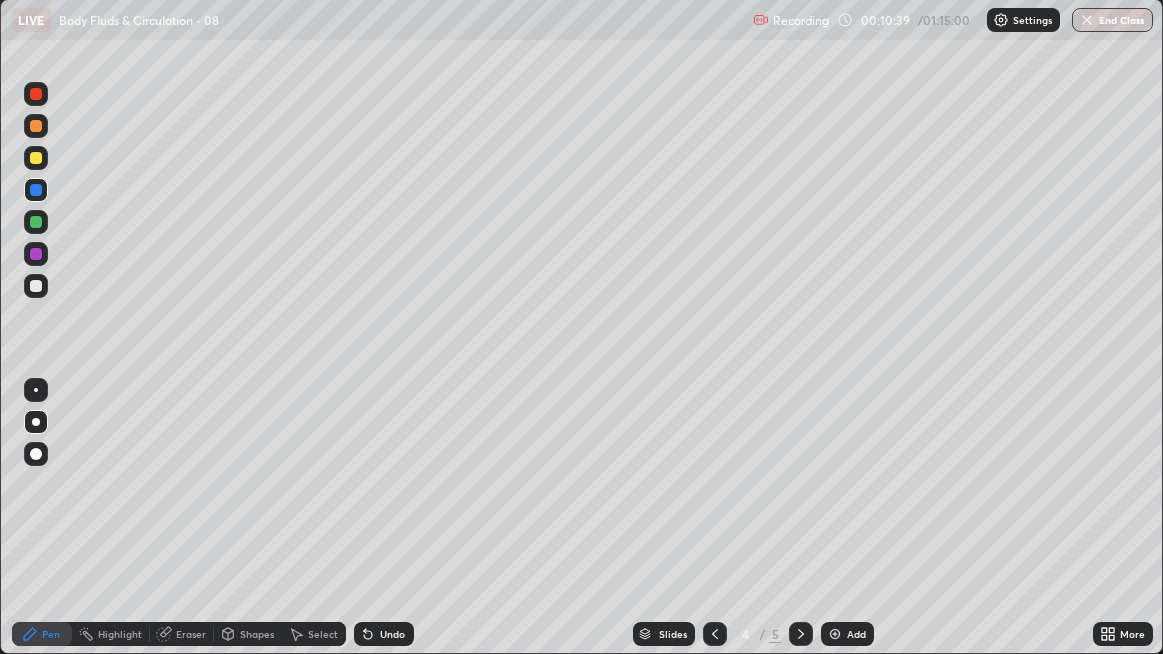 click at bounding box center (36, 94) 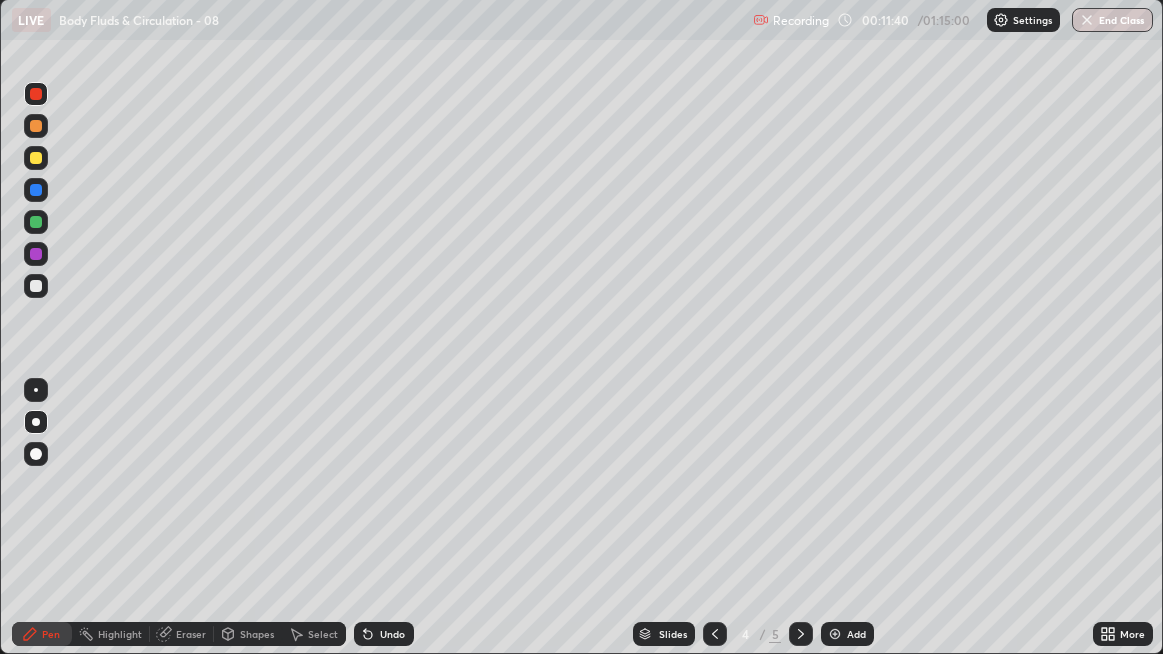 click 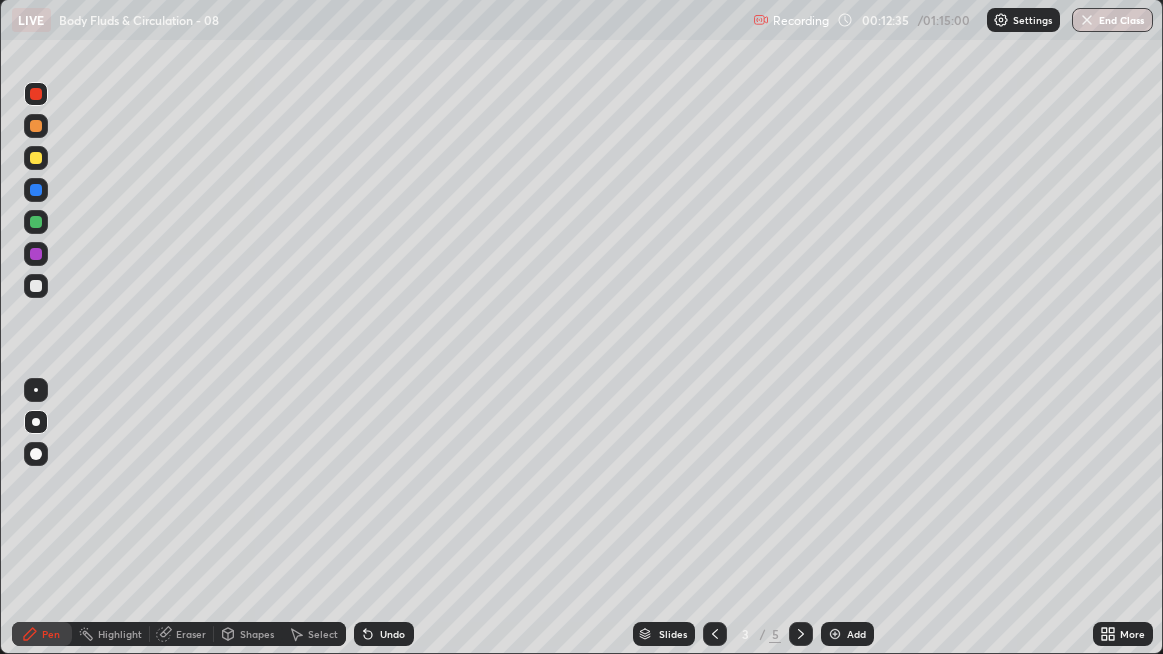 click 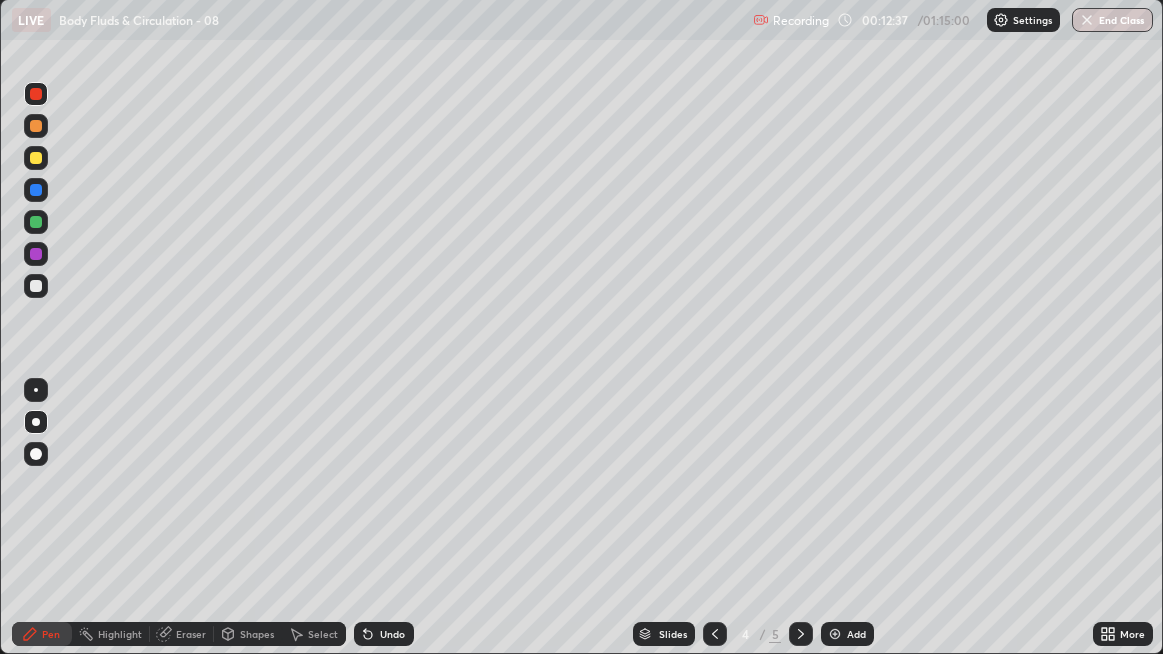 click 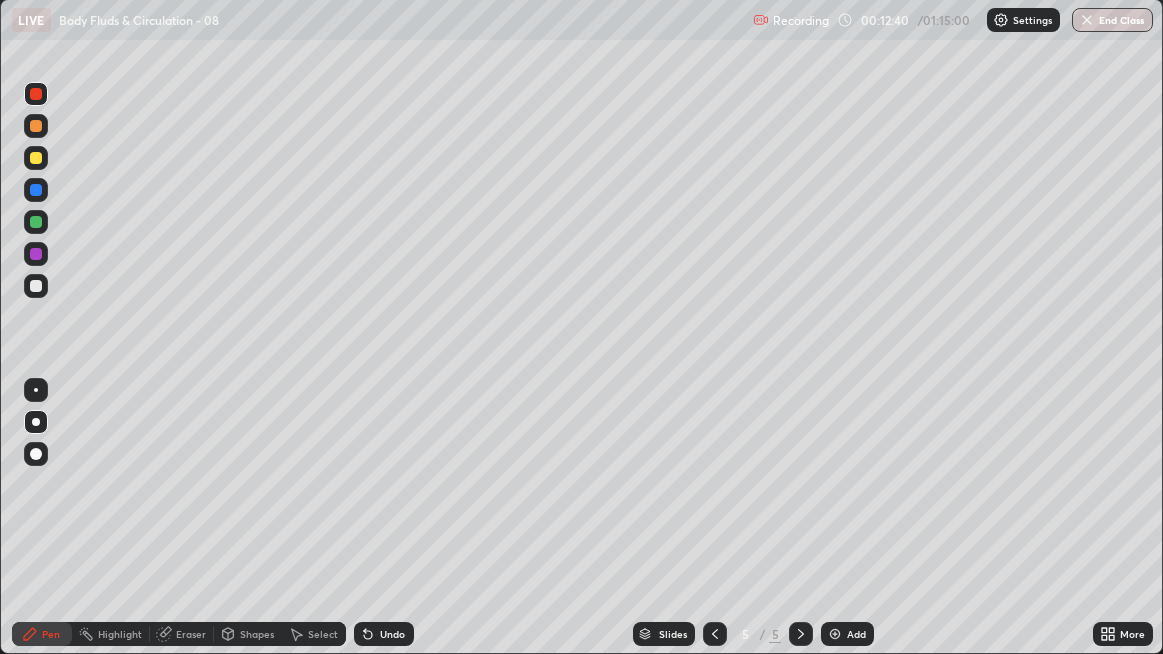 click at bounding box center [36, 126] 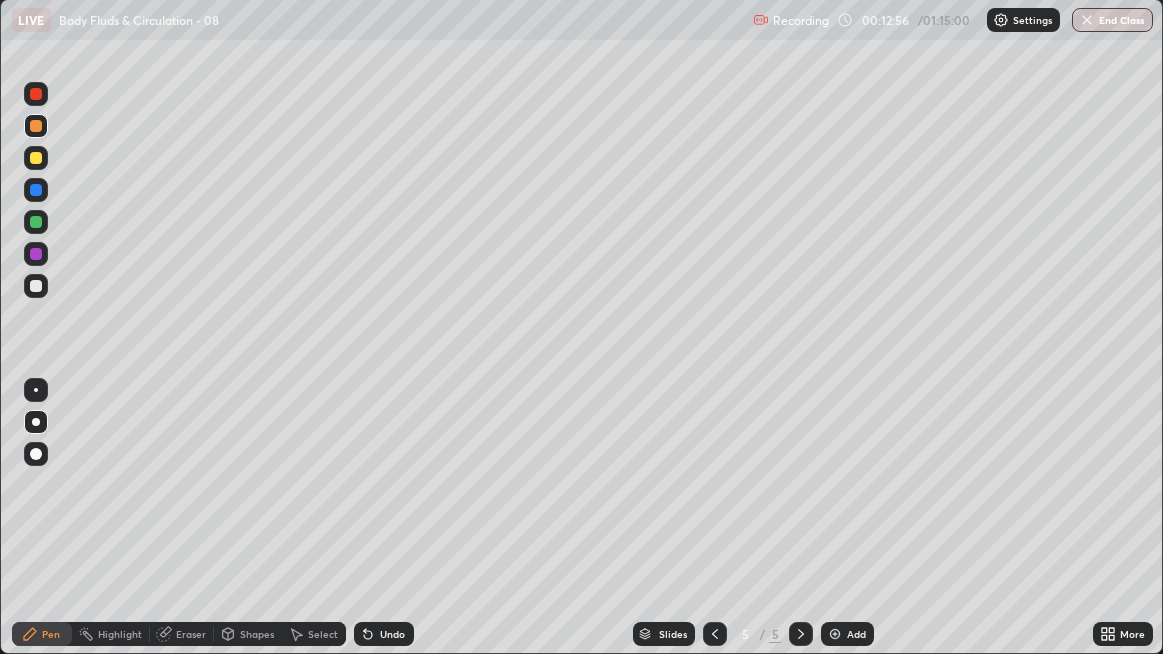 click at bounding box center (36, 286) 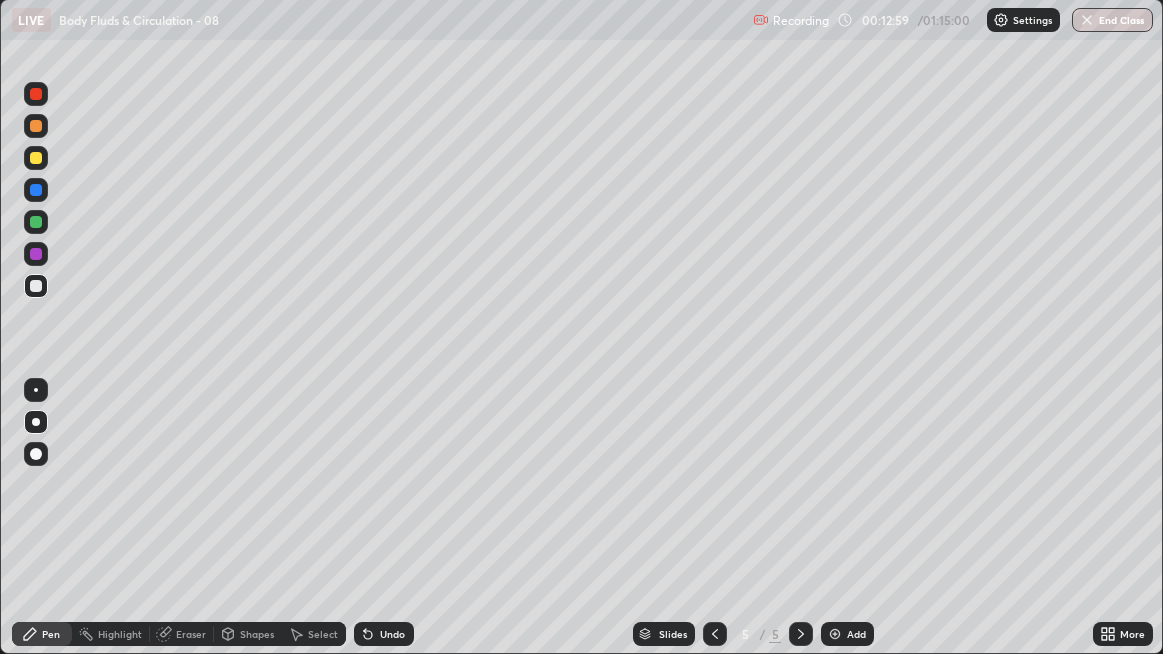 click at bounding box center [36, 286] 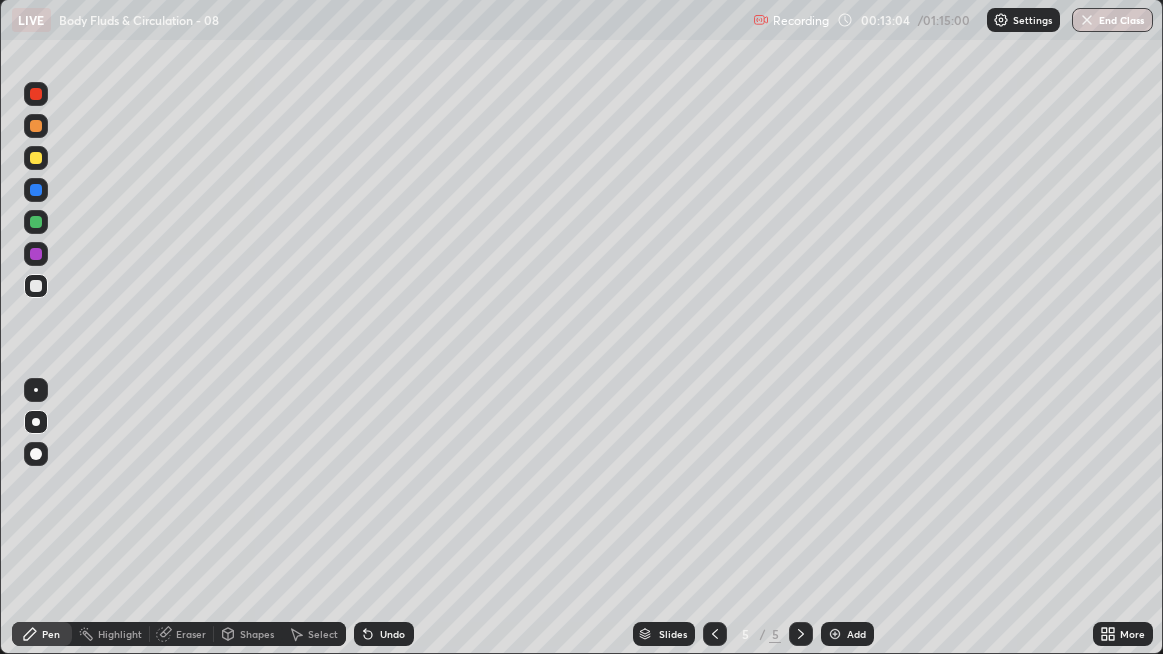 click on "Undo" at bounding box center [392, 634] 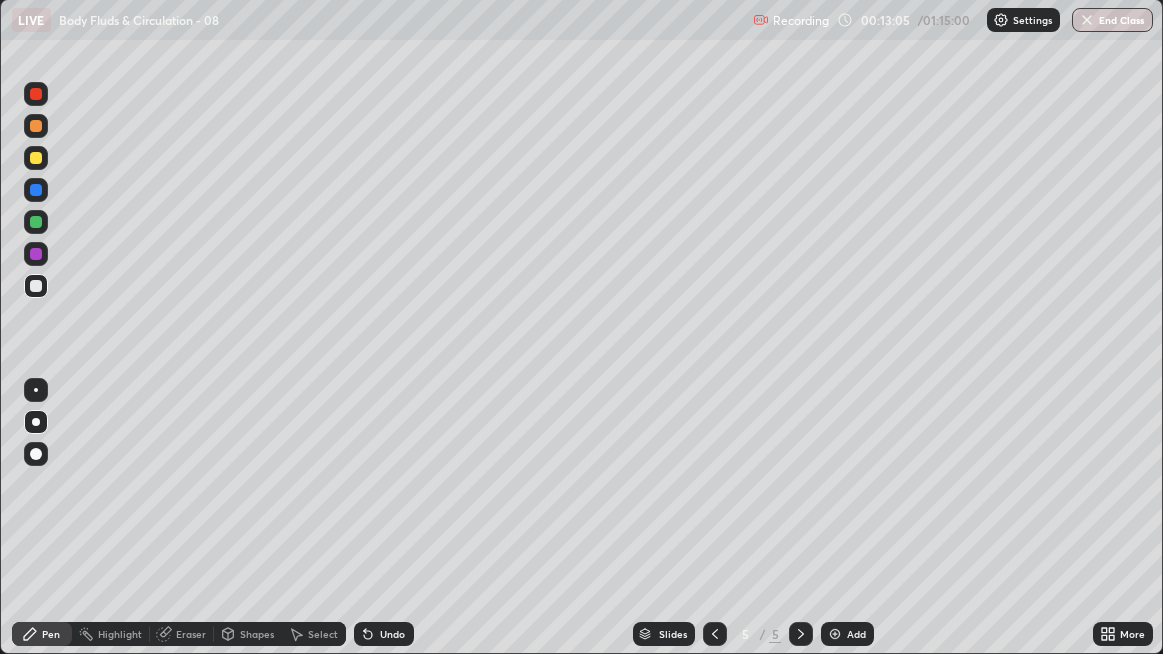 click on "Undo" at bounding box center (392, 634) 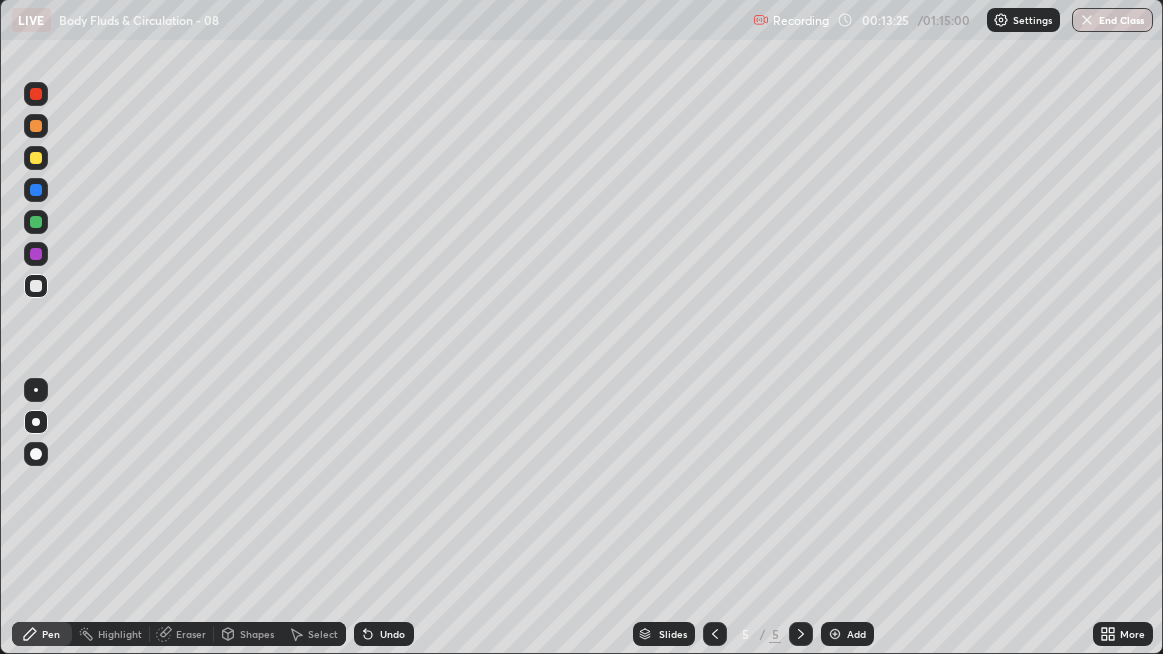 click on "Undo" at bounding box center (392, 634) 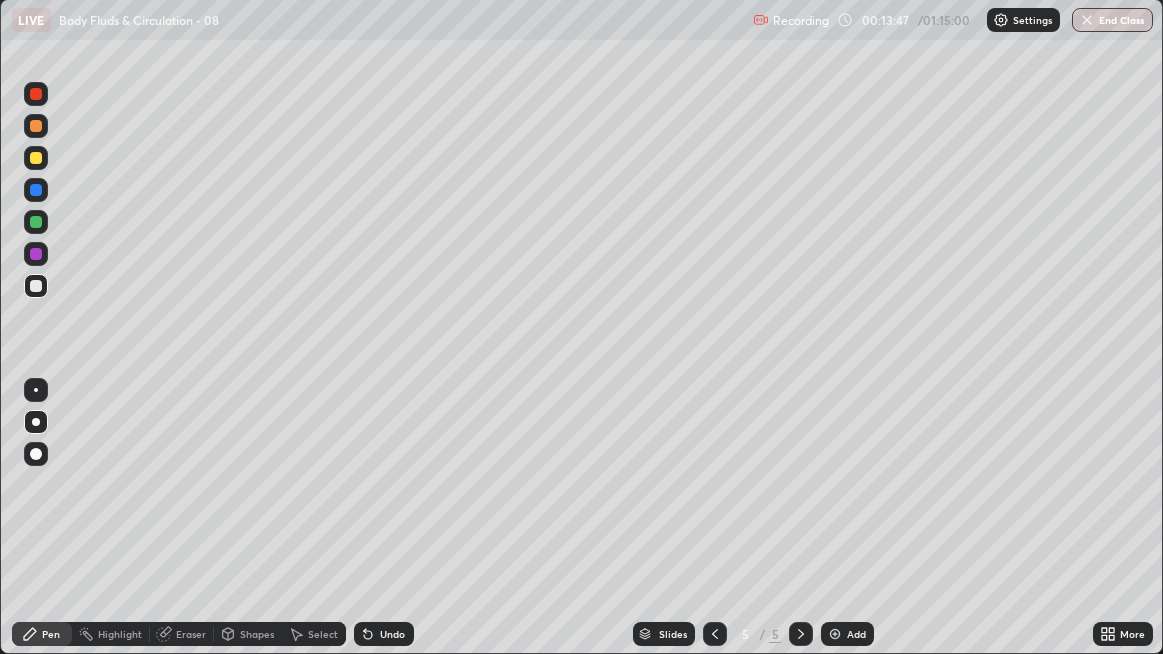 click at bounding box center (36, 286) 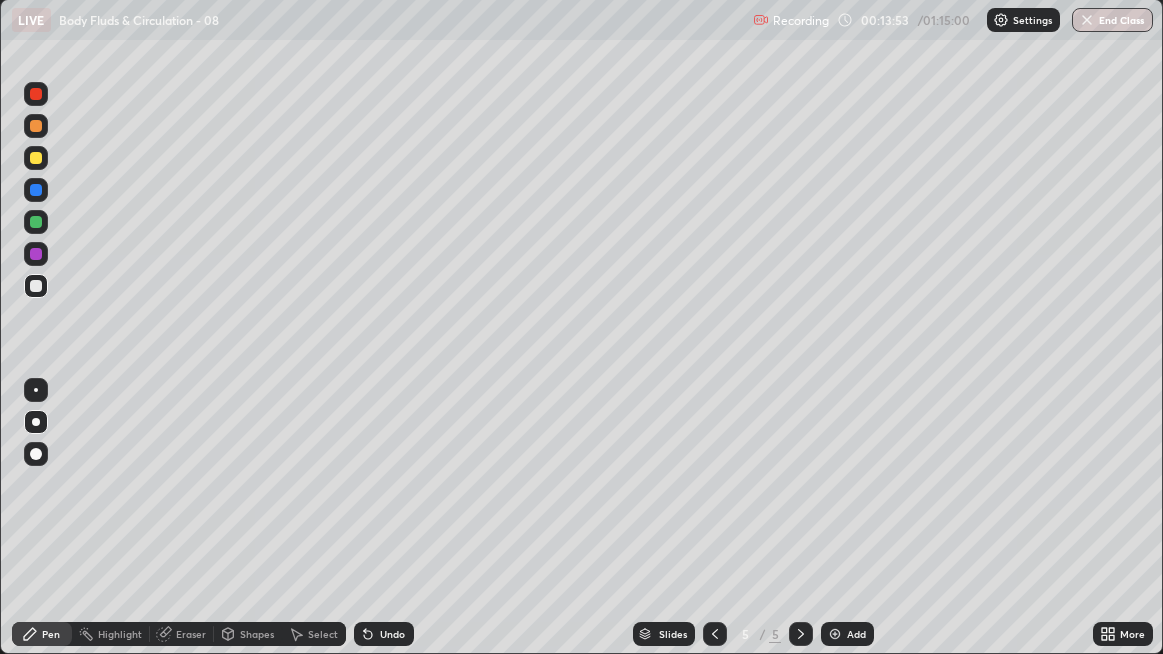 click at bounding box center [36, 286] 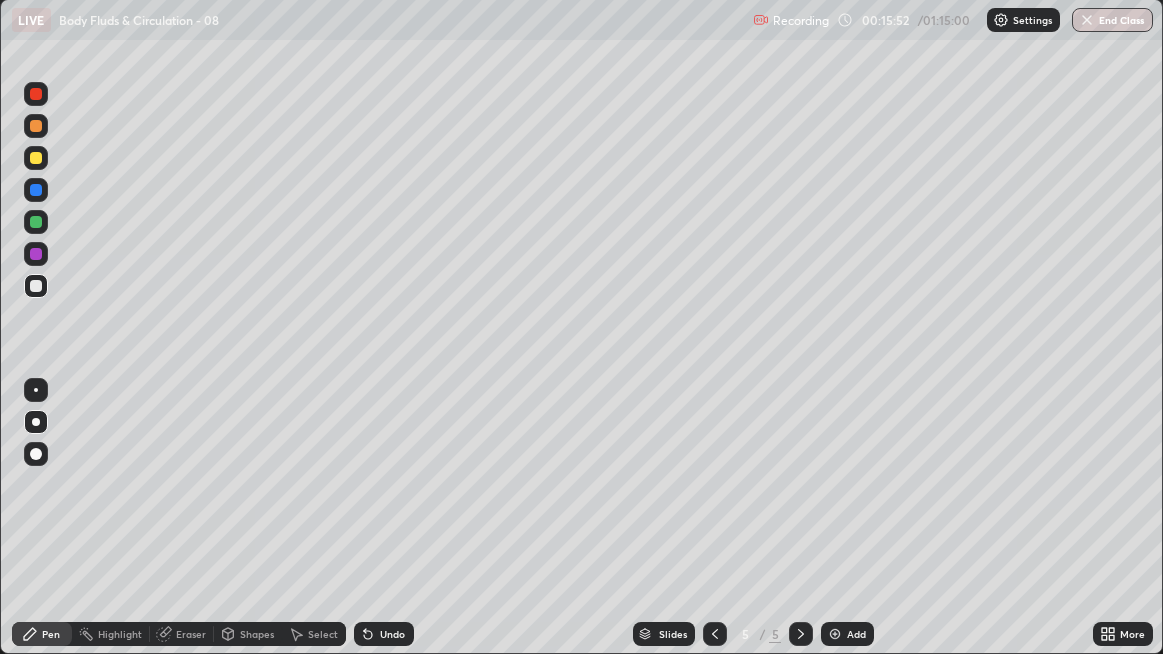 click at bounding box center [36, 286] 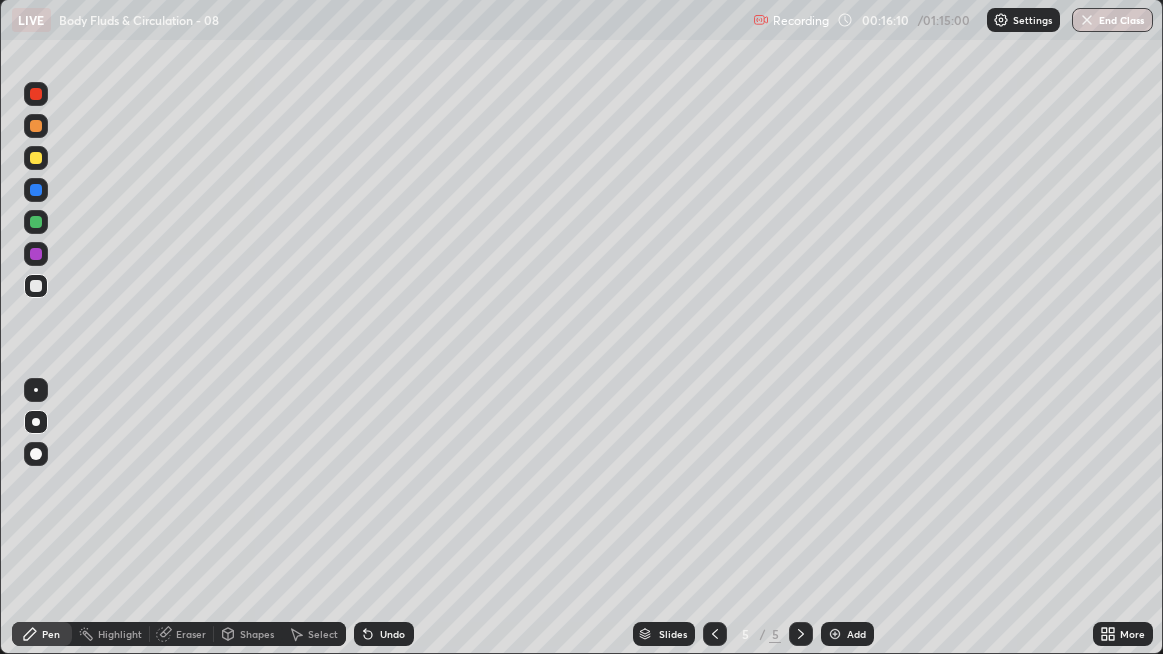 click at bounding box center [36, 222] 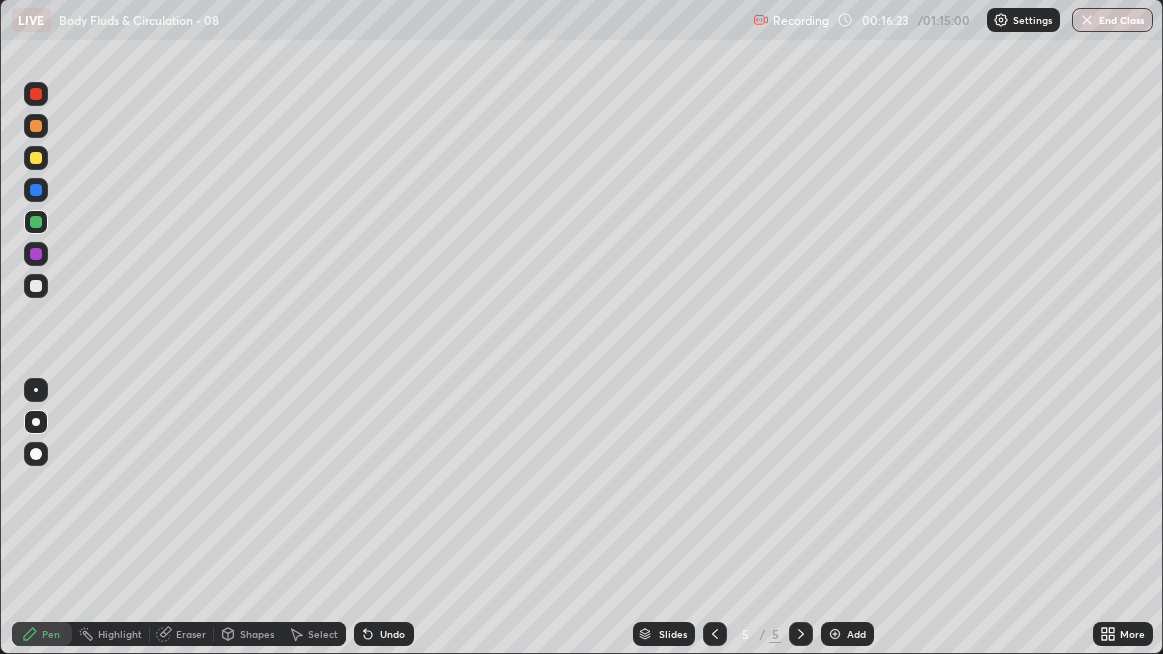 click at bounding box center [36, 94] 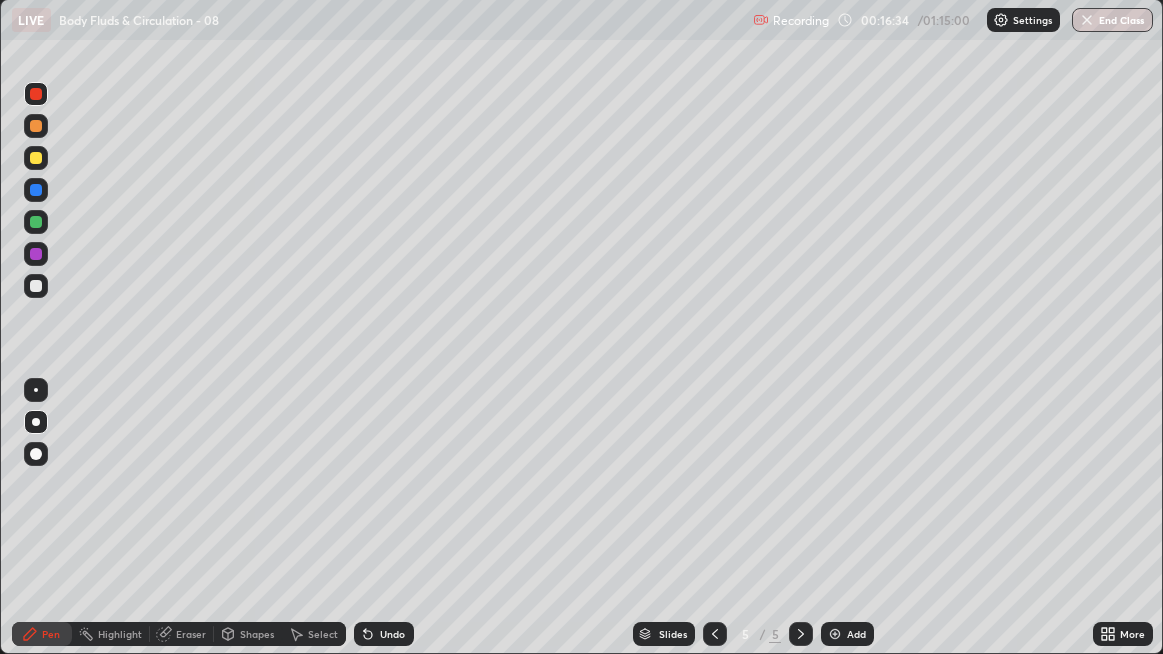 click at bounding box center [36, 158] 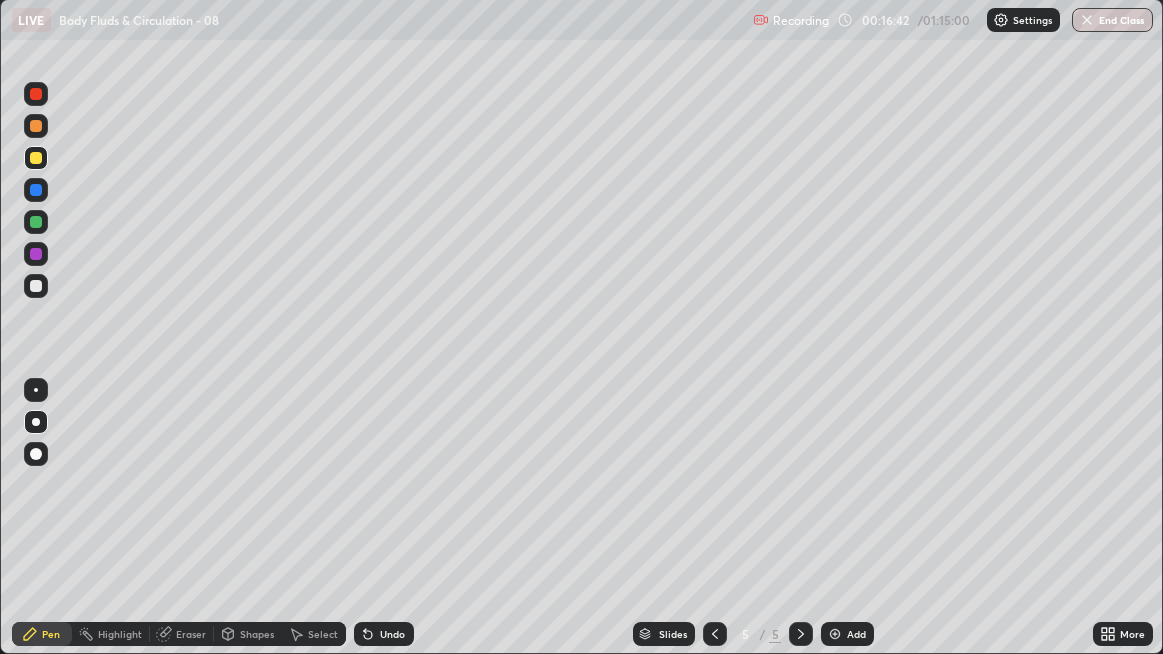click at bounding box center (36, 254) 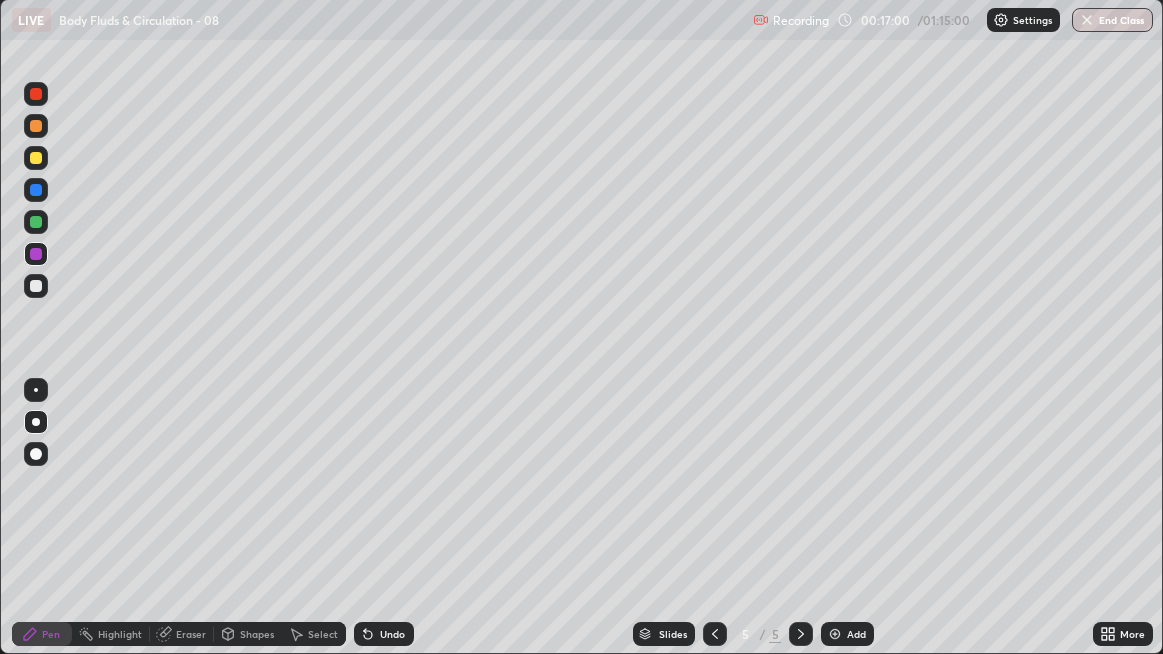 click on "Add" at bounding box center [856, 634] 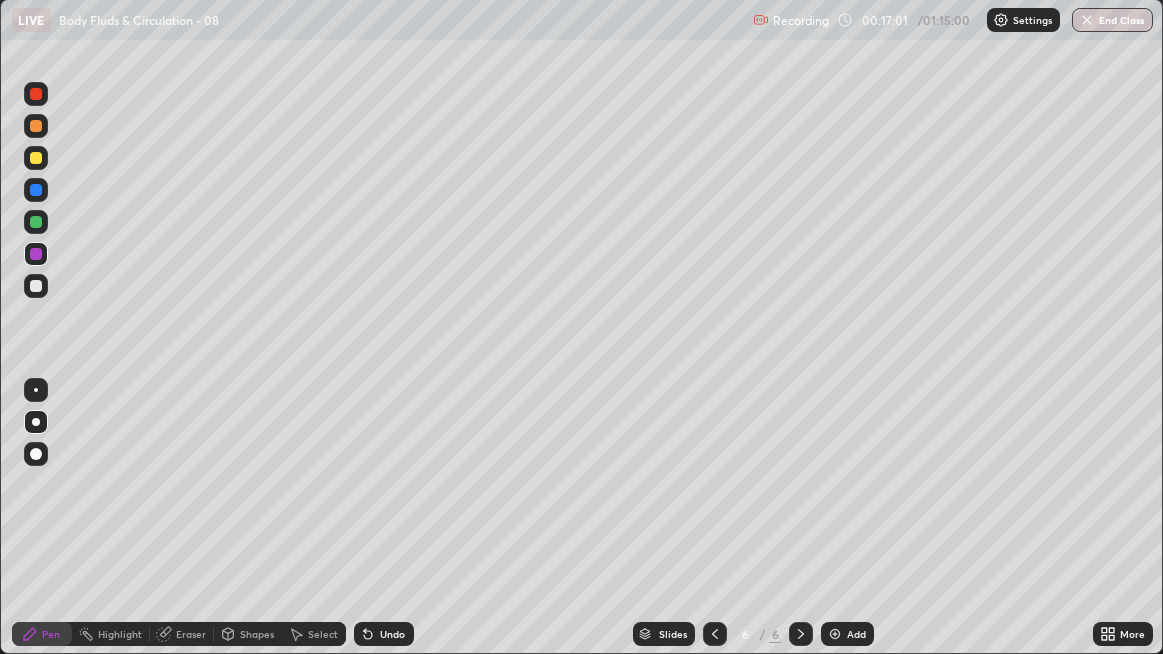 click at bounding box center [36, 286] 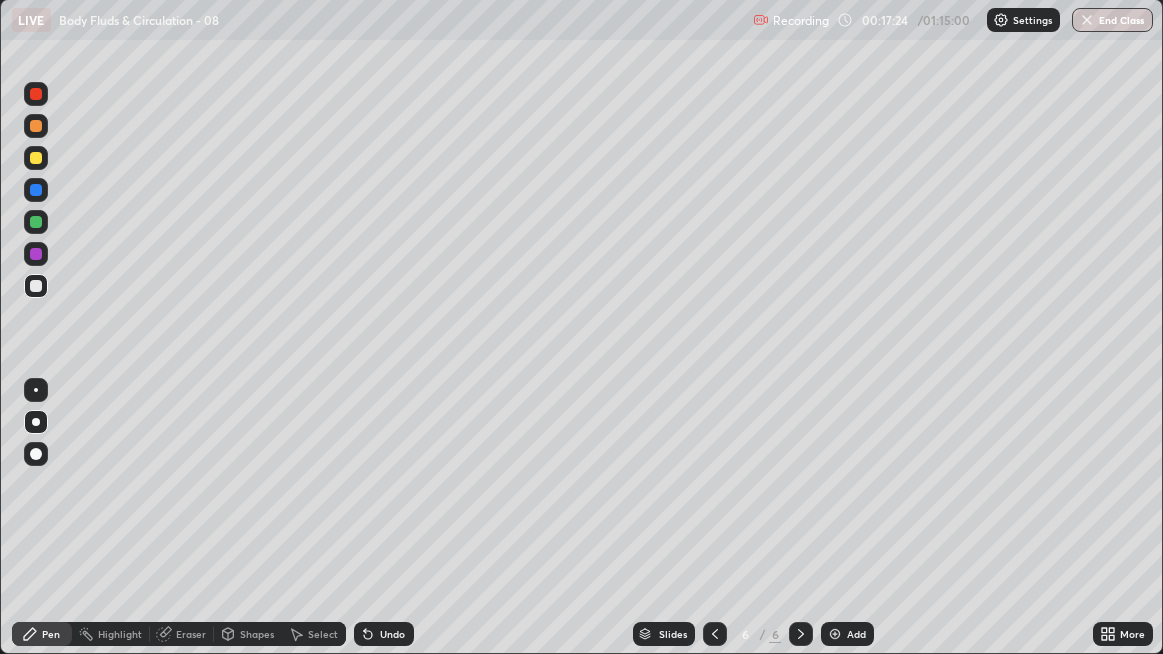 click at bounding box center [36, 286] 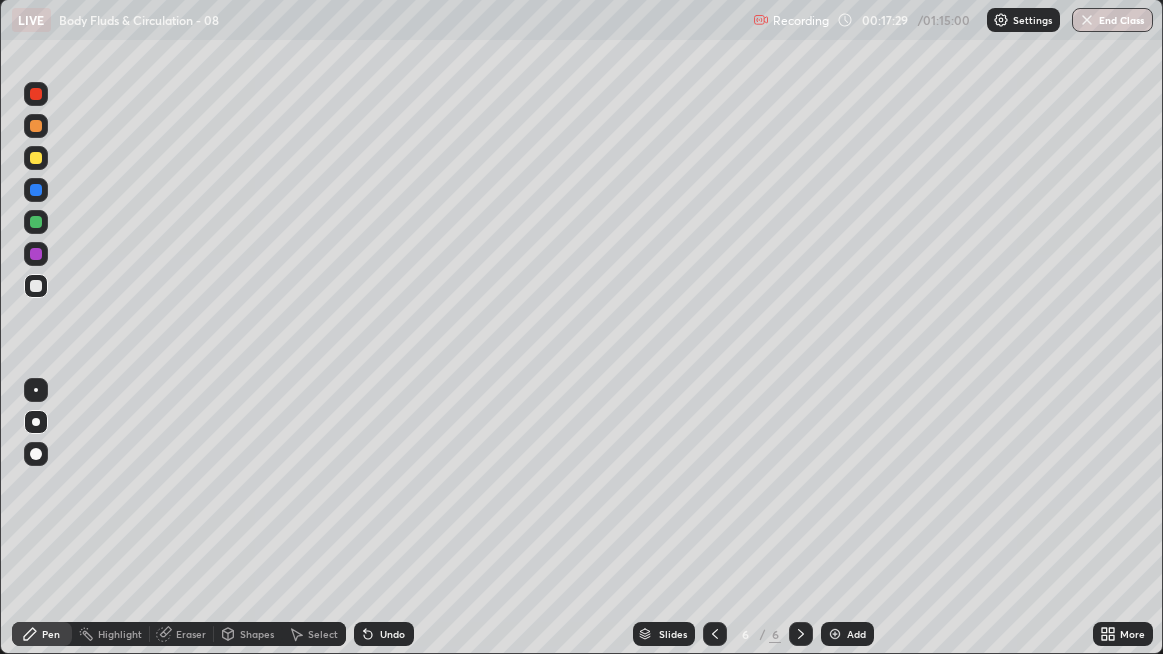 click at bounding box center [36, 286] 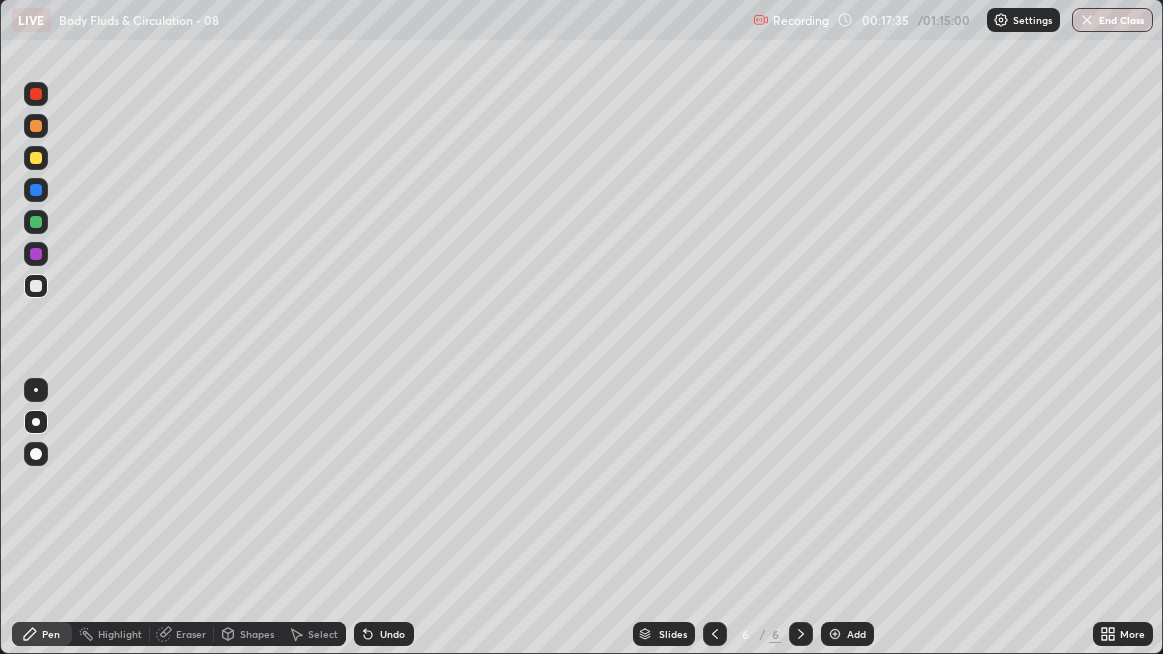 click at bounding box center [36, 190] 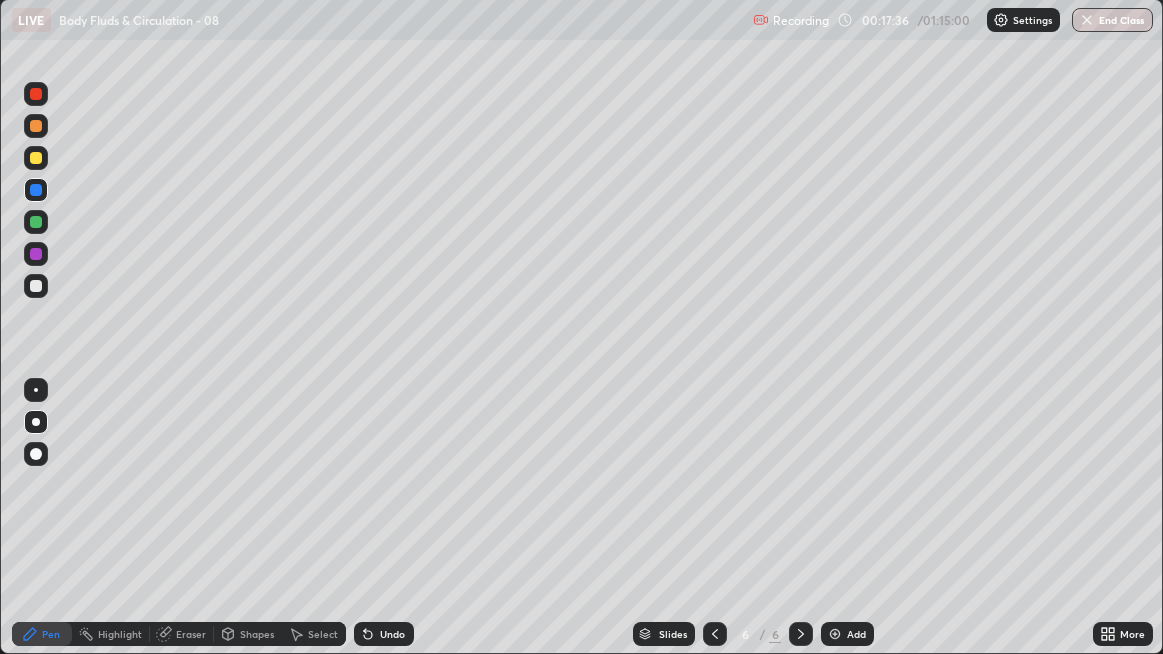 click at bounding box center [36, 190] 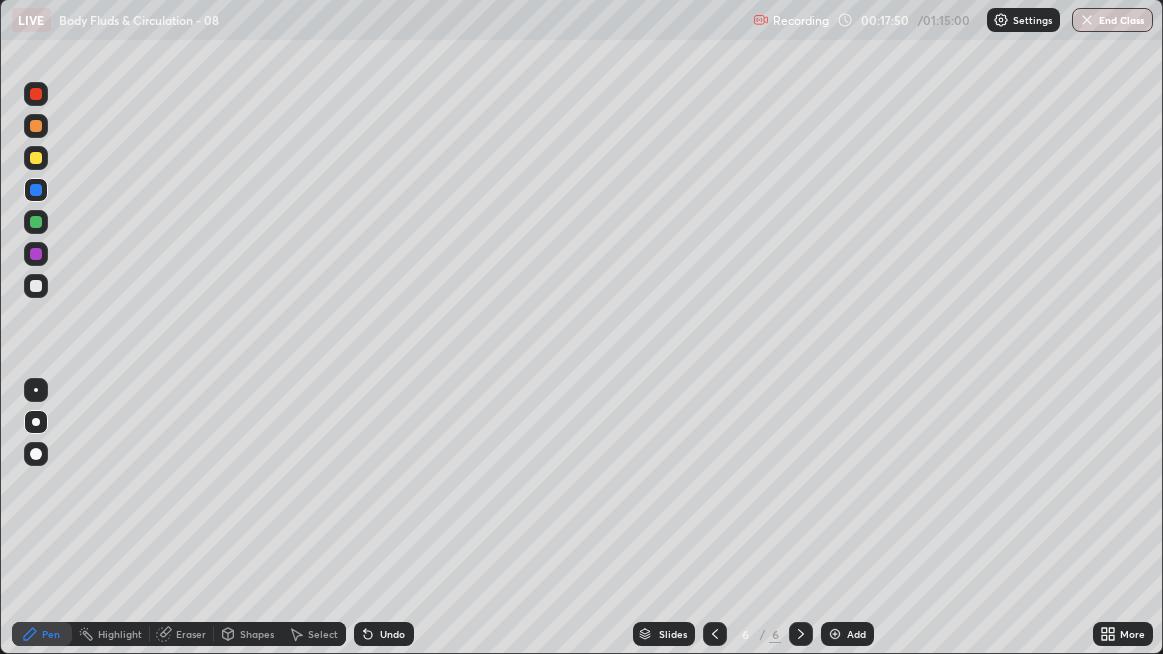 click at bounding box center [36, 286] 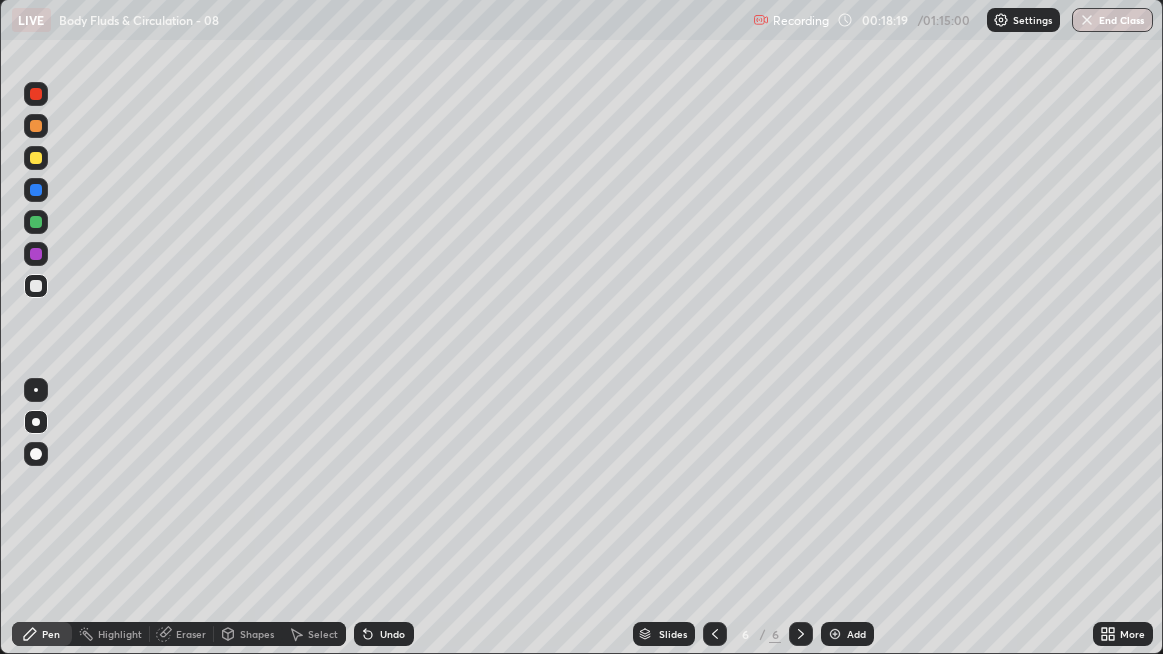 click at bounding box center [36, 286] 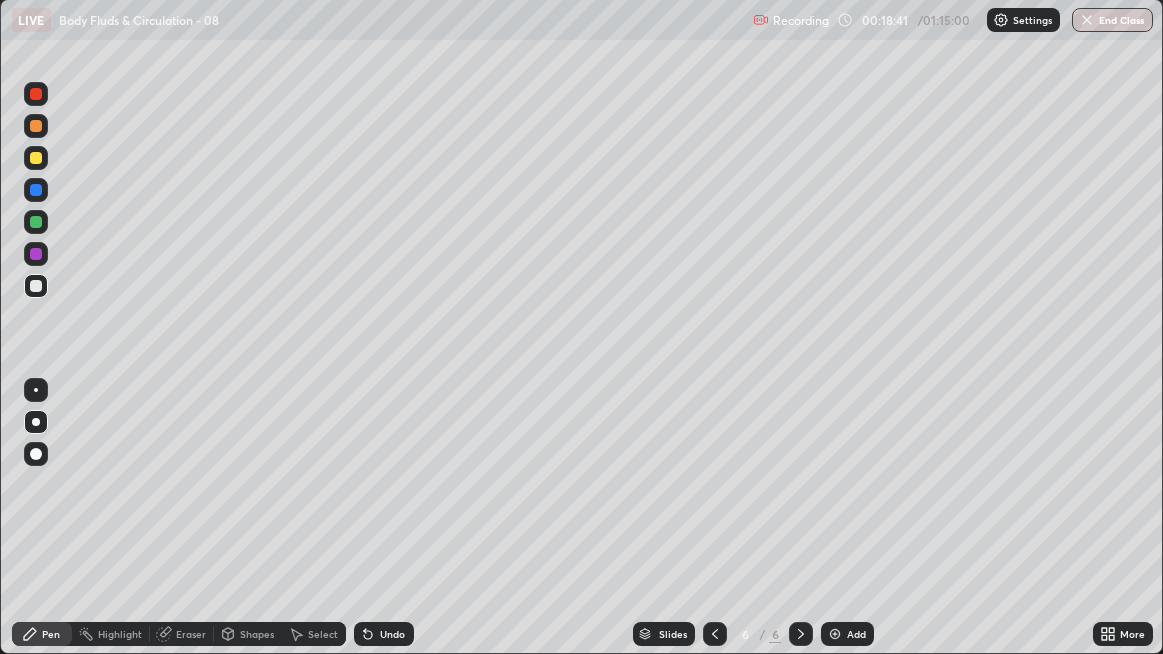 click at bounding box center [36, 286] 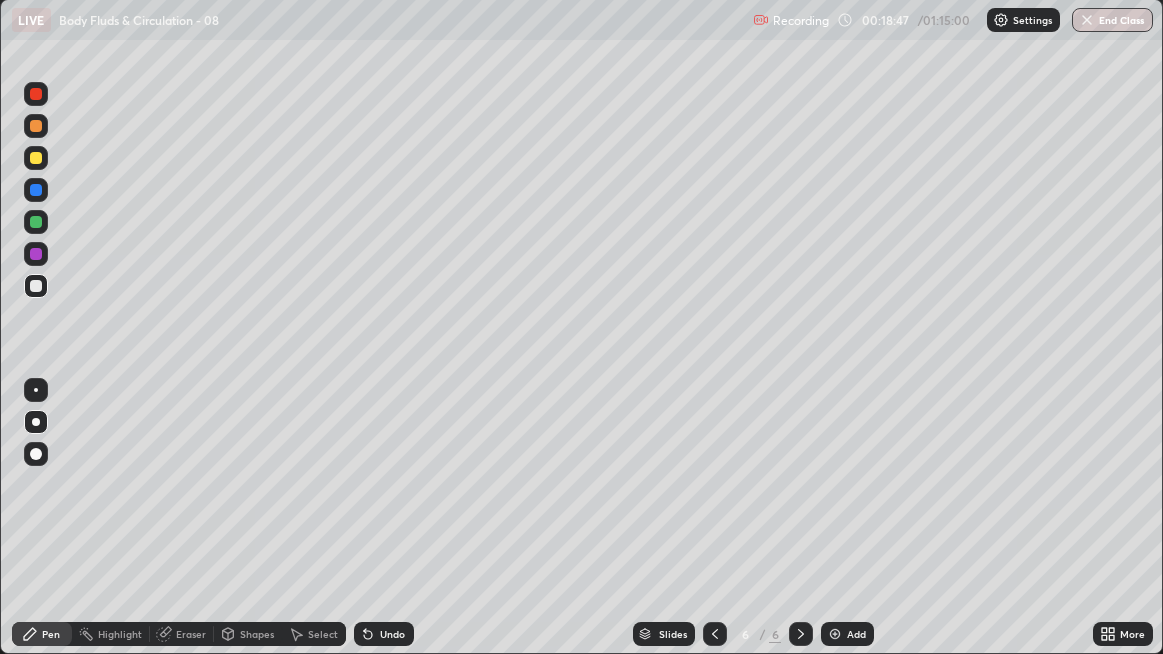 click at bounding box center [36, 286] 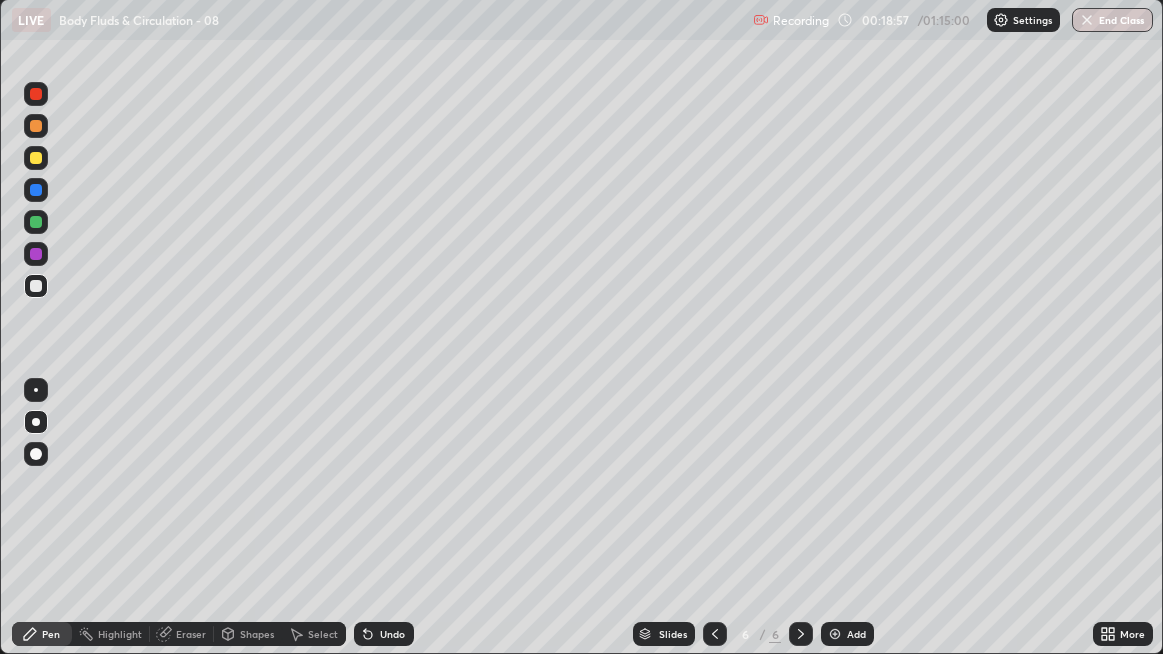 click at bounding box center (36, 286) 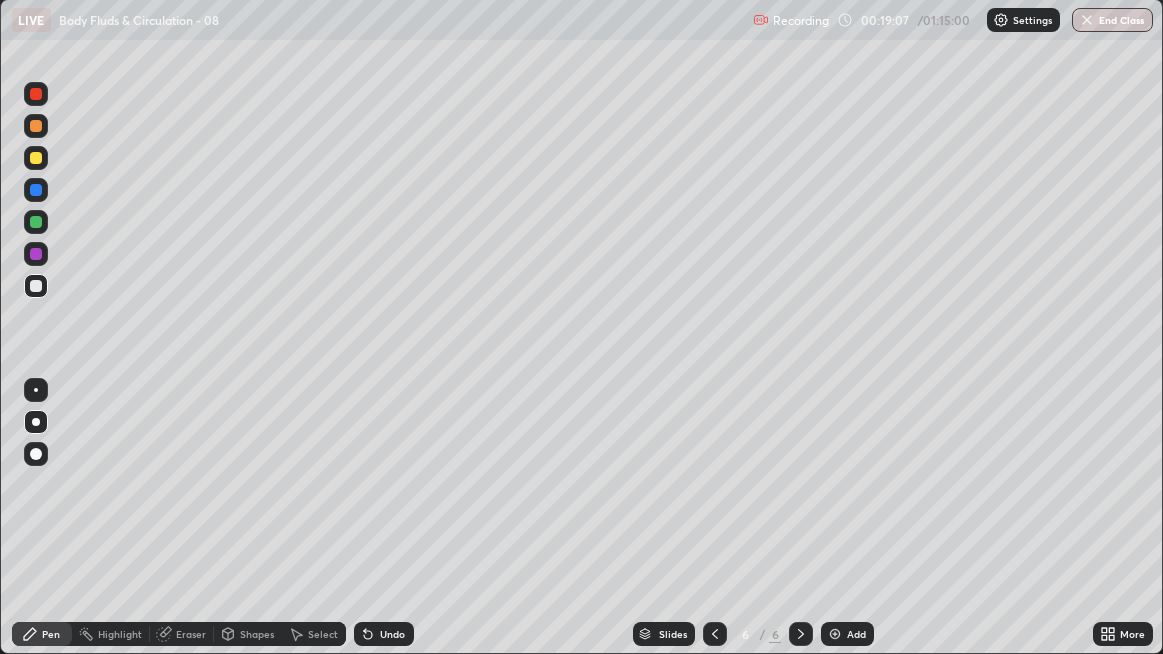 click at bounding box center [36, 286] 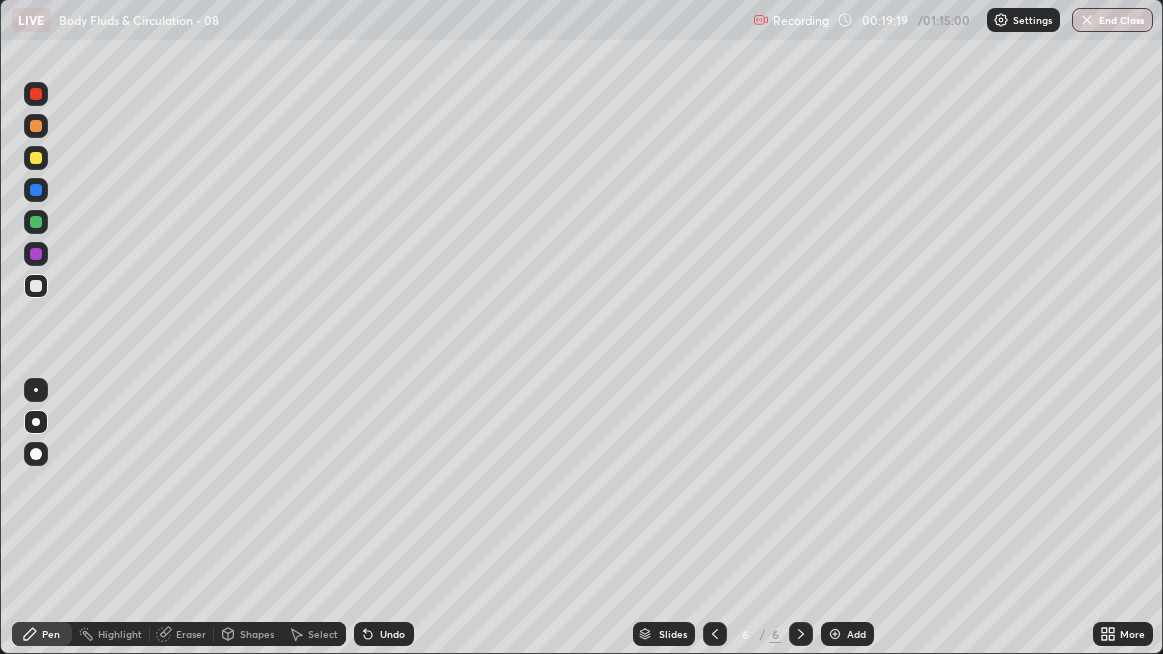 click at bounding box center [36, 158] 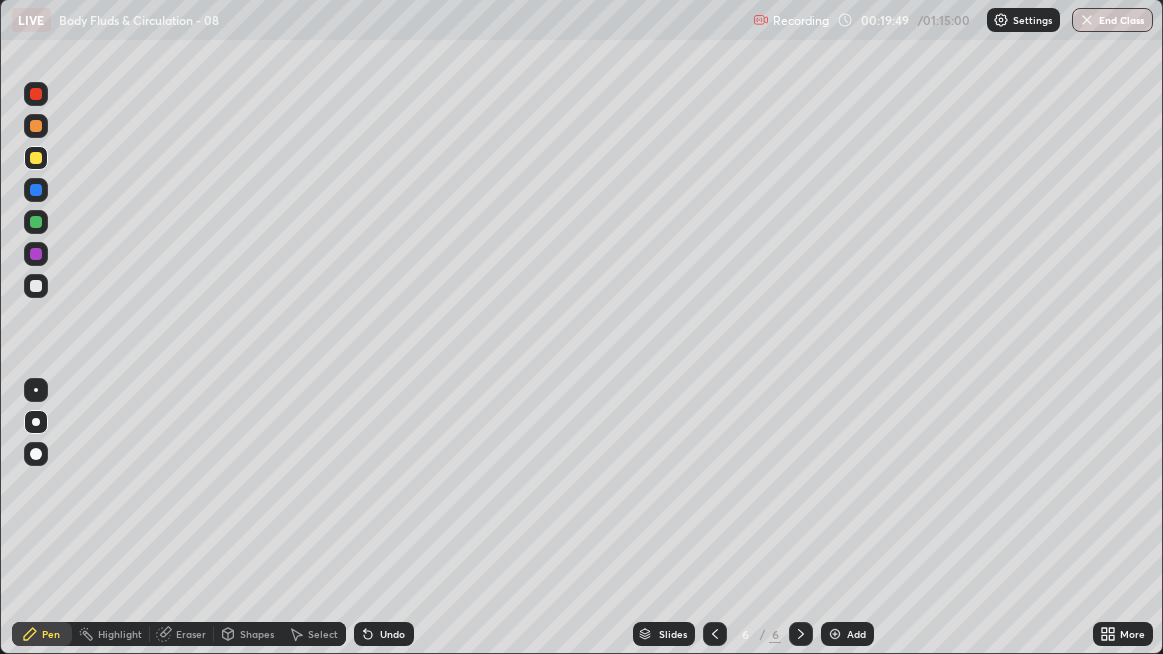 click at bounding box center (36, 286) 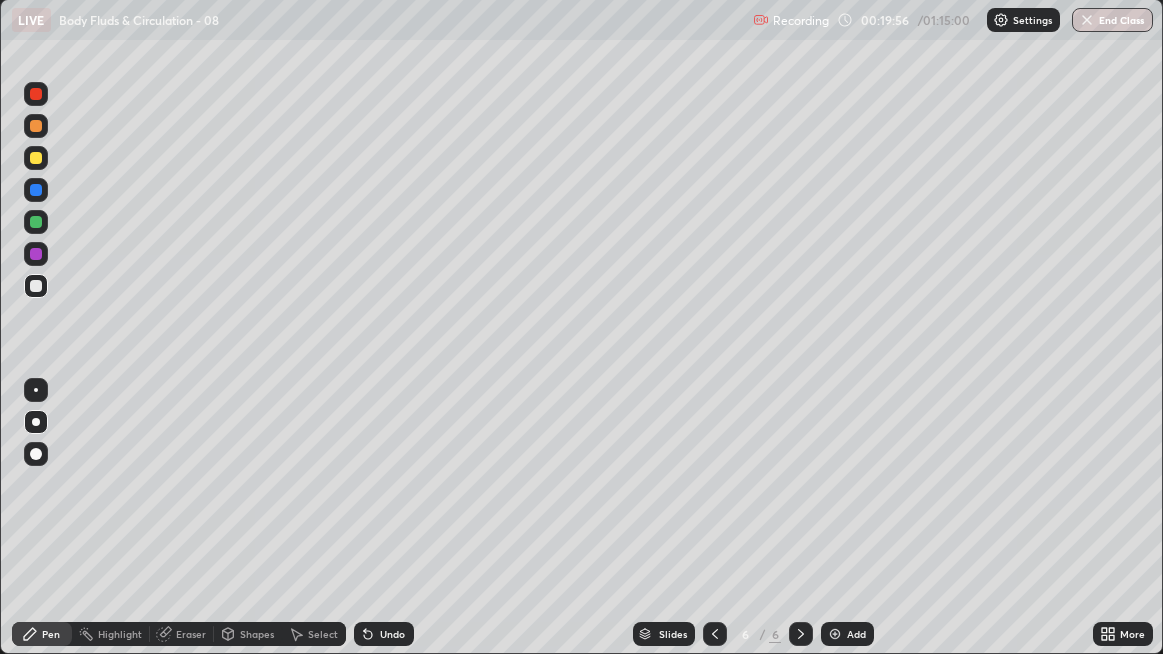 click at bounding box center [36, 286] 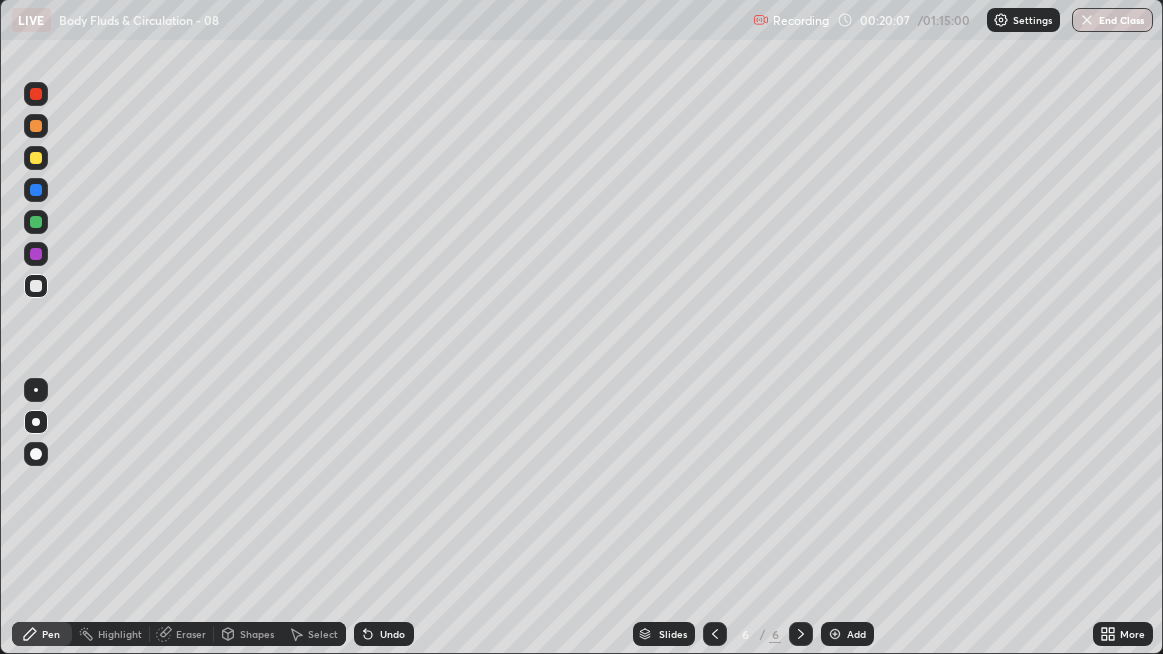 click on "Add" at bounding box center [856, 634] 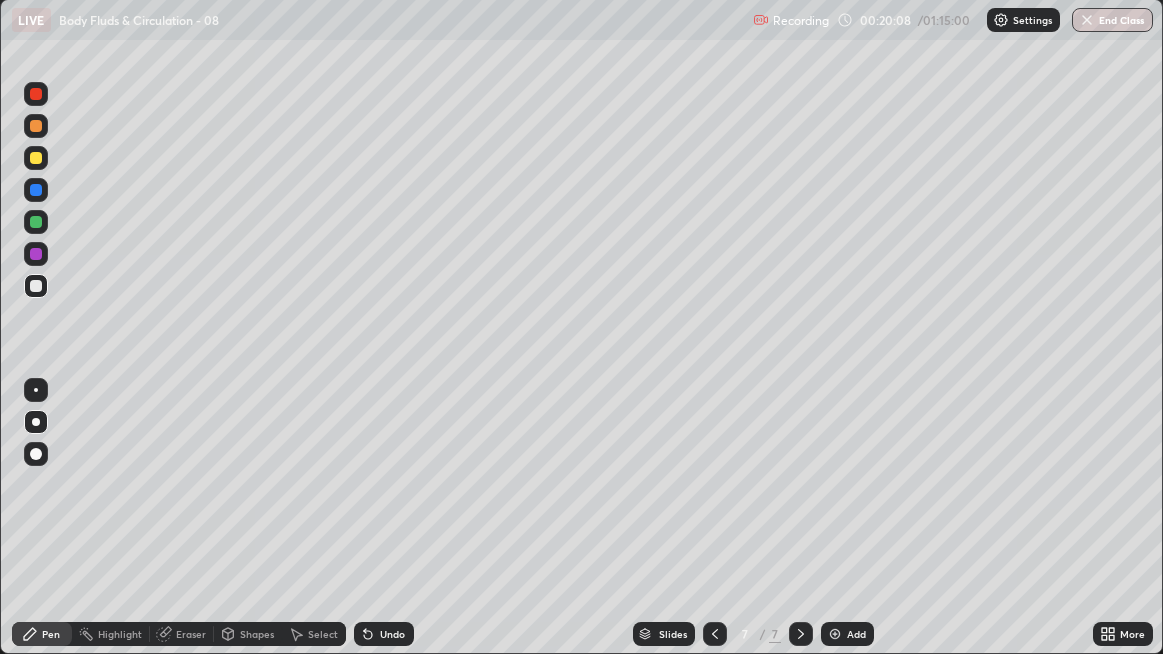 click at bounding box center (36, 286) 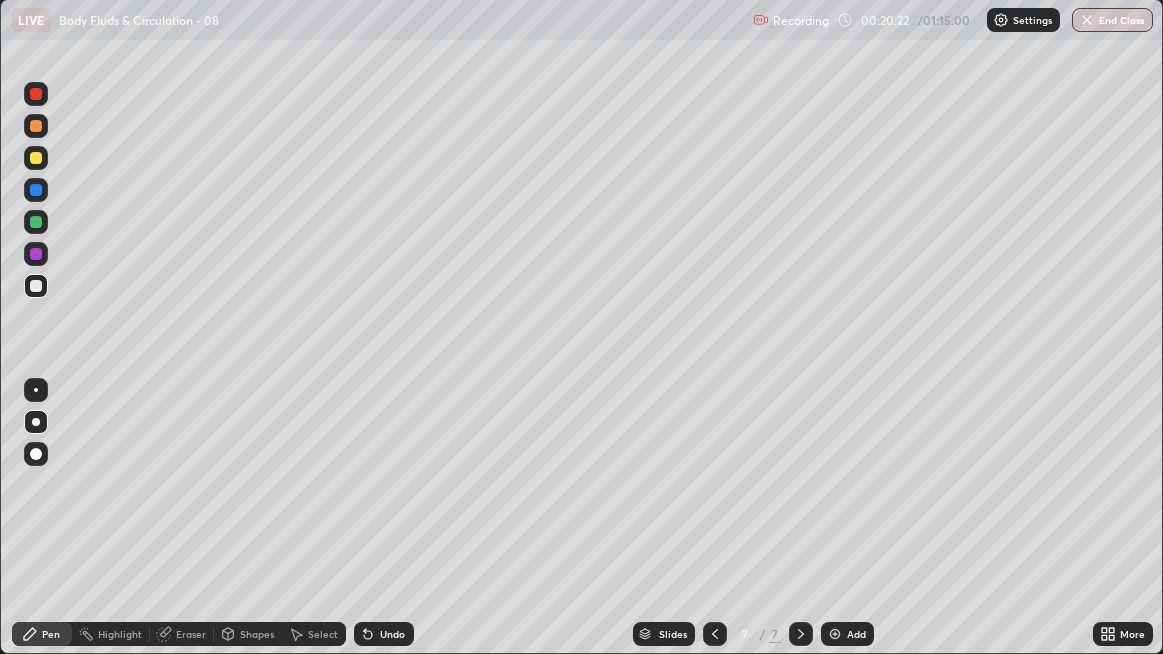 click at bounding box center (36, 286) 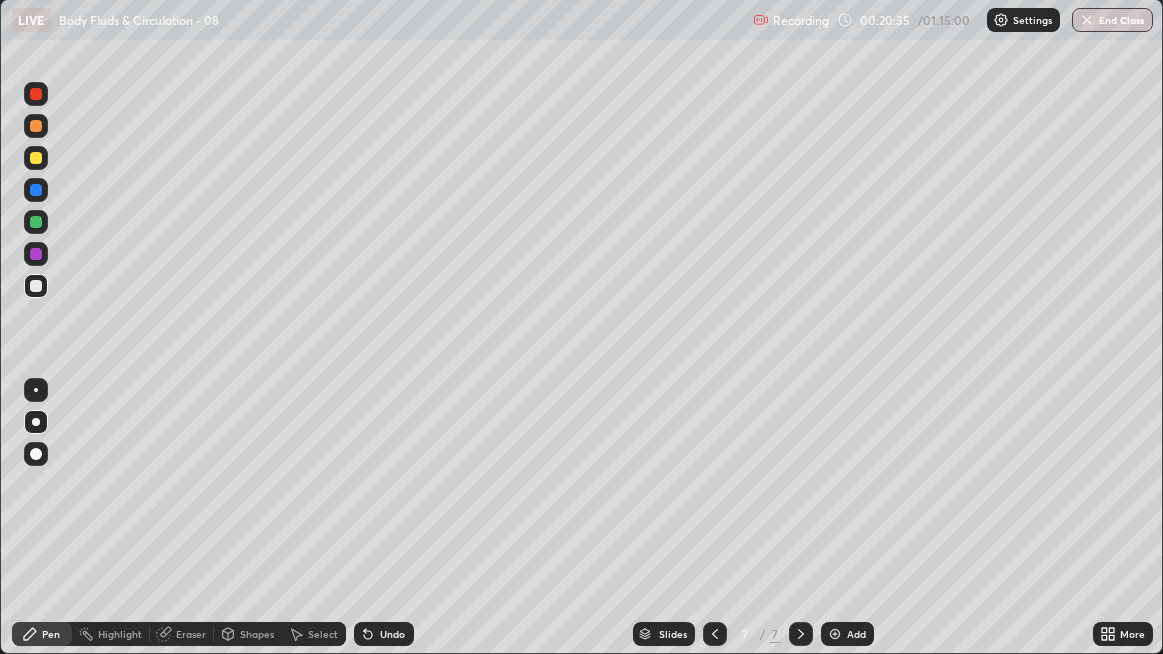click at bounding box center [36, 286] 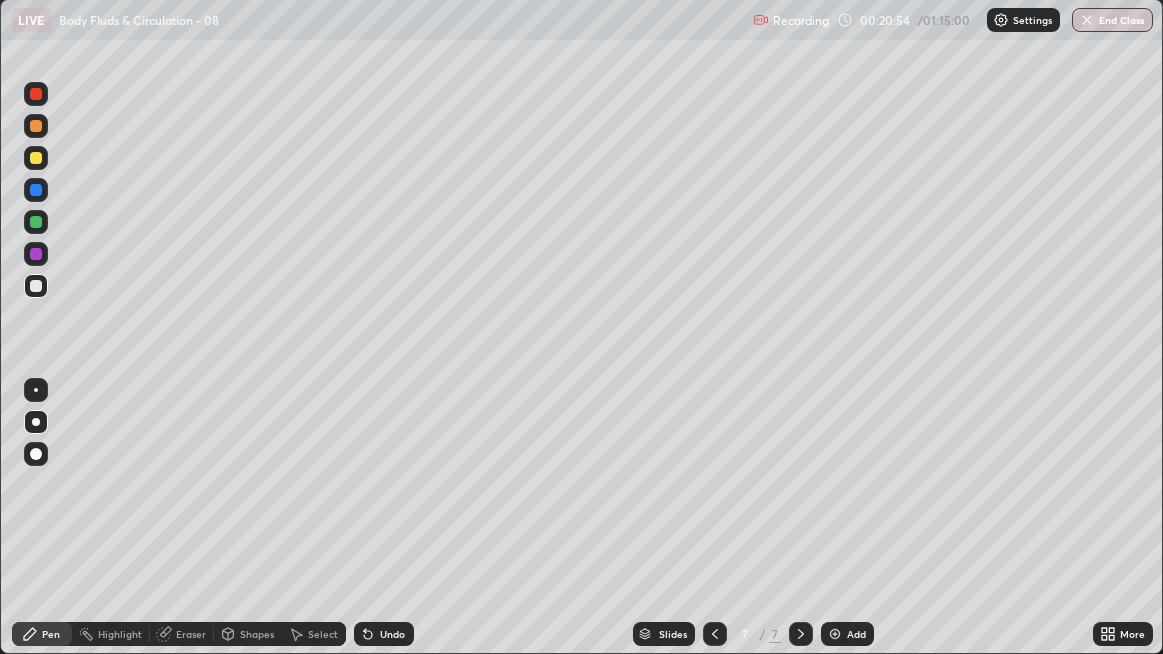 click at bounding box center (36, 286) 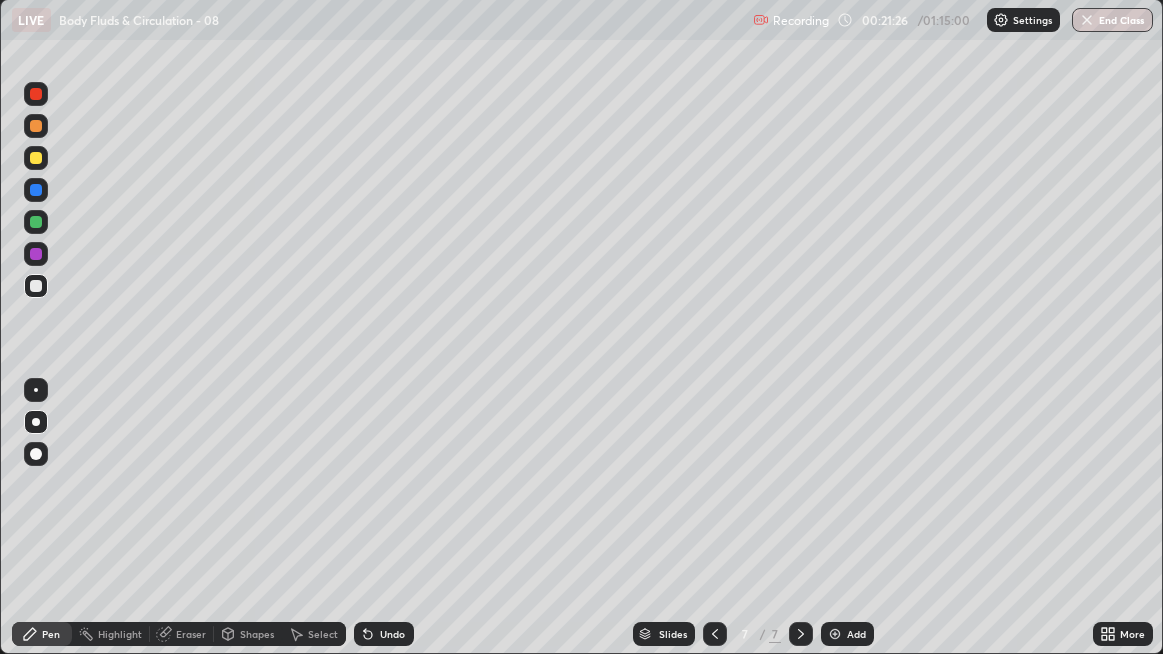 click at bounding box center [36, 286] 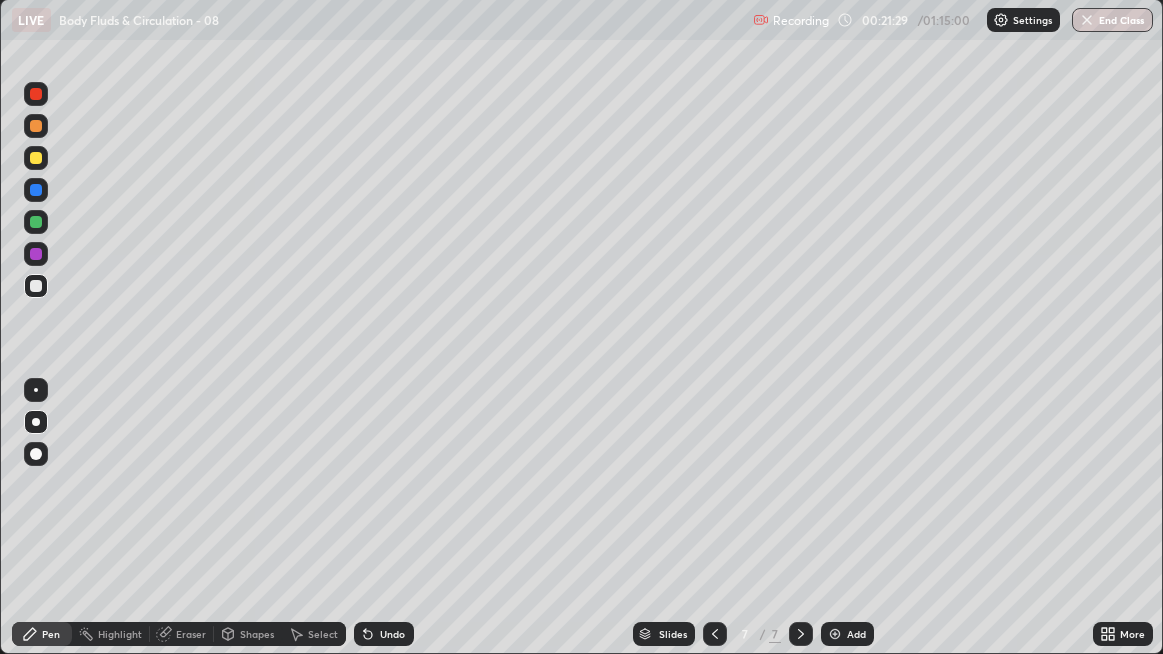 click at bounding box center [36, 158] 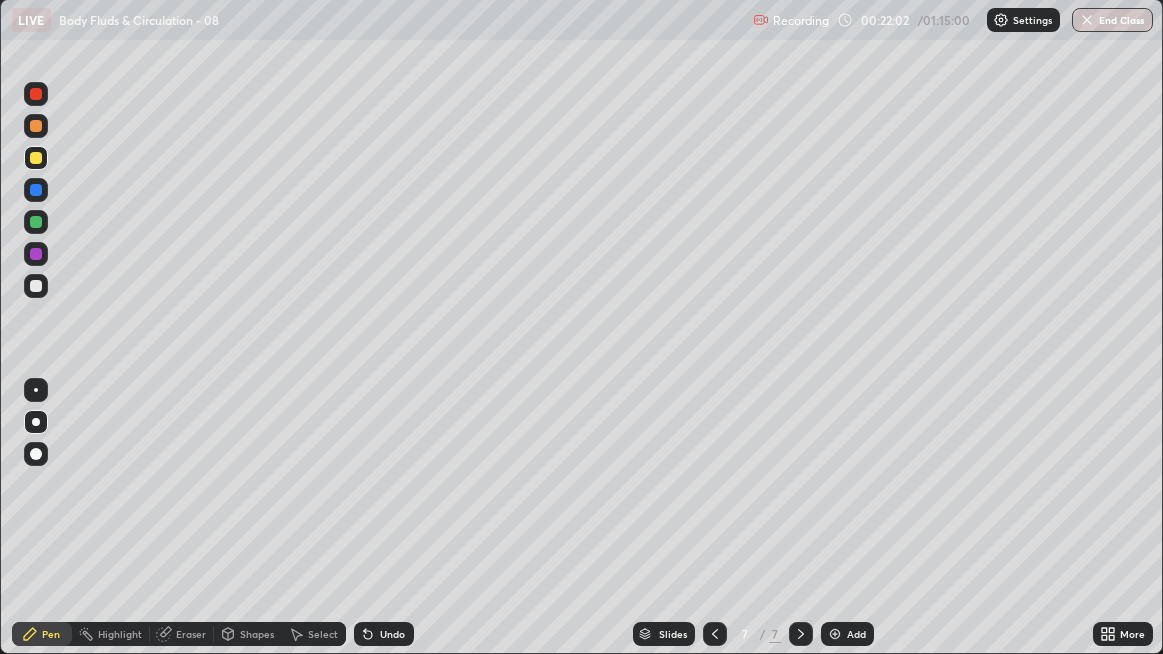 click at bounding box center (36, 286) 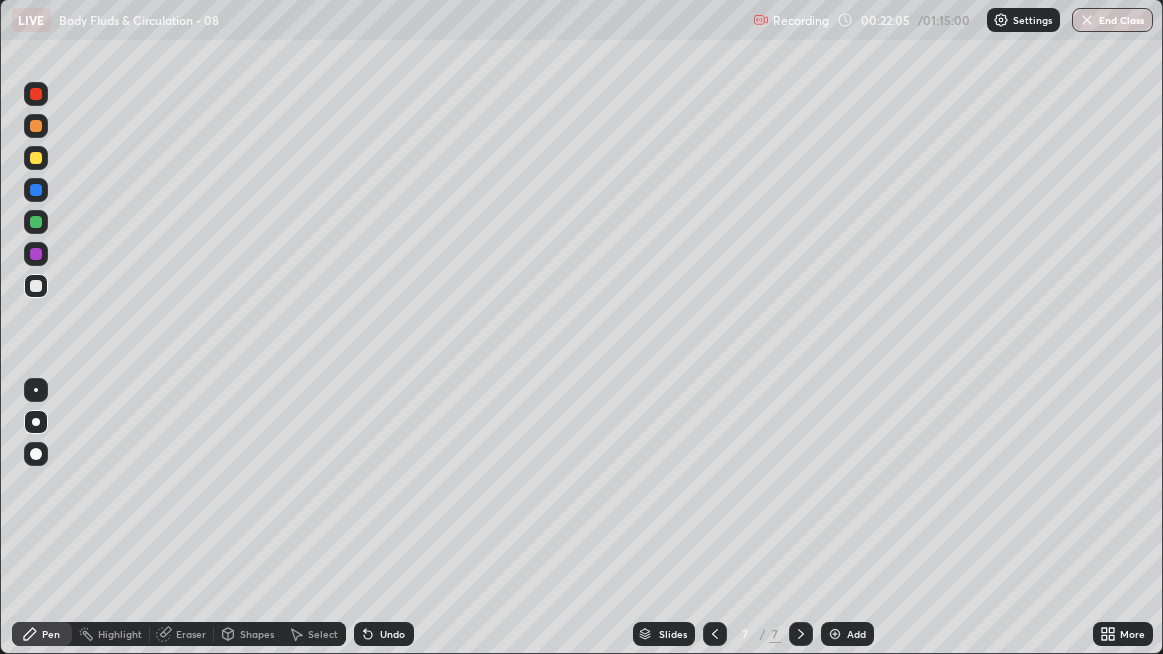 click at bounding box center (36, 286) 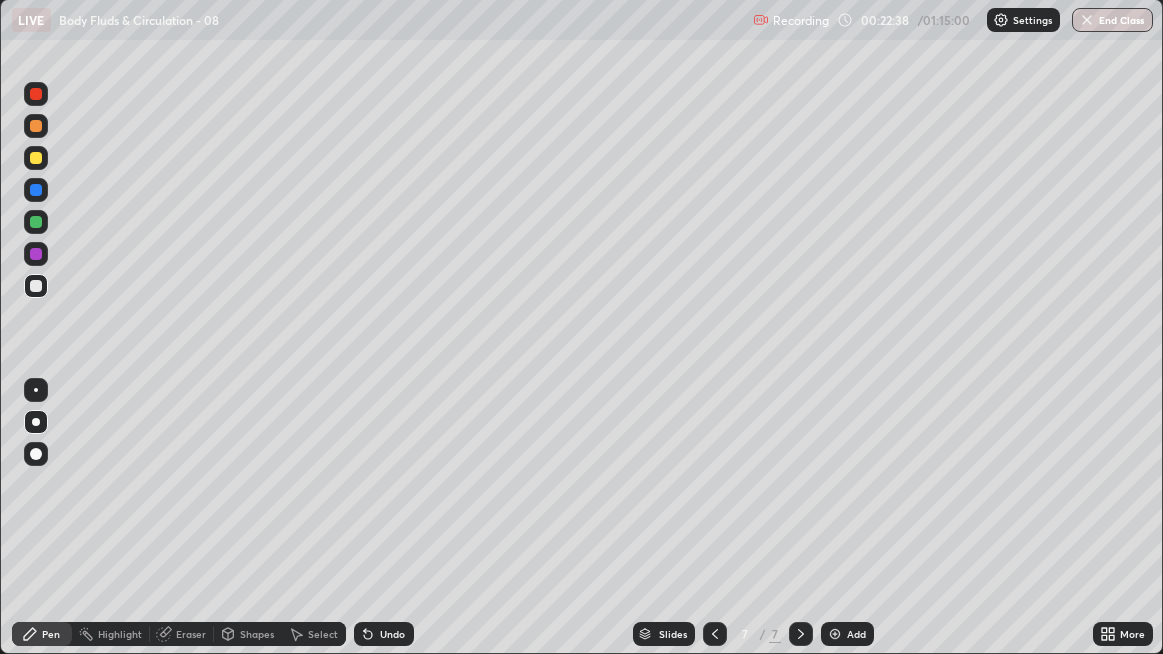 click at bounding box center [36, 286] 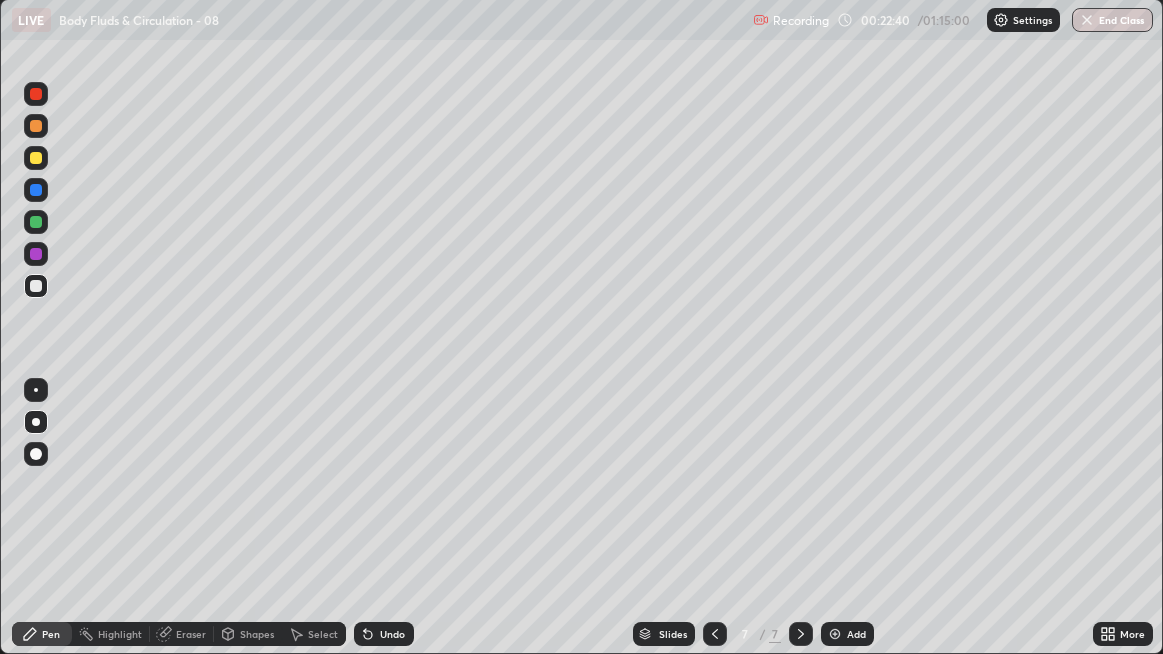 click at bounding box center (36, 190) 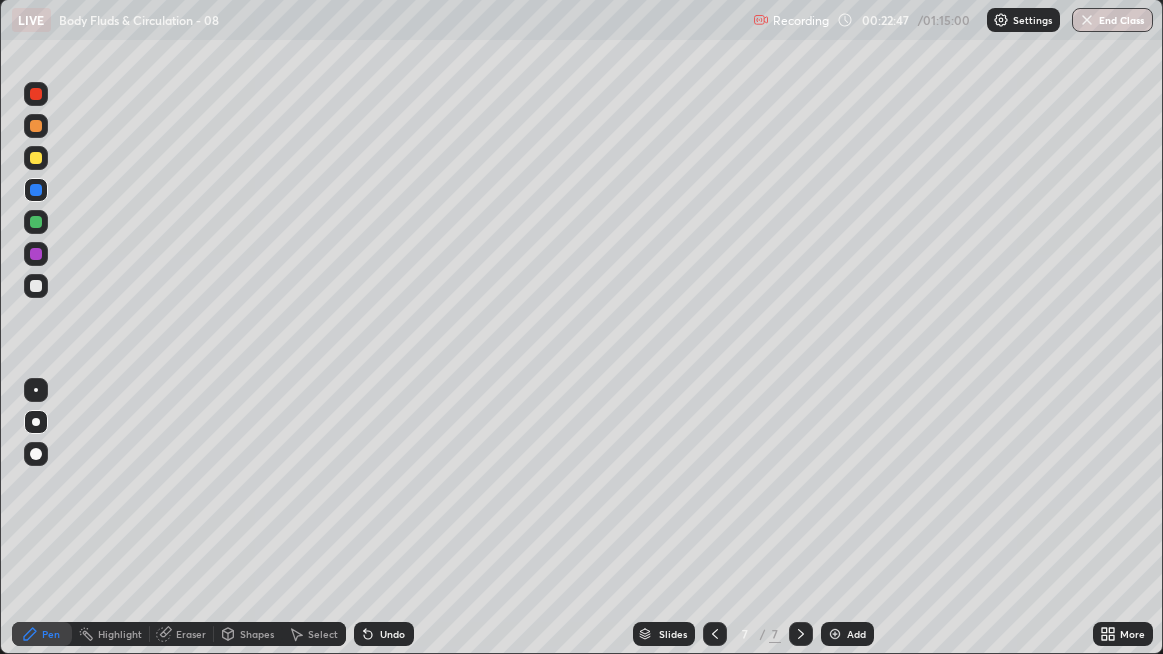 click on "Undo" at bounding box center [392, 634] 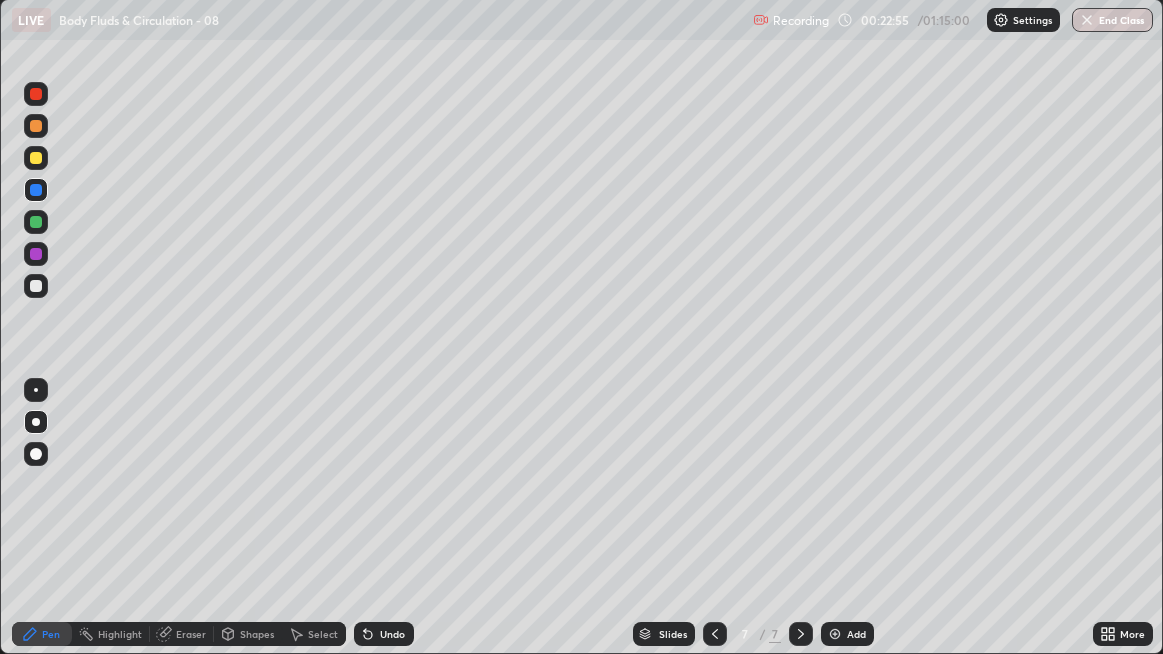 click on "Undo" at bounding box center (384, 634) 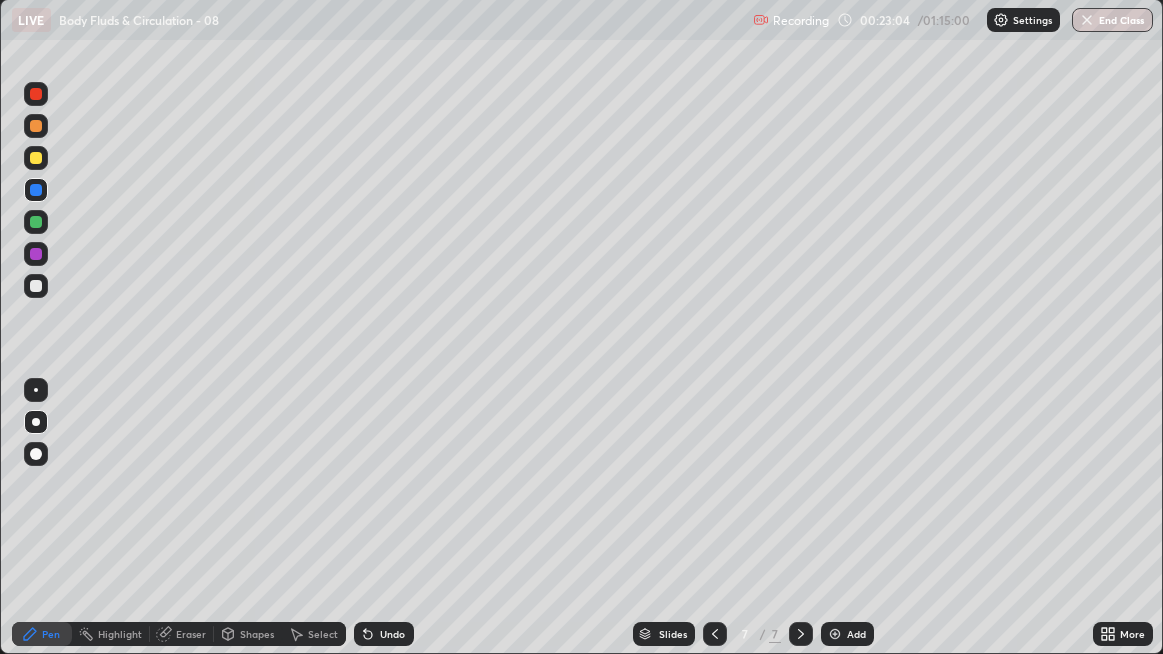 click at bounding box center [36, 286] 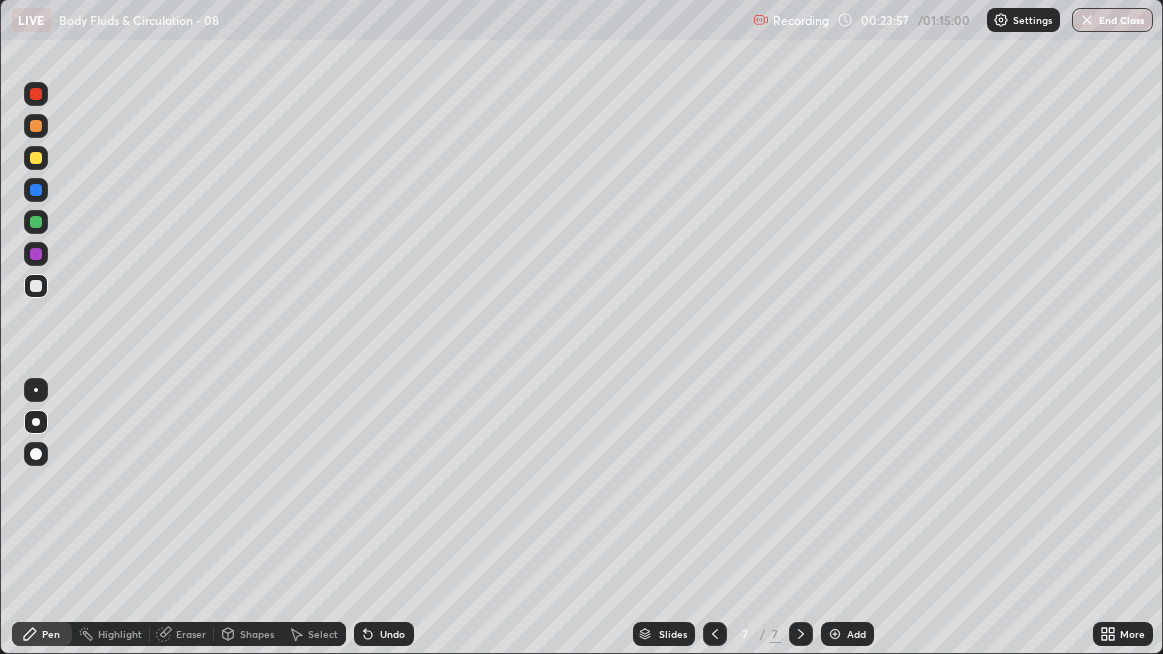 click at bounding box center [36, 158] 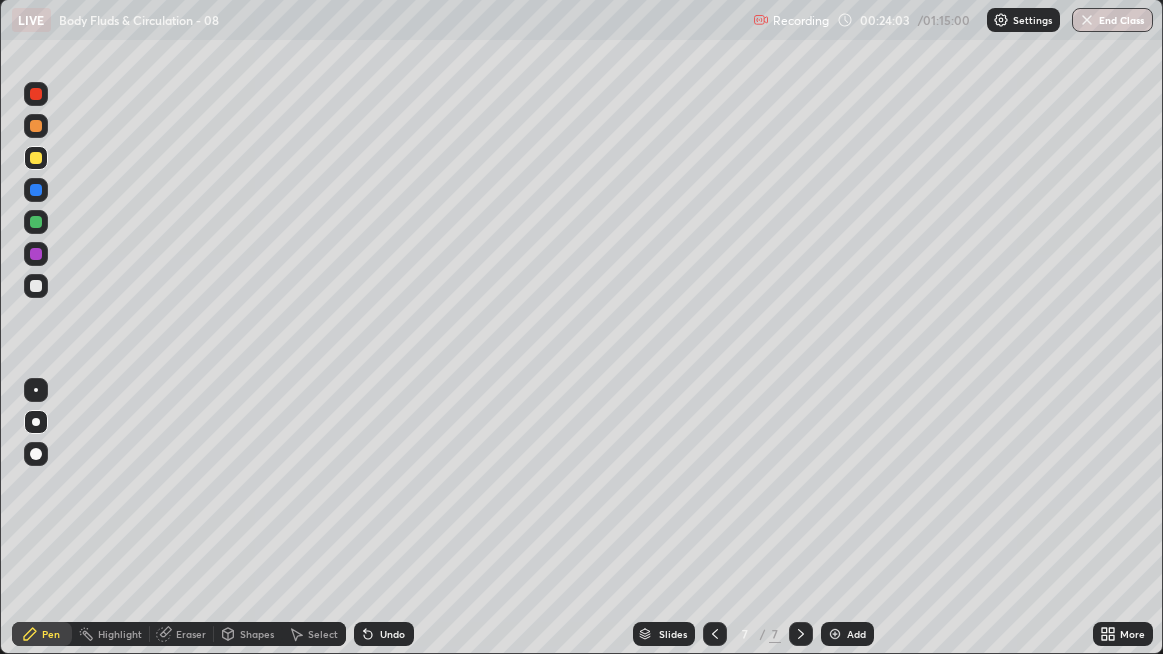 click on "Undo" at bounding box center (392, 634) 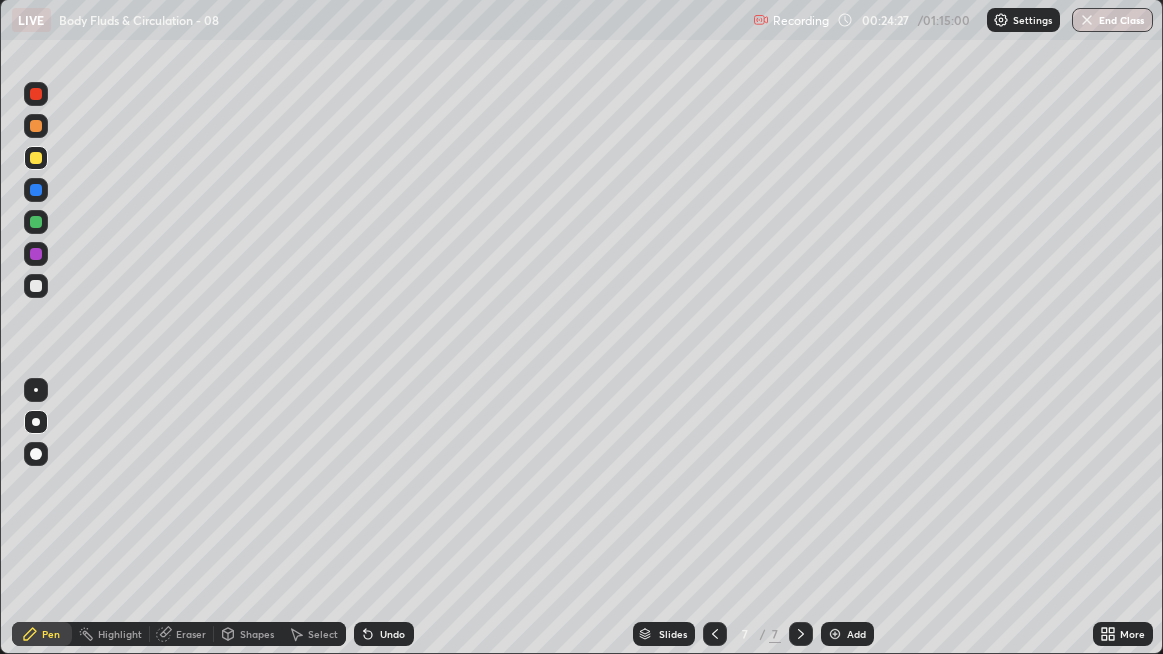 click at bounding box center [36, 286] 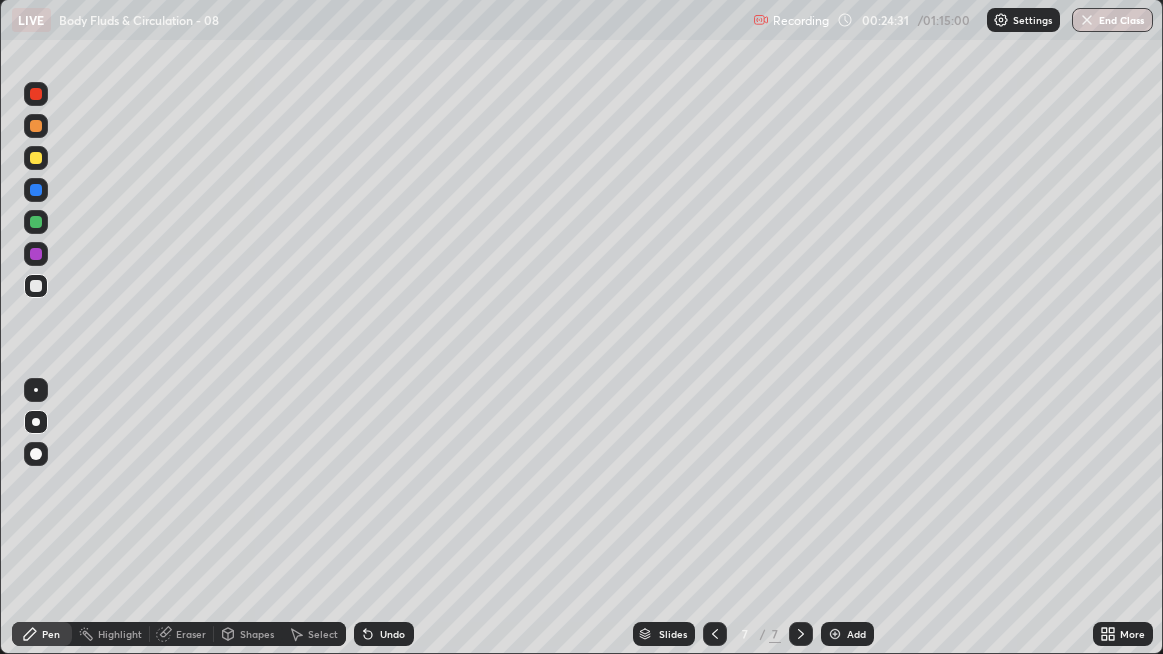 click at bounding box center [36, 158] 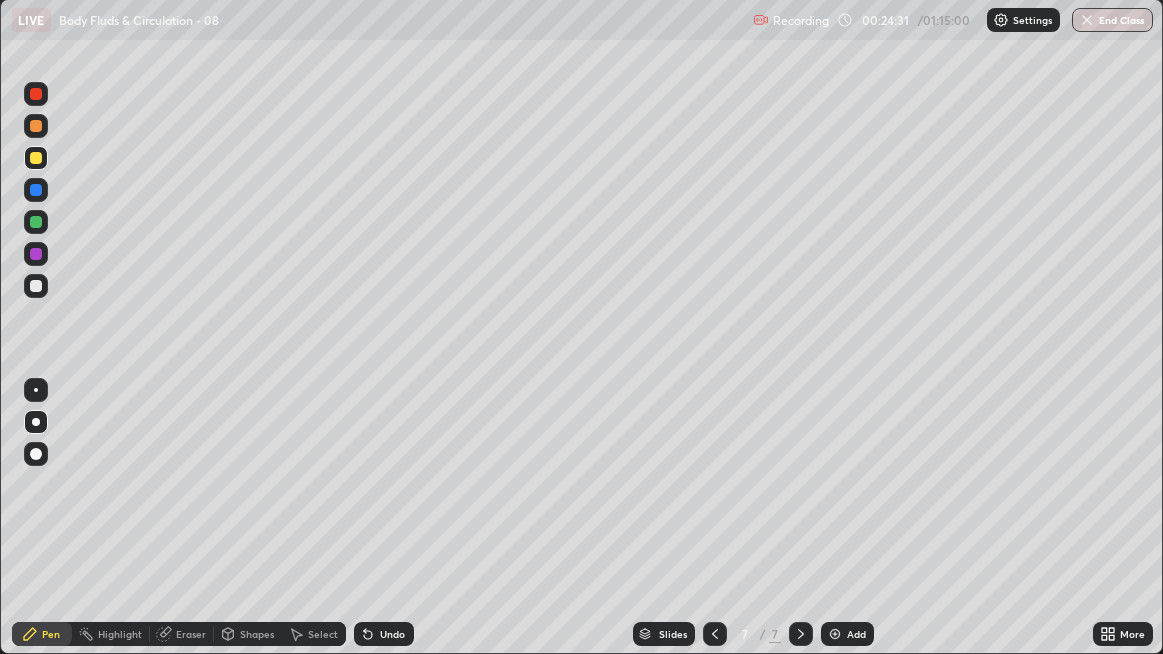 click at bounding box center (36, 222) 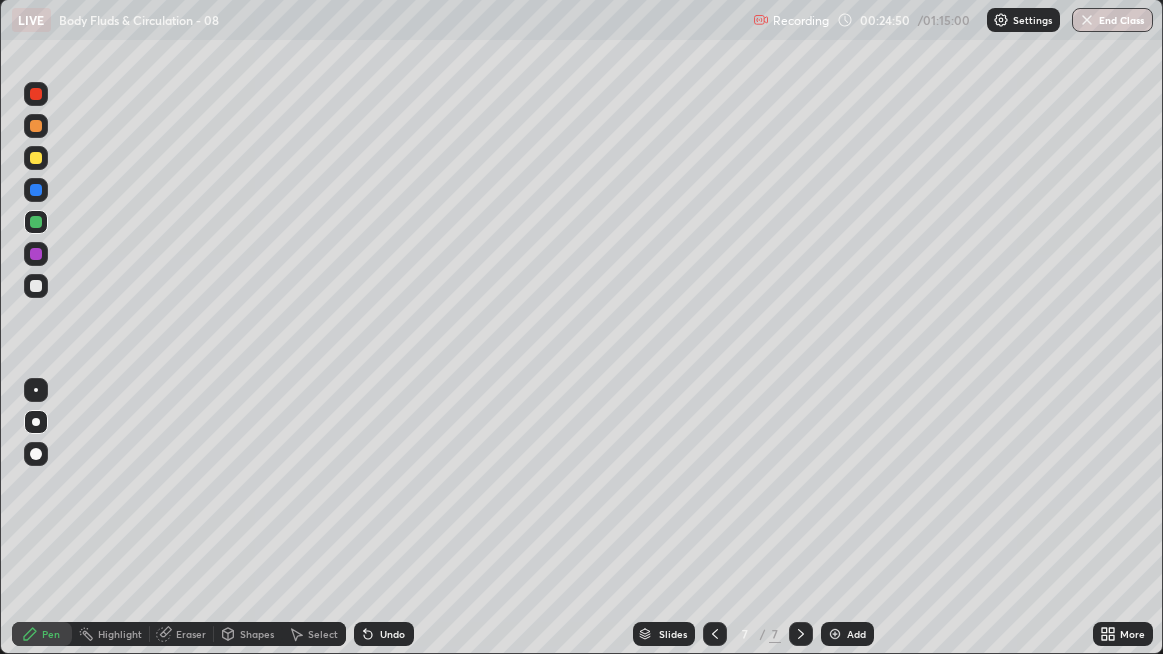 click at bounding box center (36, 222) 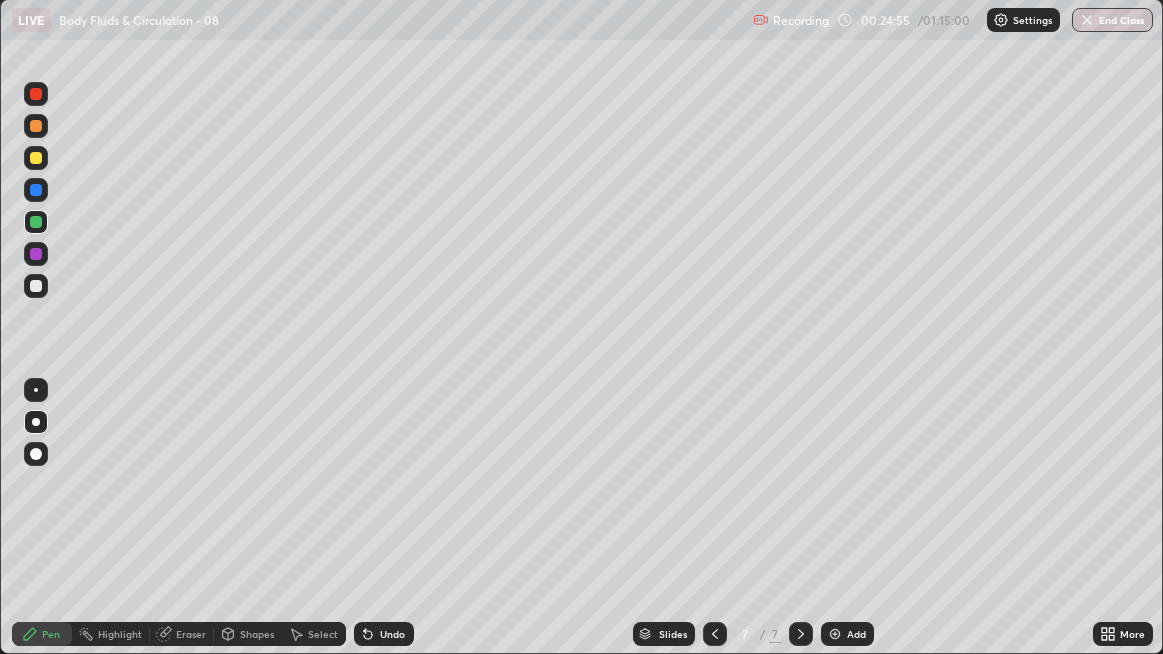 click at bounding box center [36, 286] 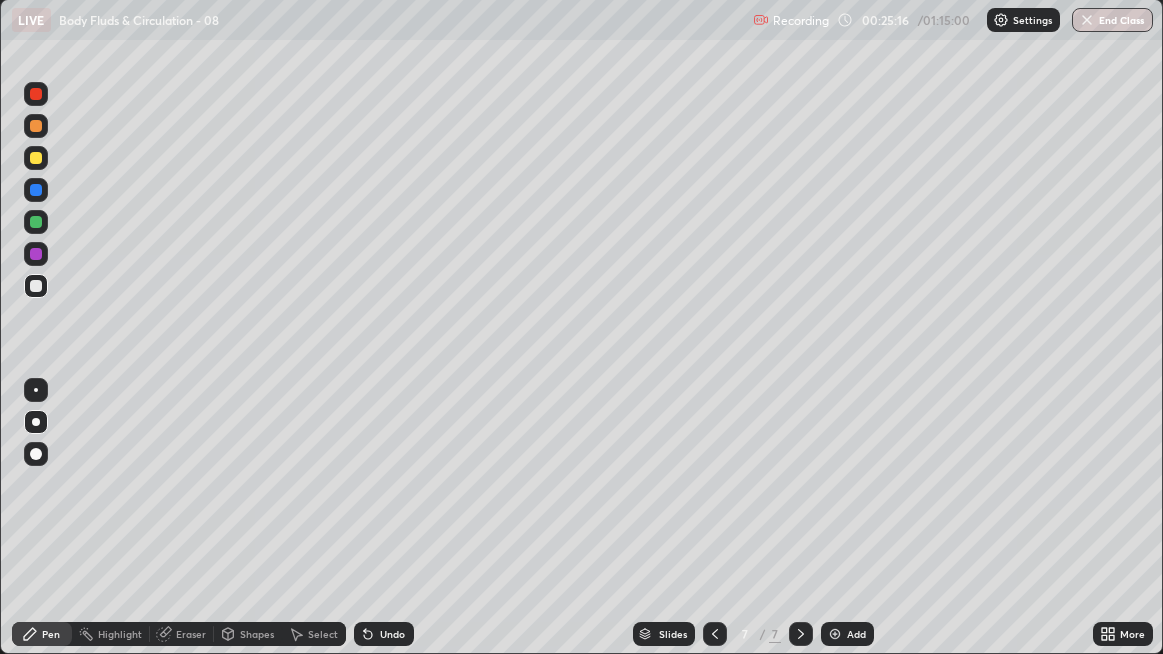click at bounding box center [36, 286] 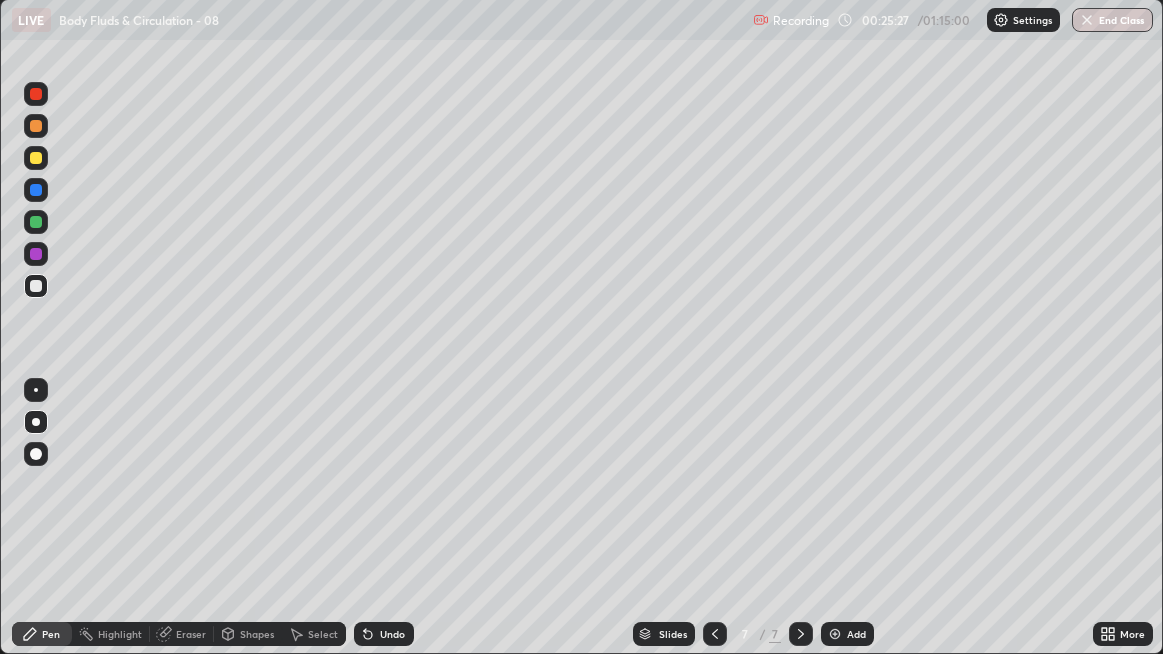 click at bounding box center [36, 286] 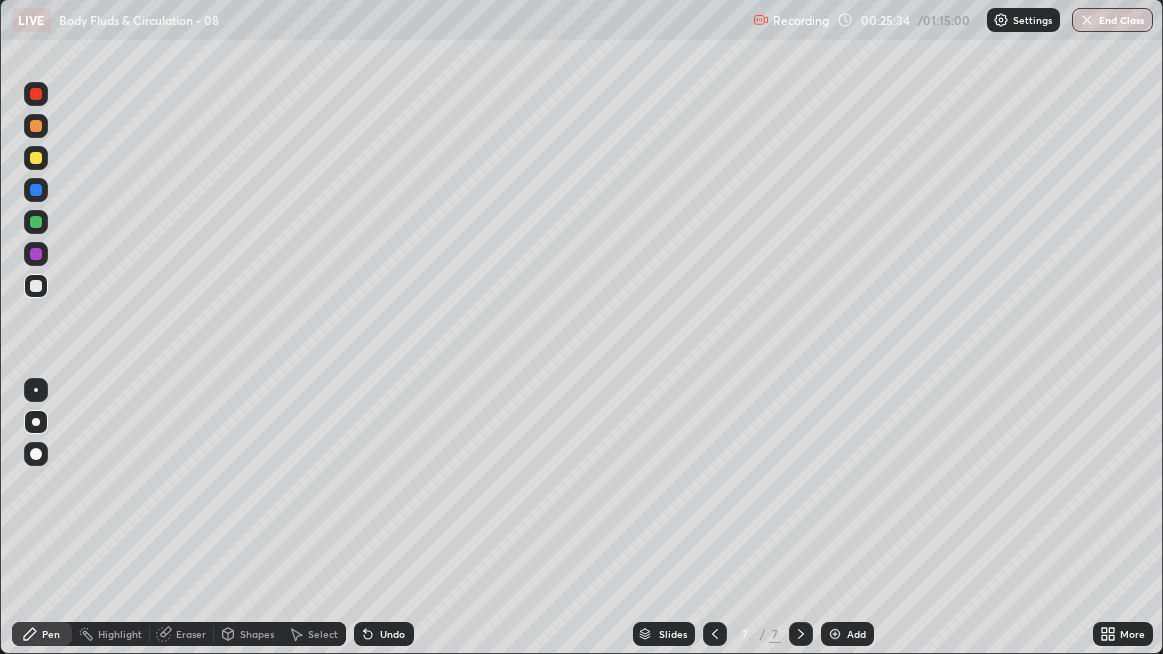 click at bounding box center (36, 254) 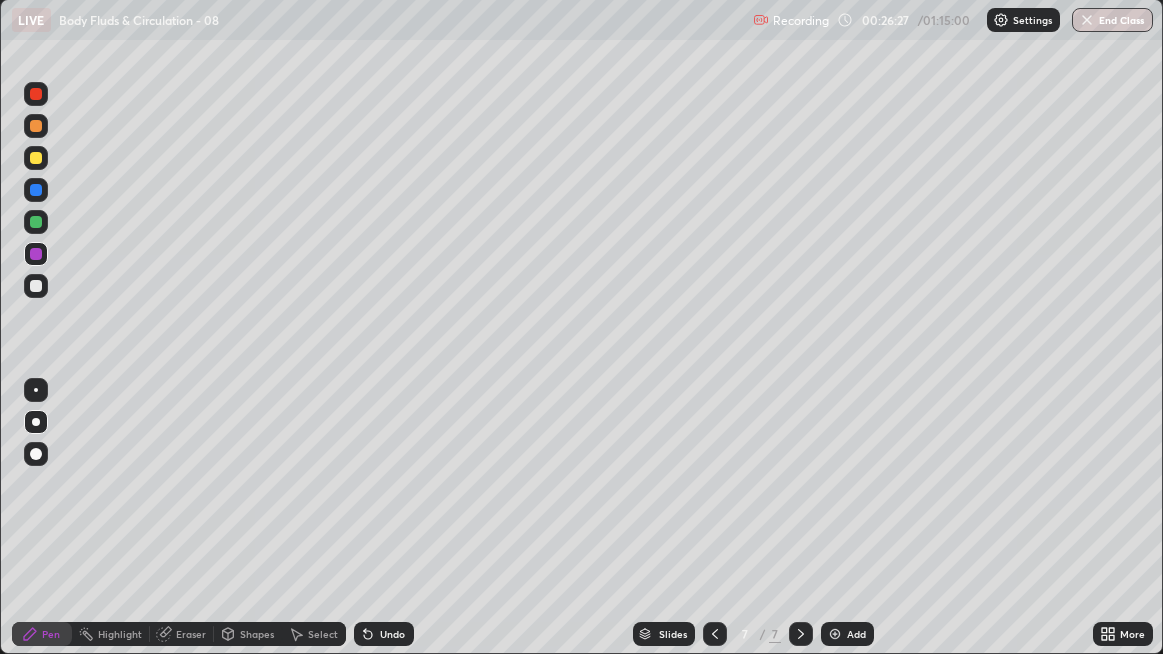 click at bounding box center [36, 286] 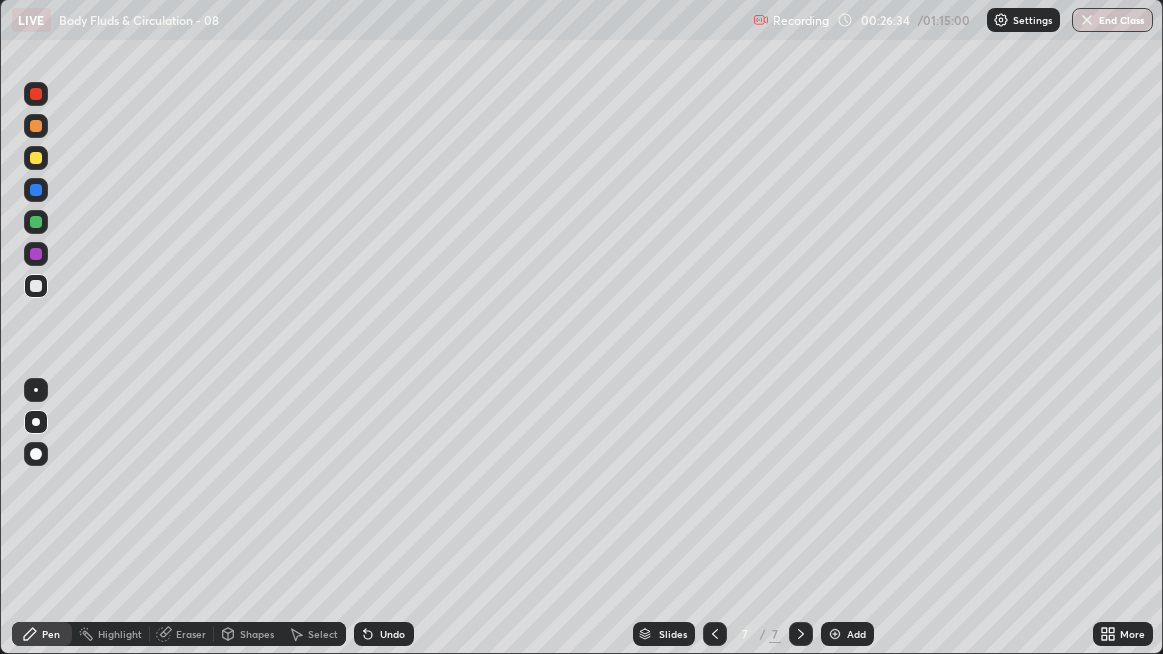 click on "Add" at bounding box center (847, 634) 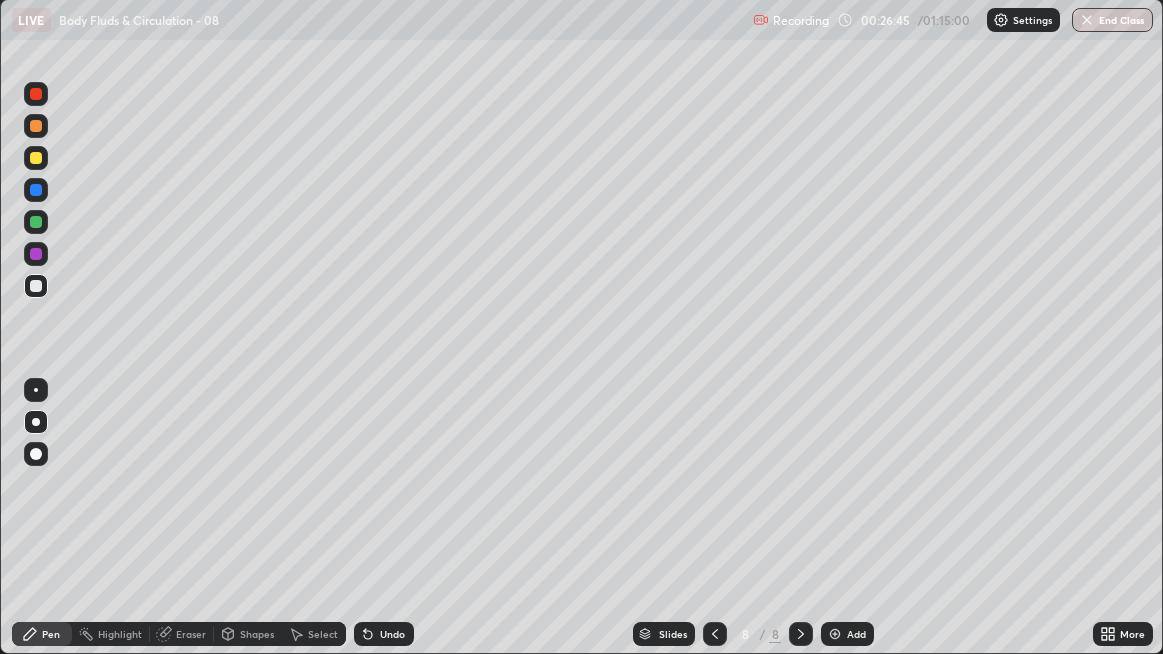 click at bounding box center (36, 286) 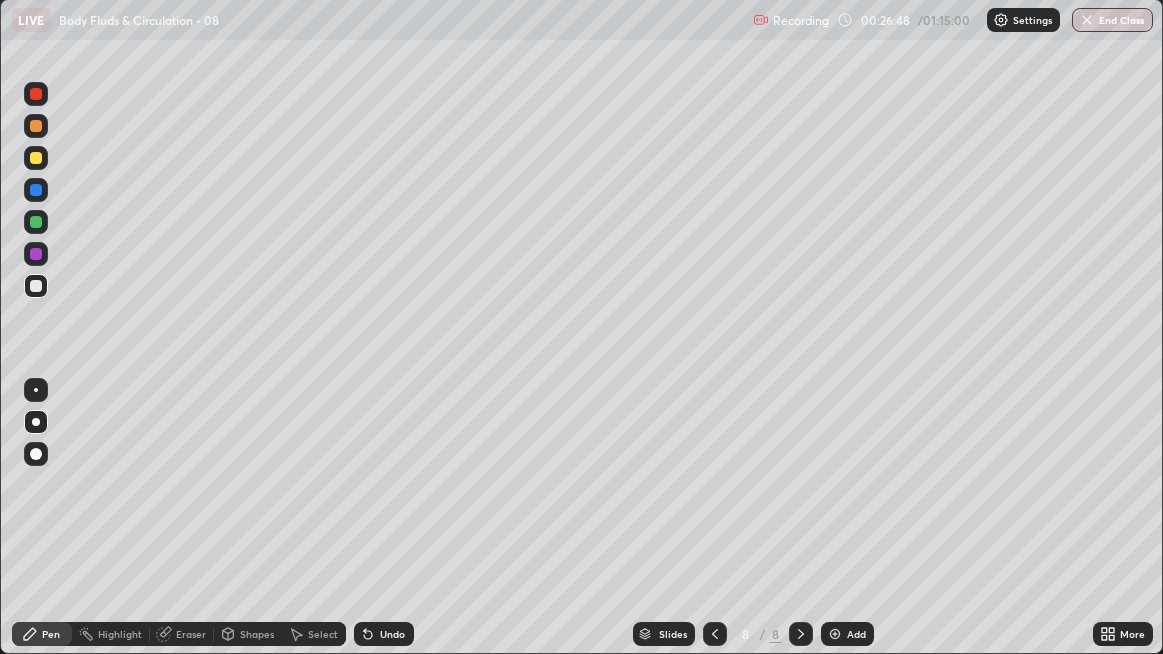 click at bounding box center [36, 286] 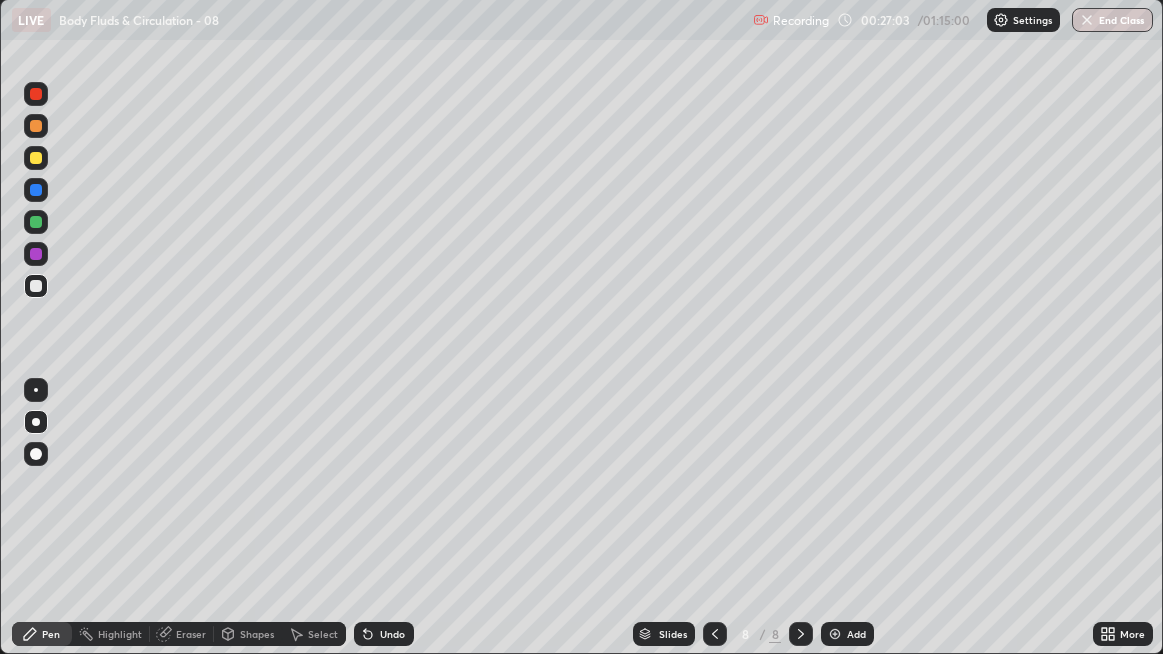 click at bounding box center [36, 286] 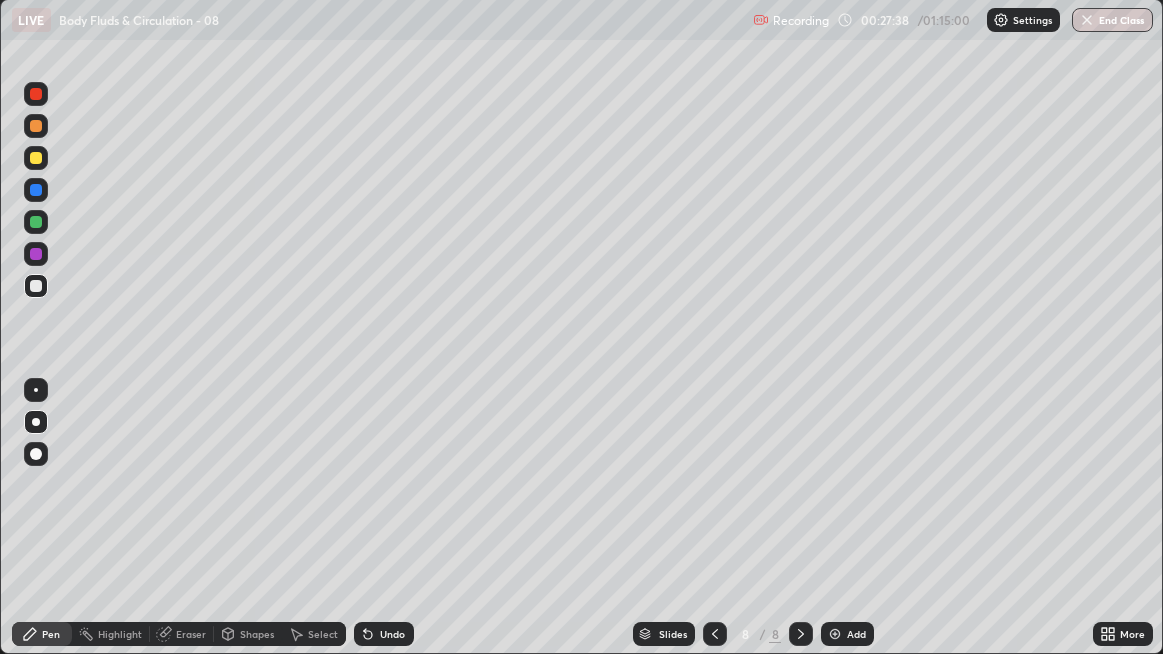 click at bounding box center (36, 286) 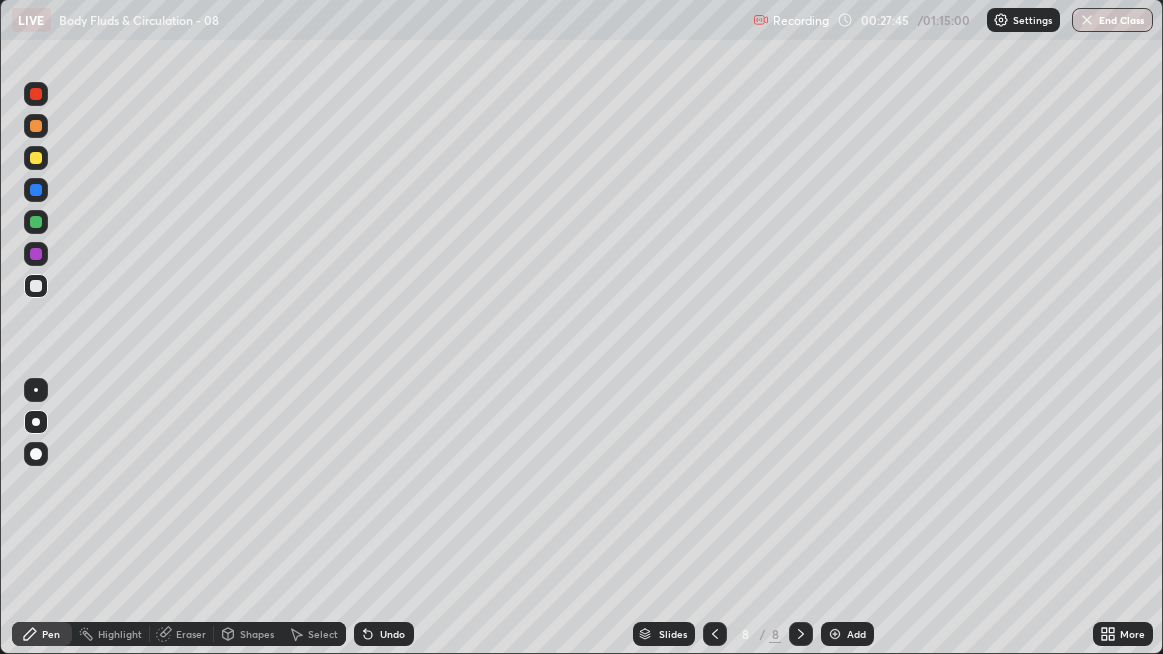 click at bounding box center [36, 286] 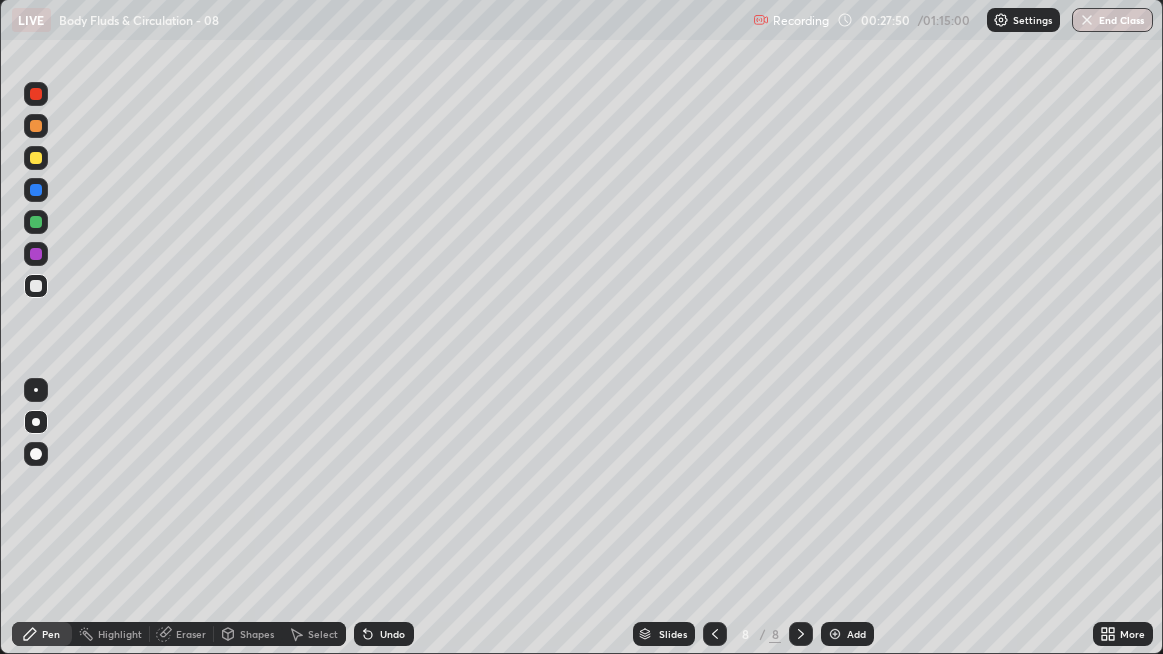 click at bounding box center [36, 286] 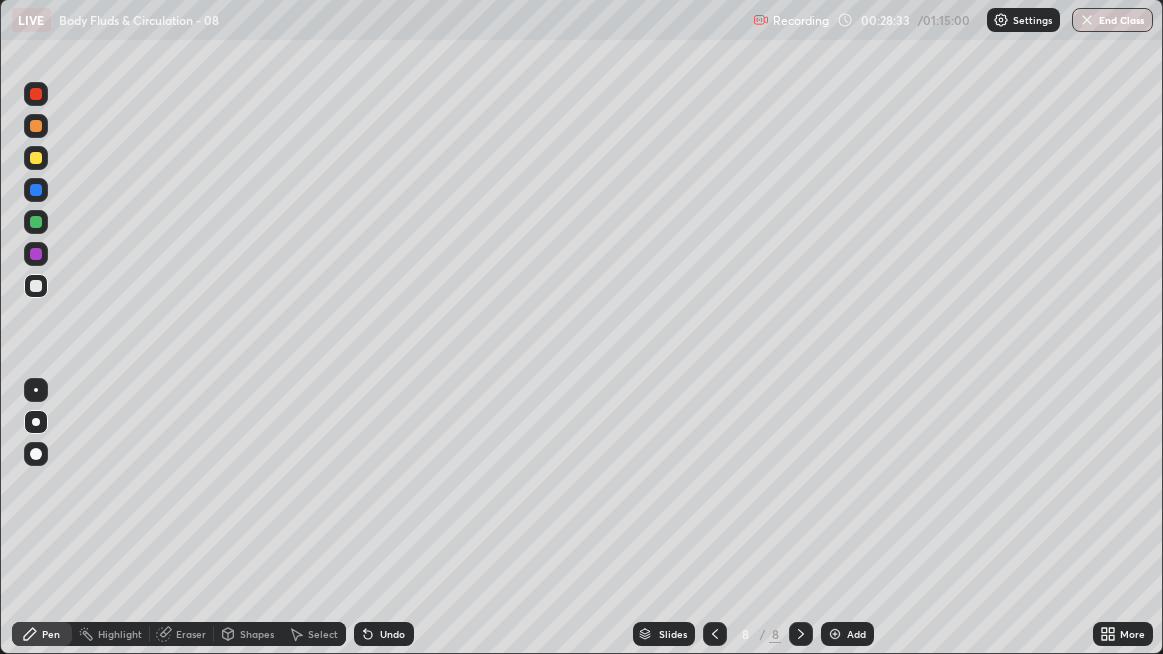 click at bounding box center (36, 286) 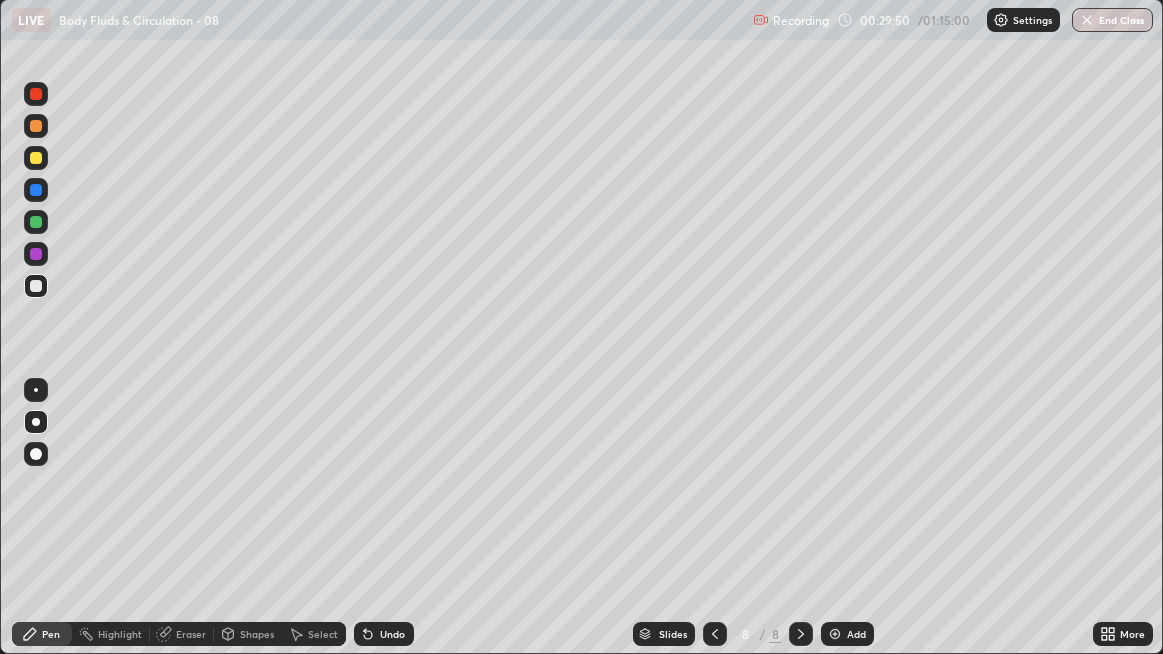 click at bounding box center (36, 286) 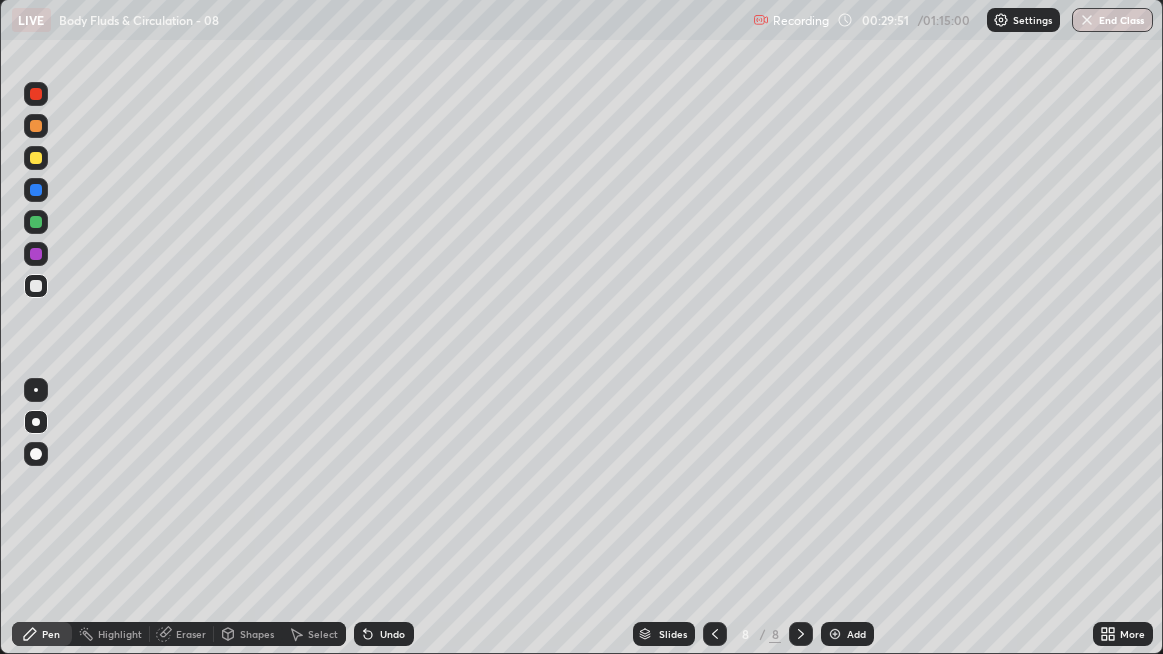 click at bounding box center (36, 286) 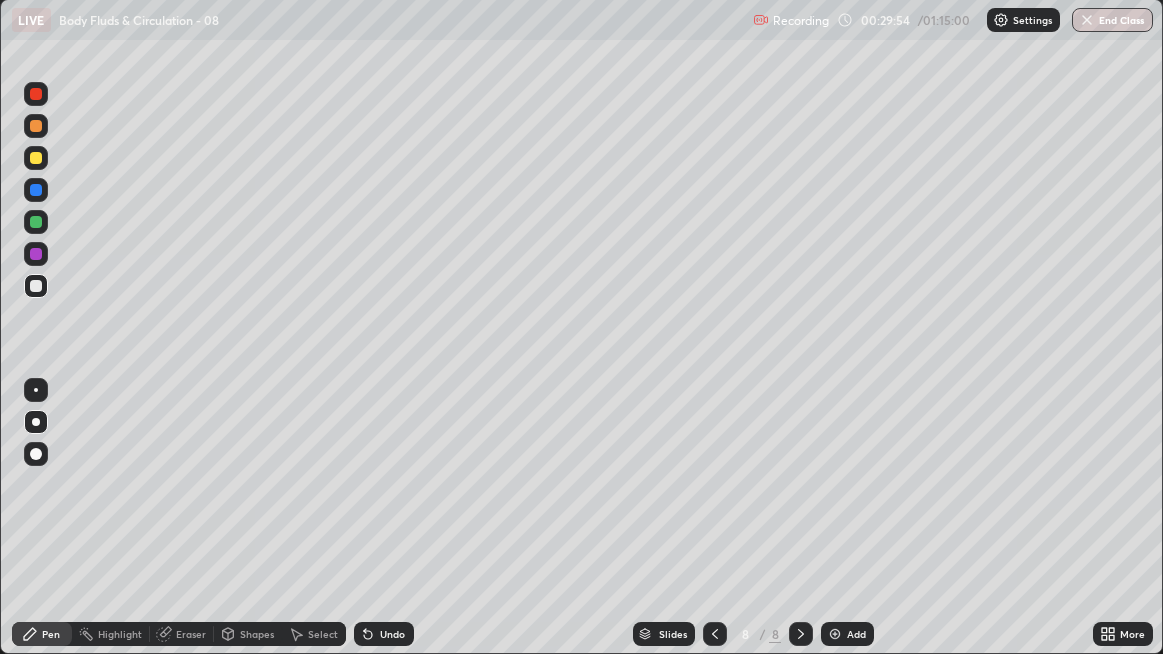 click at bounding box center (36, 286) 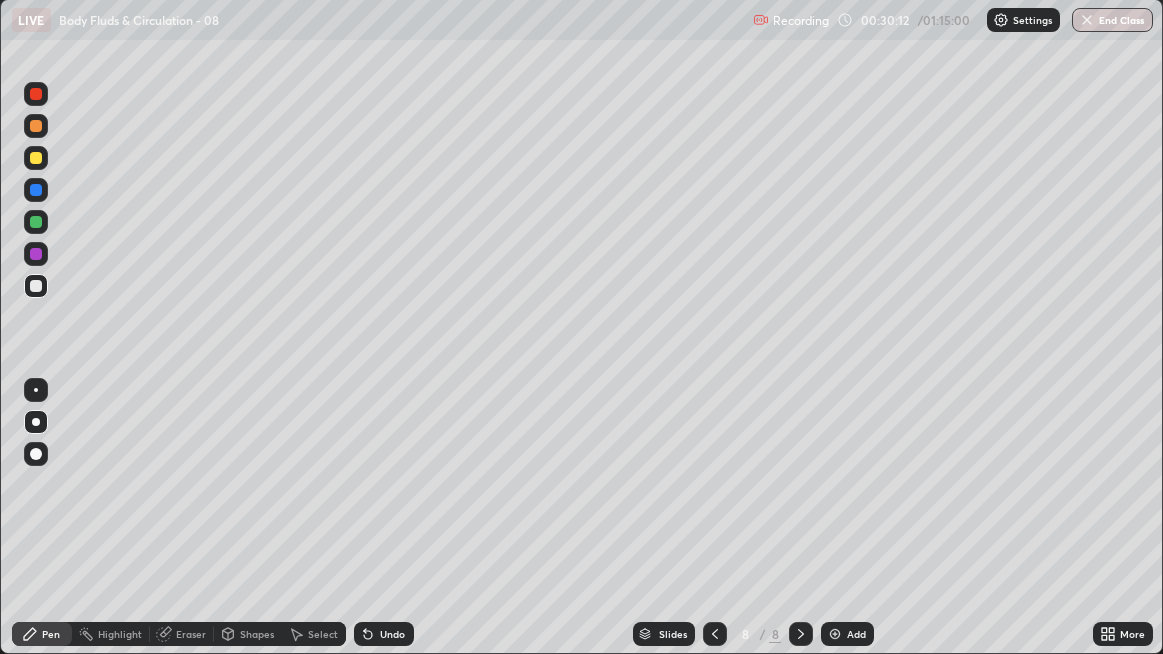 click at bounding box center (36, 286) 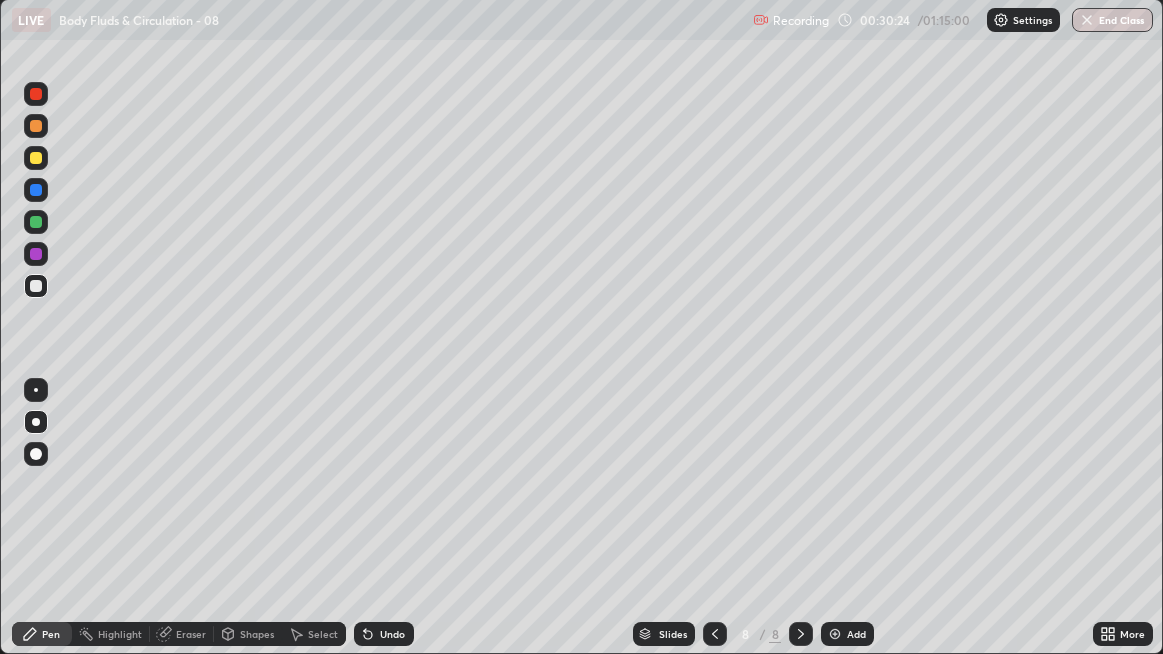 click at bounding box center (36, 286) 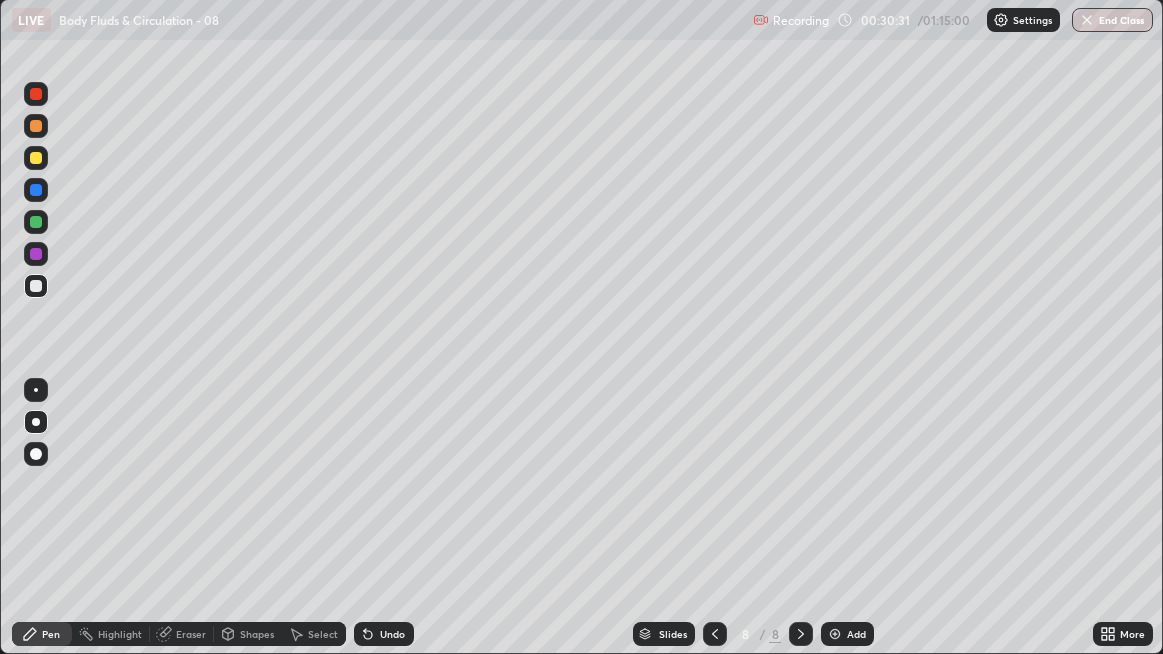 click on "Undo" at bounding box center [392, 634] 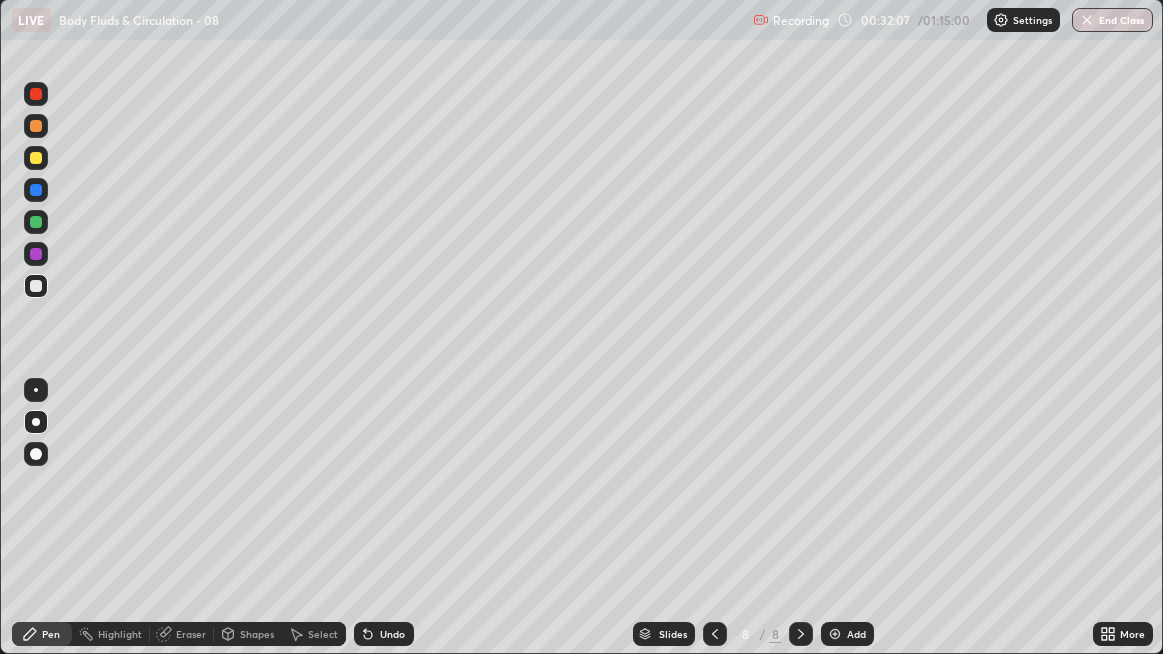 click at bounding box center (36, 286) 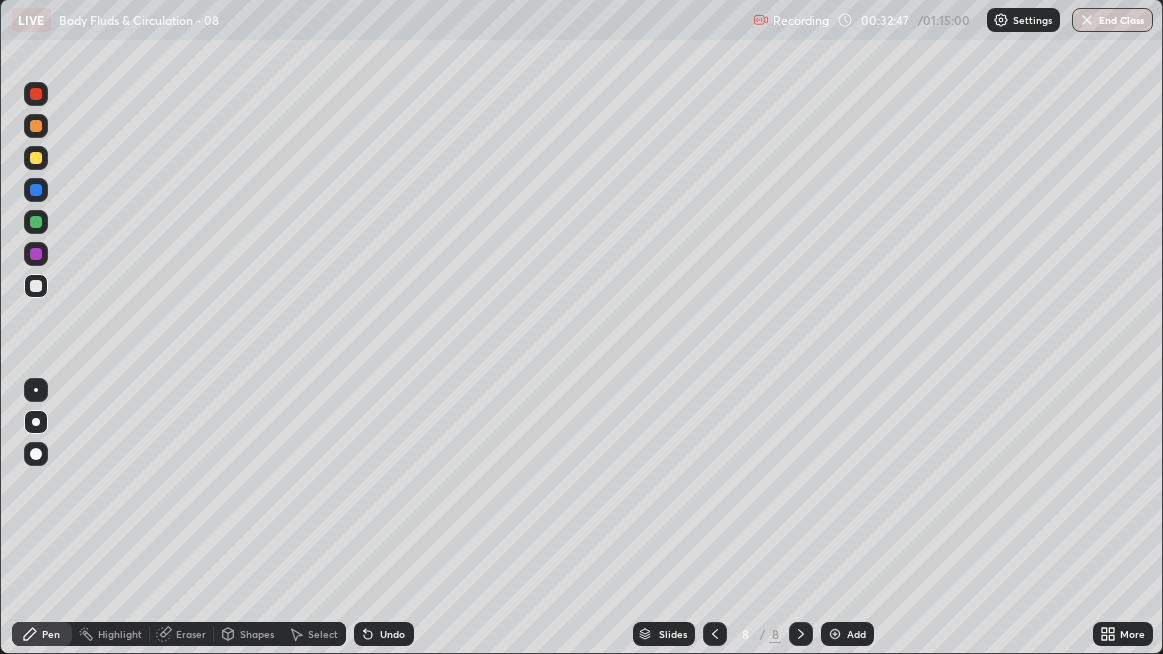click at bounding box center (835, 634) 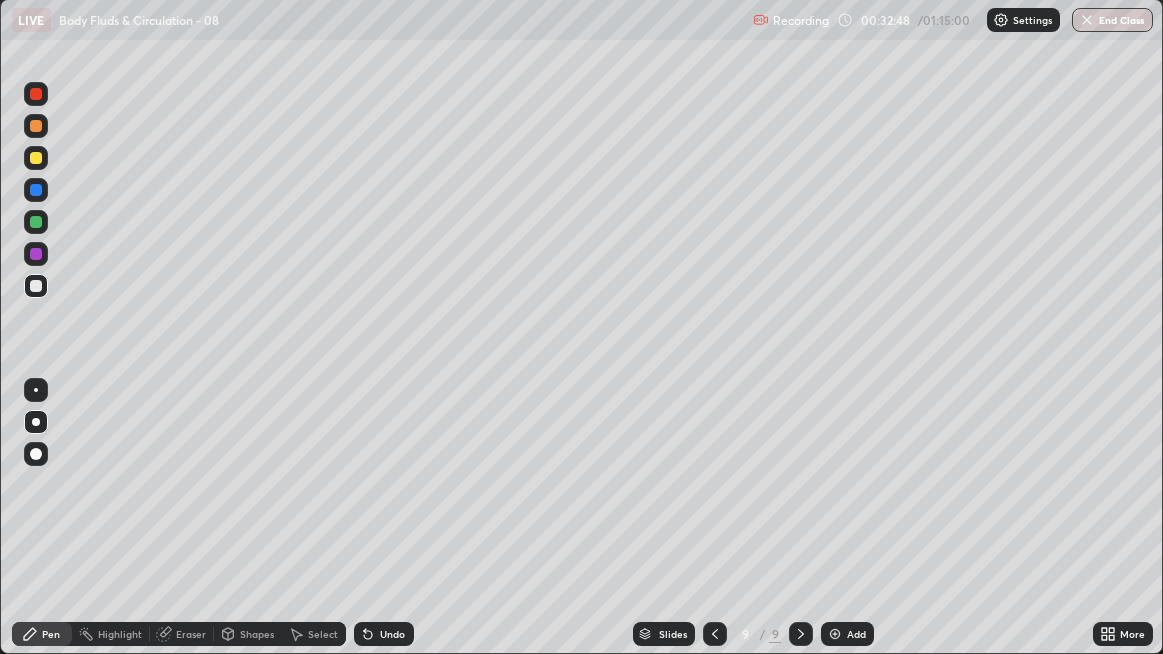 click at bounding box center (36, 286) 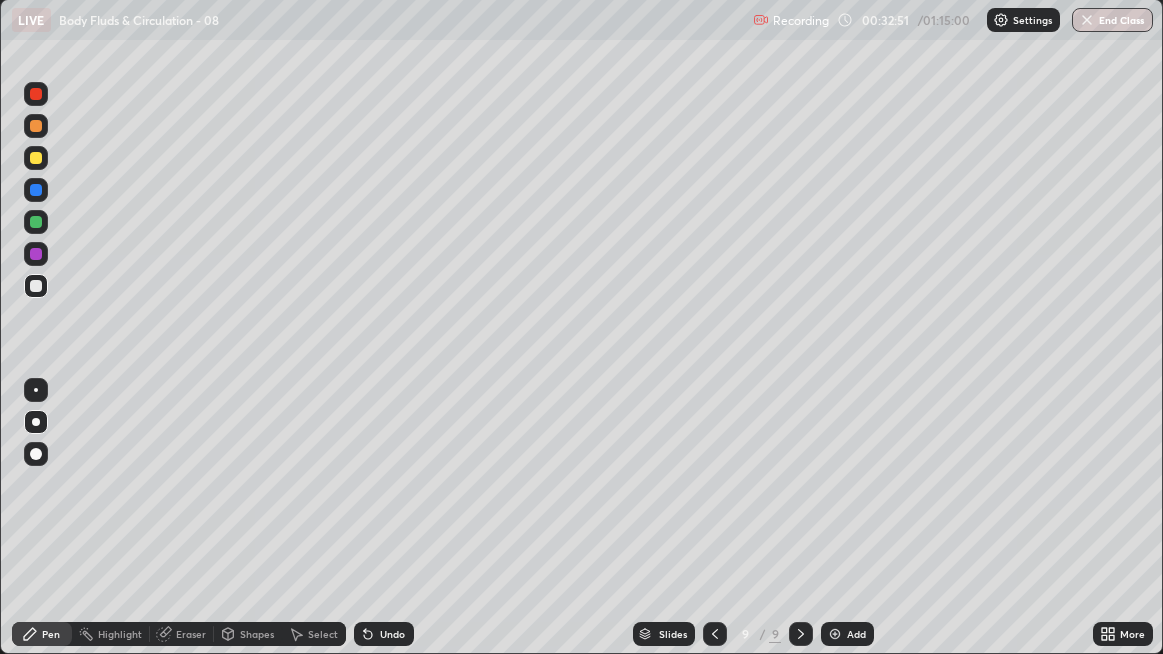 click on "Undo" at bounding box center (392, 634) 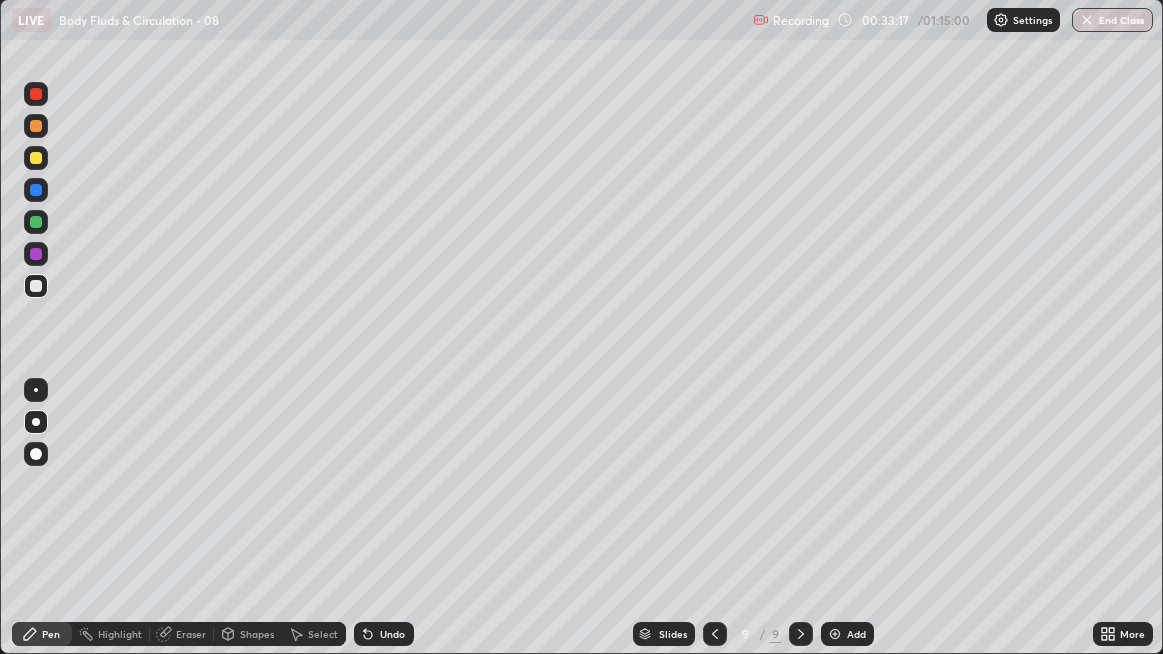 click on "Undo" at bounding box center (392, 634) 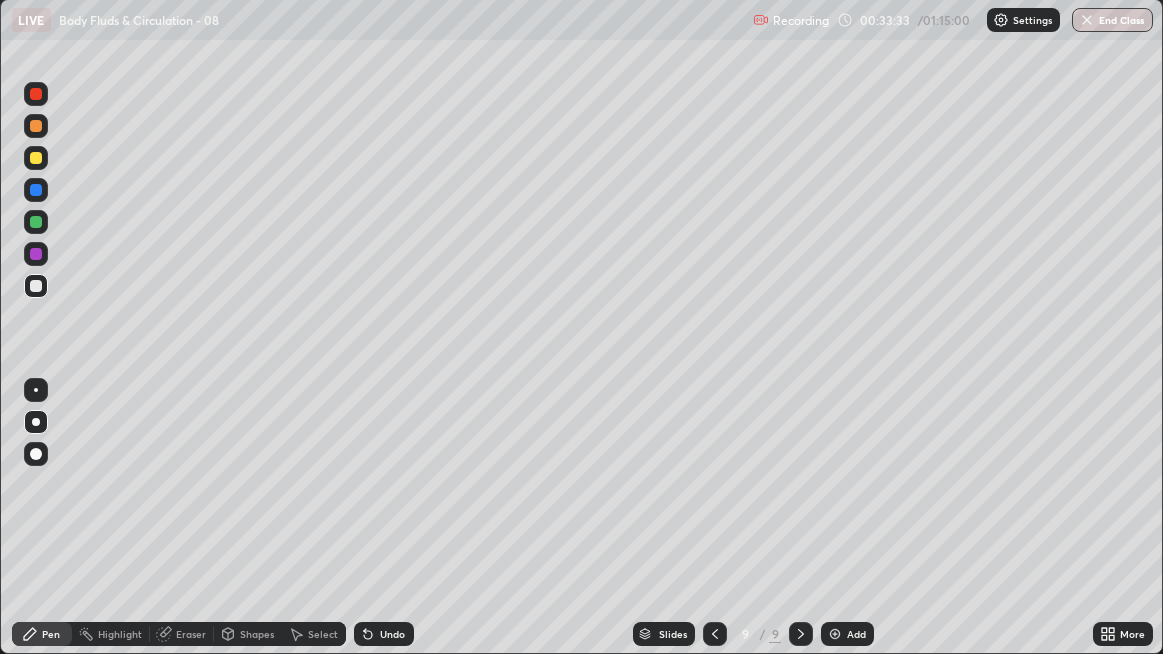 click on "Undo" at bounding box center (392, 634) 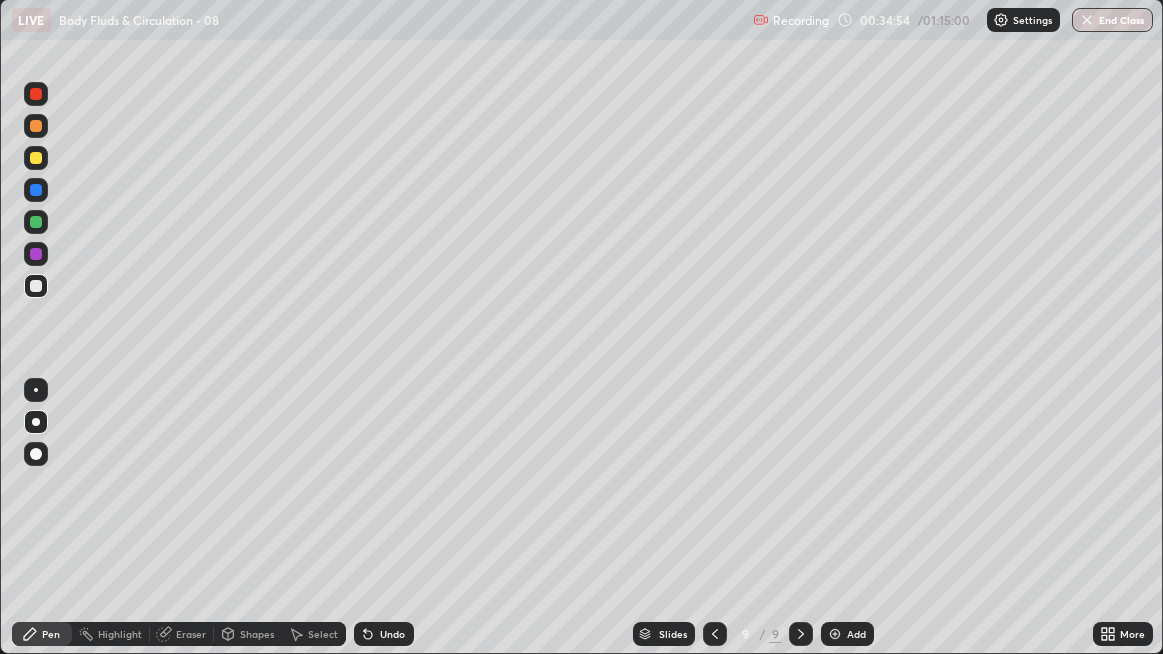 click at bounding box center [36, 286] 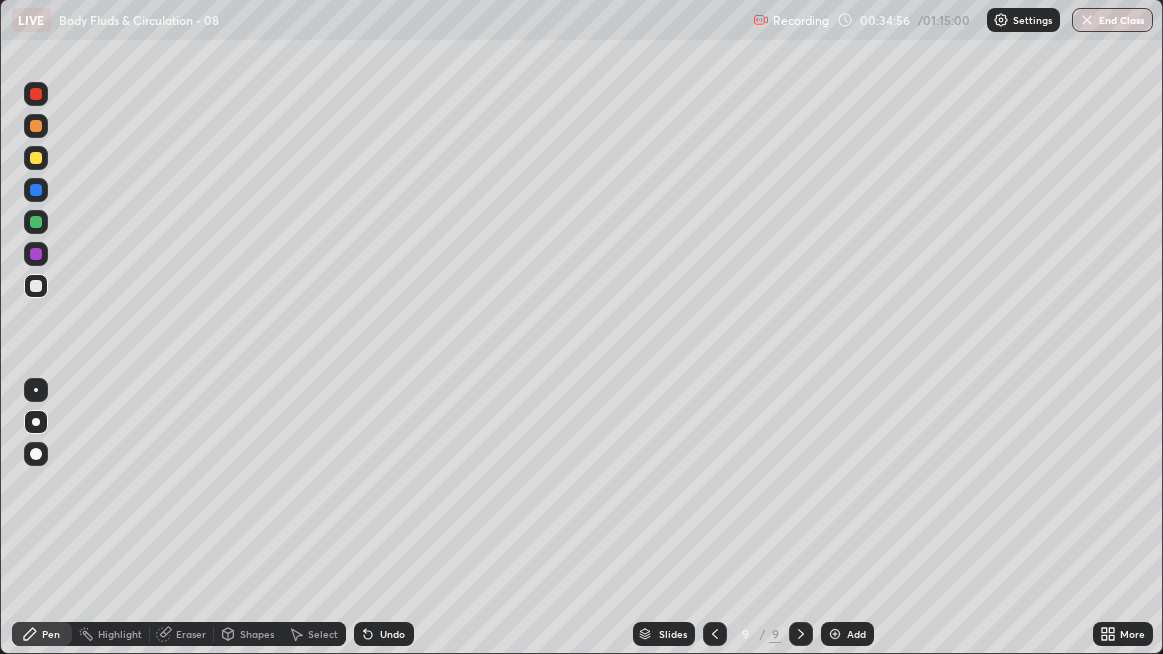 click at bounding box center [36, 286] 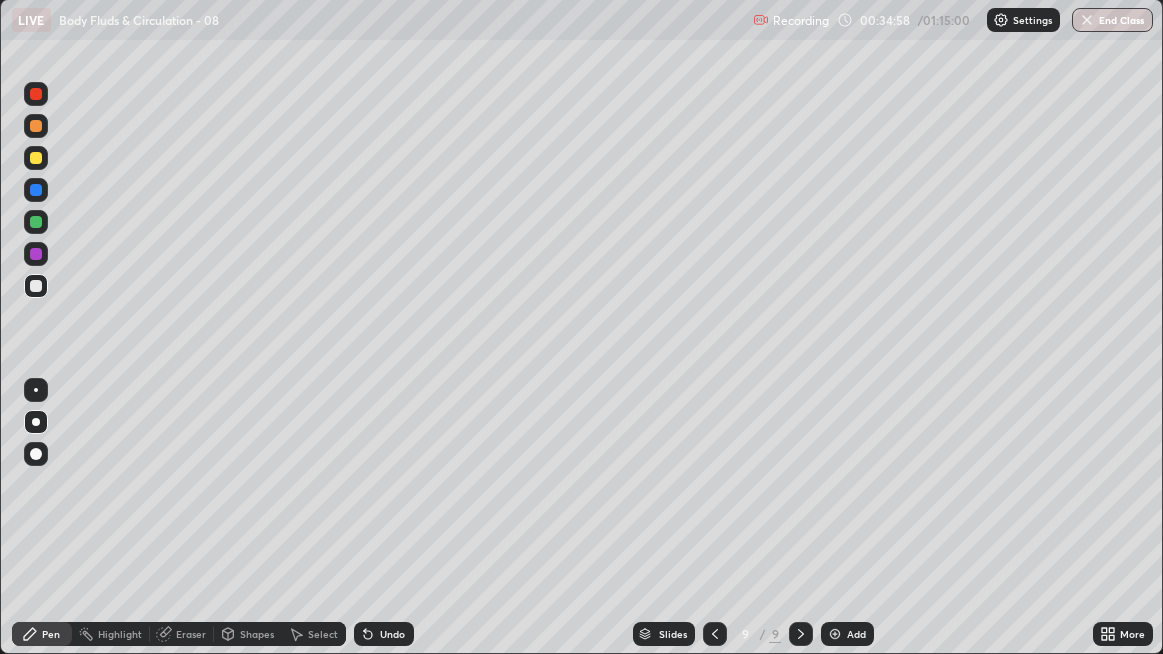 click at bounding box center (36, 286) 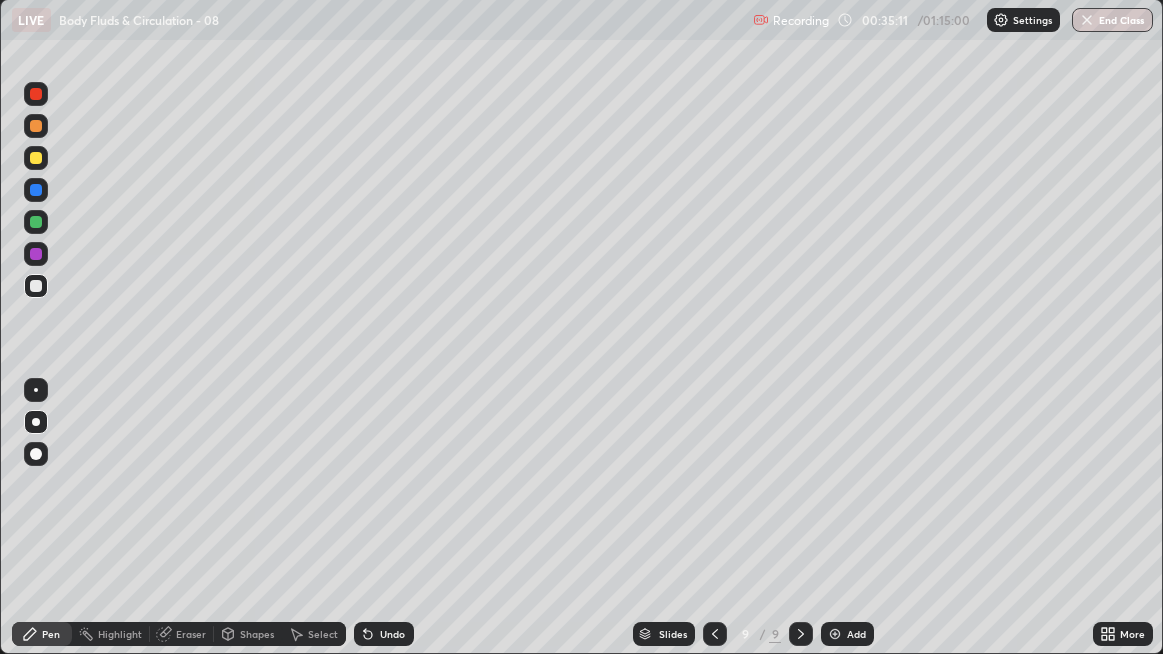 click at bounding box center [36, 286] 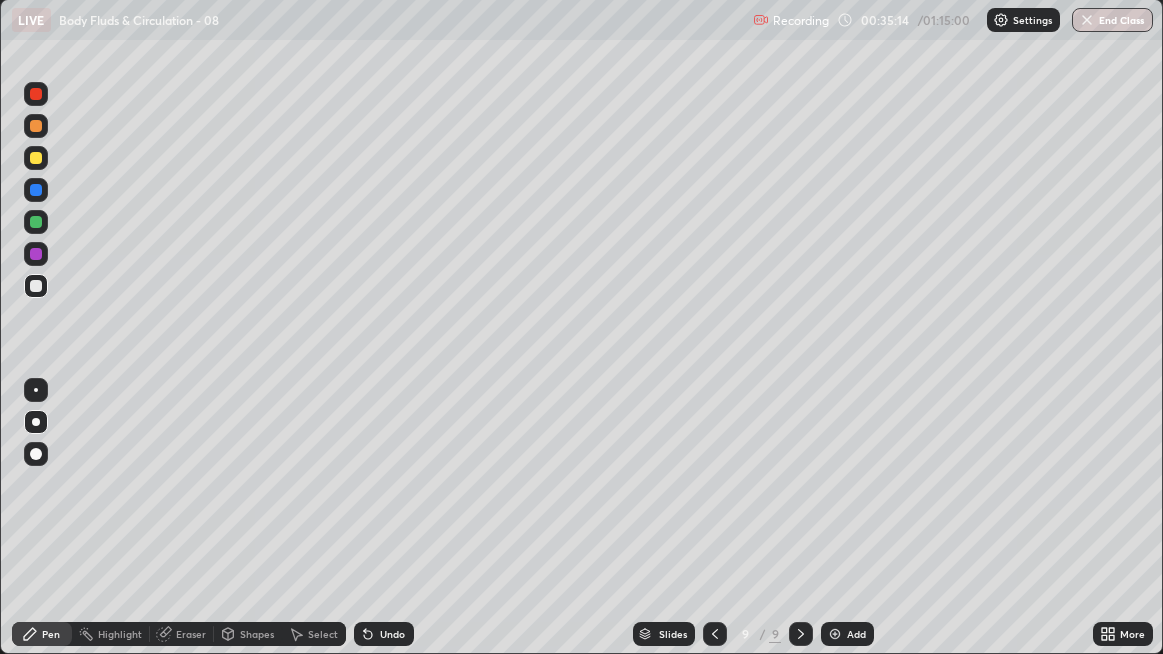 click at bounding box center (36, 286) 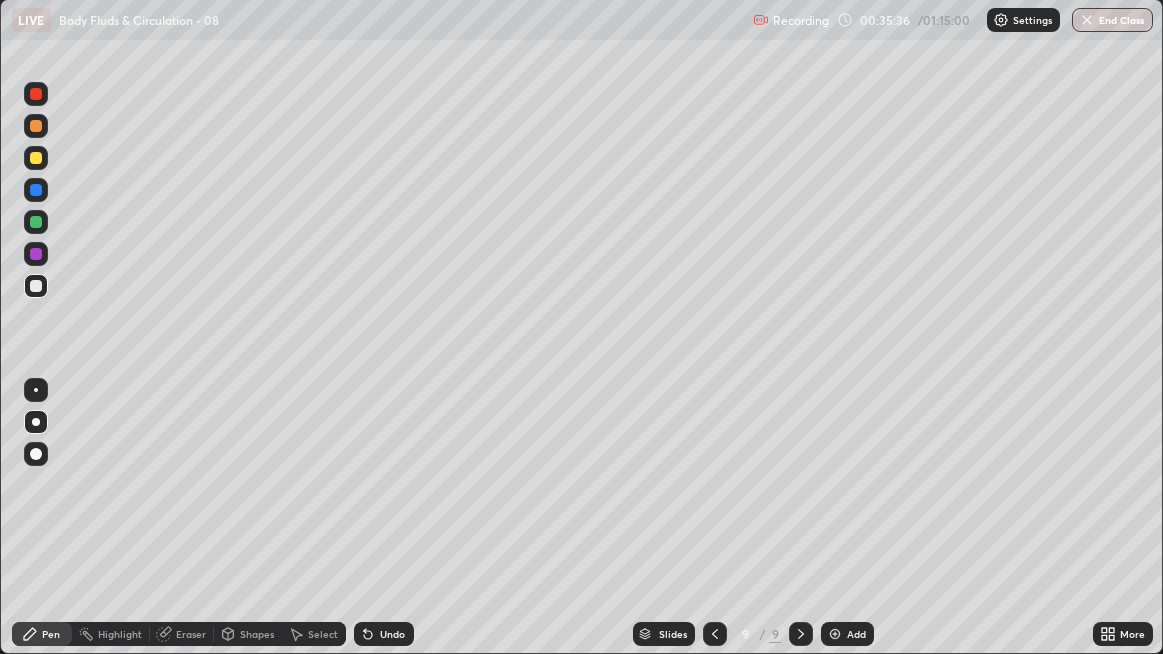 click at bounding box center [36, 286] 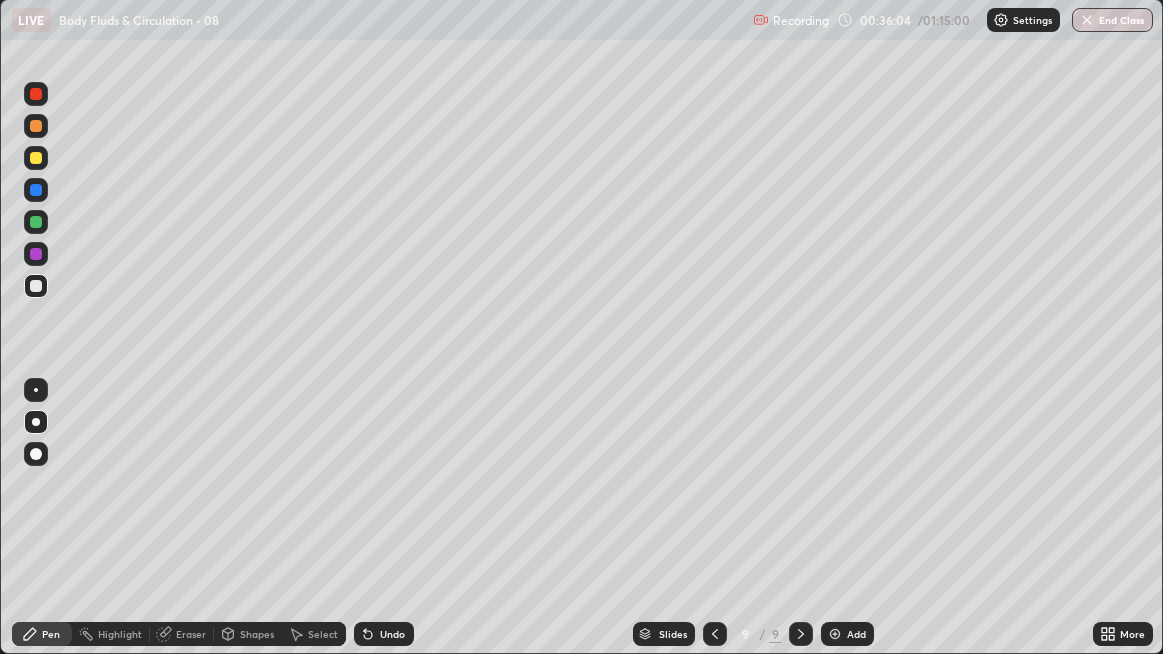 click on "Undo" at bounding box center [392, 634] 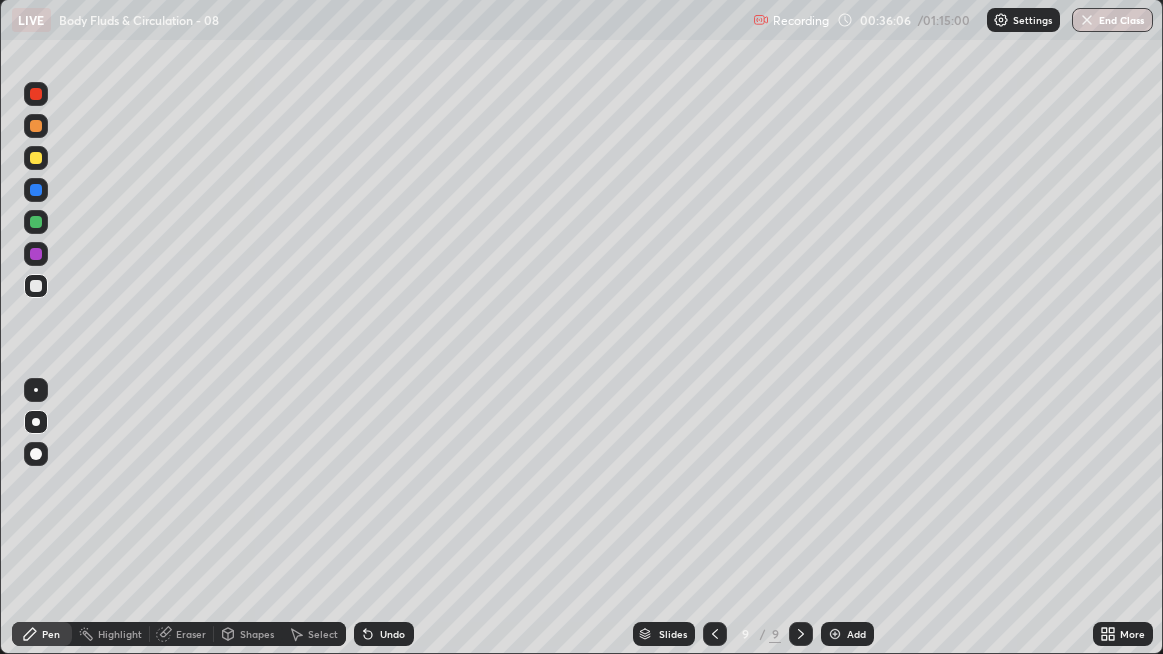 click on "Undo" at bounding box center (384, 634) 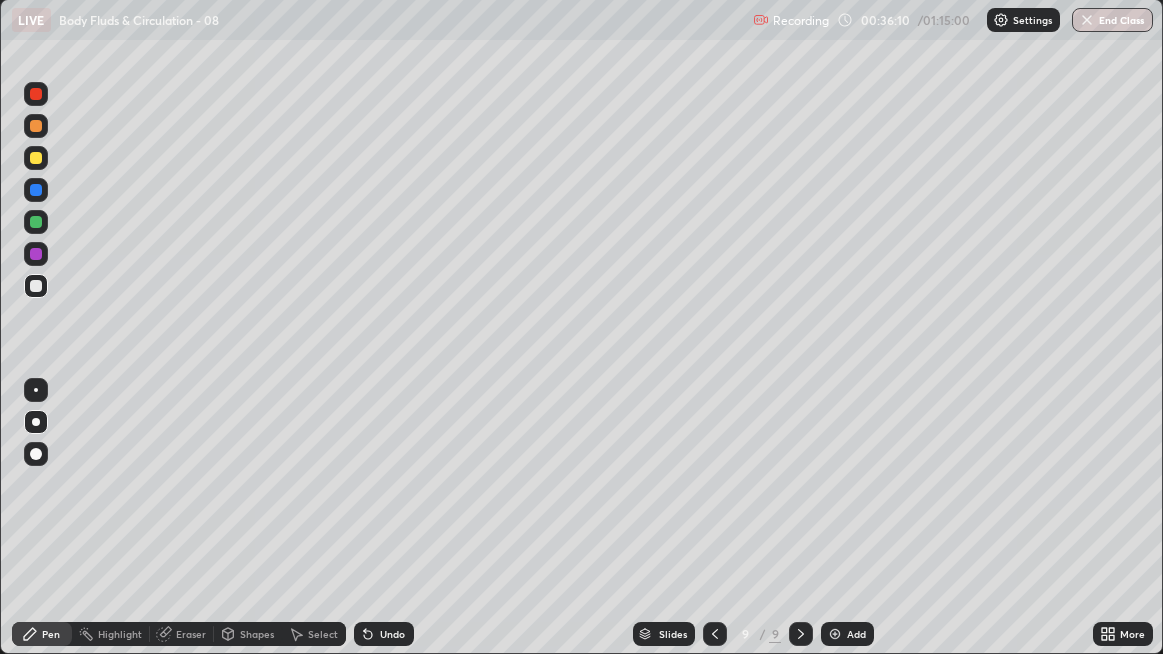 click at bounding box center [36, 286] 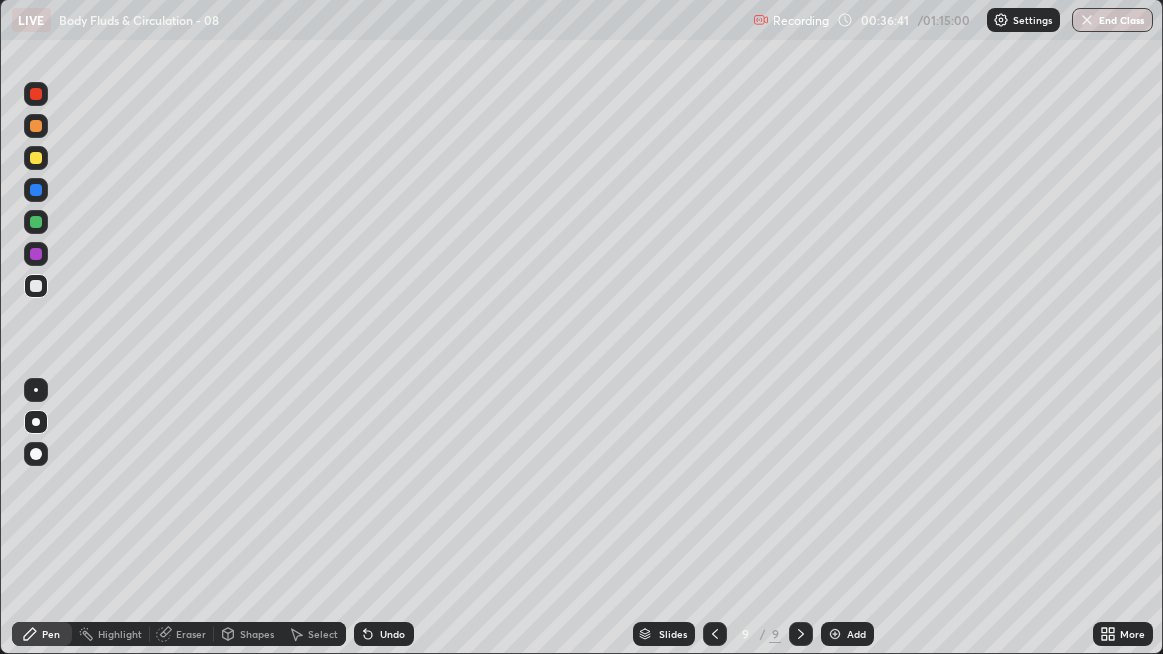 click at bounding box center (36, 286) 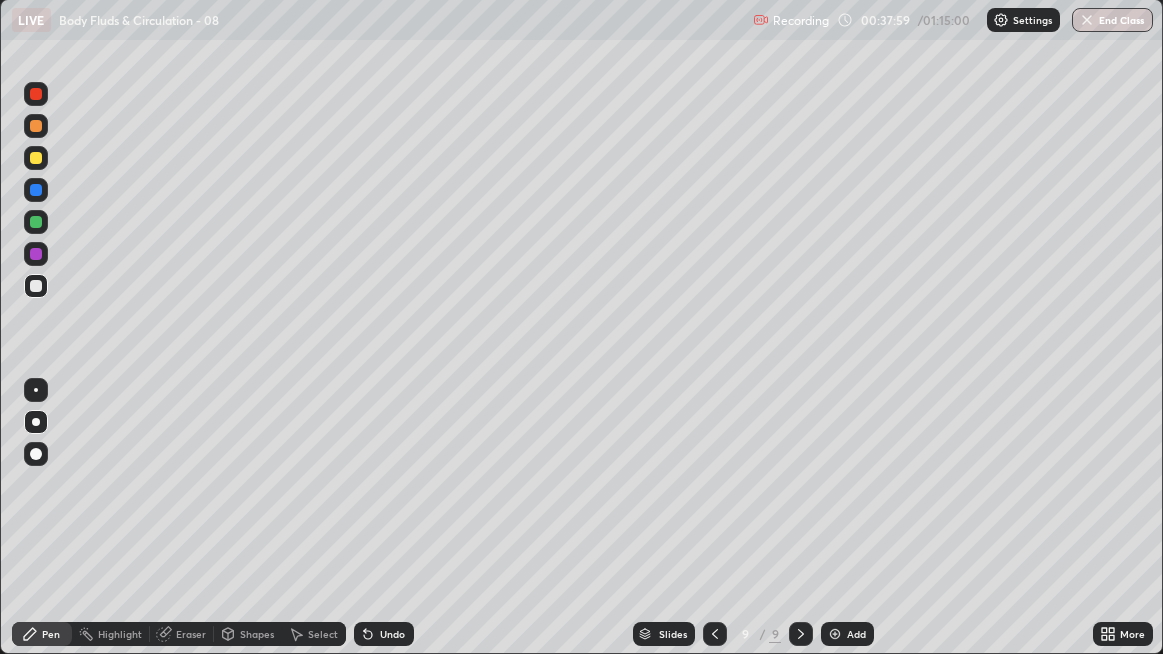 click at bounding box center (36, 286) 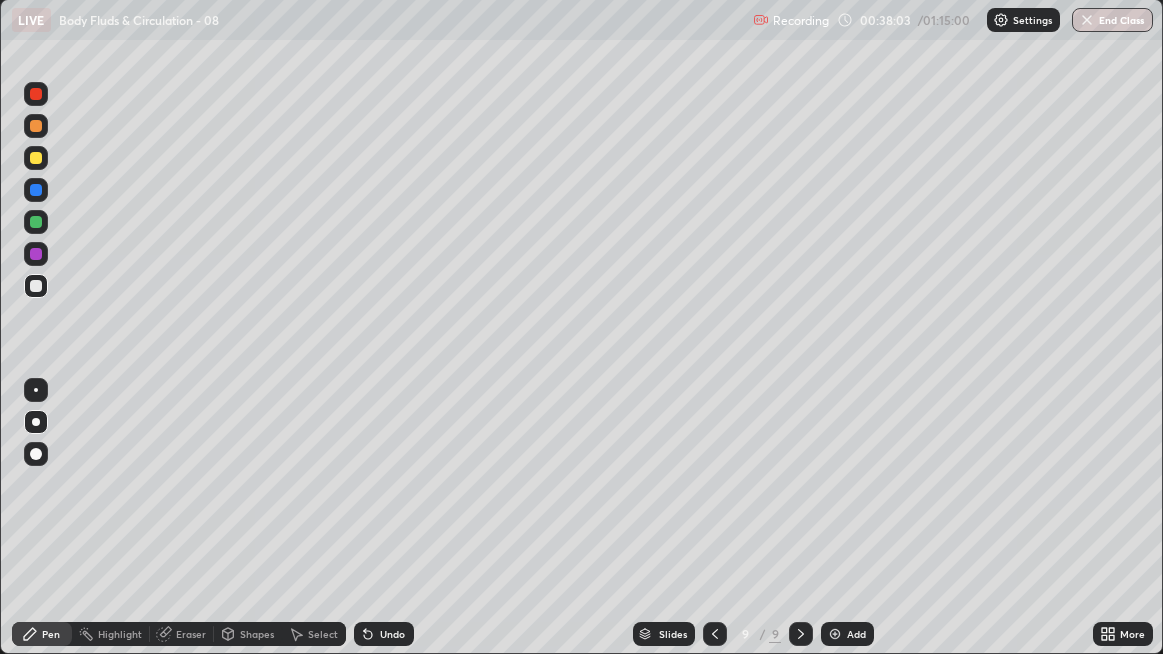 click at bounding box center [36, 286] 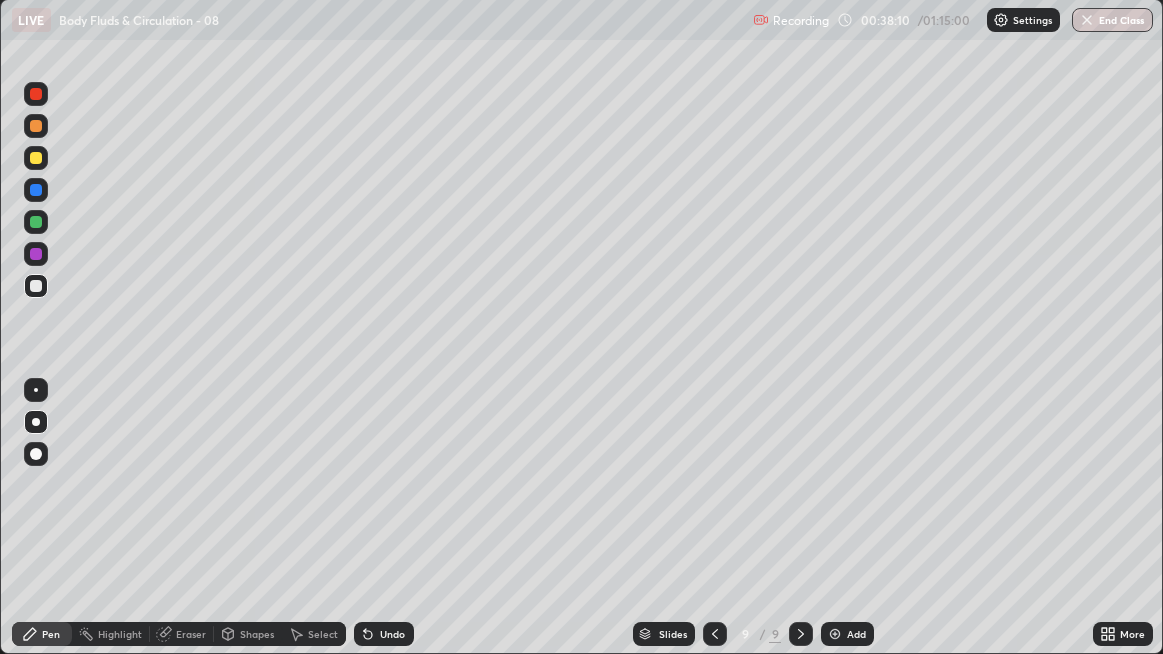 click at bounding box center (835, 634) 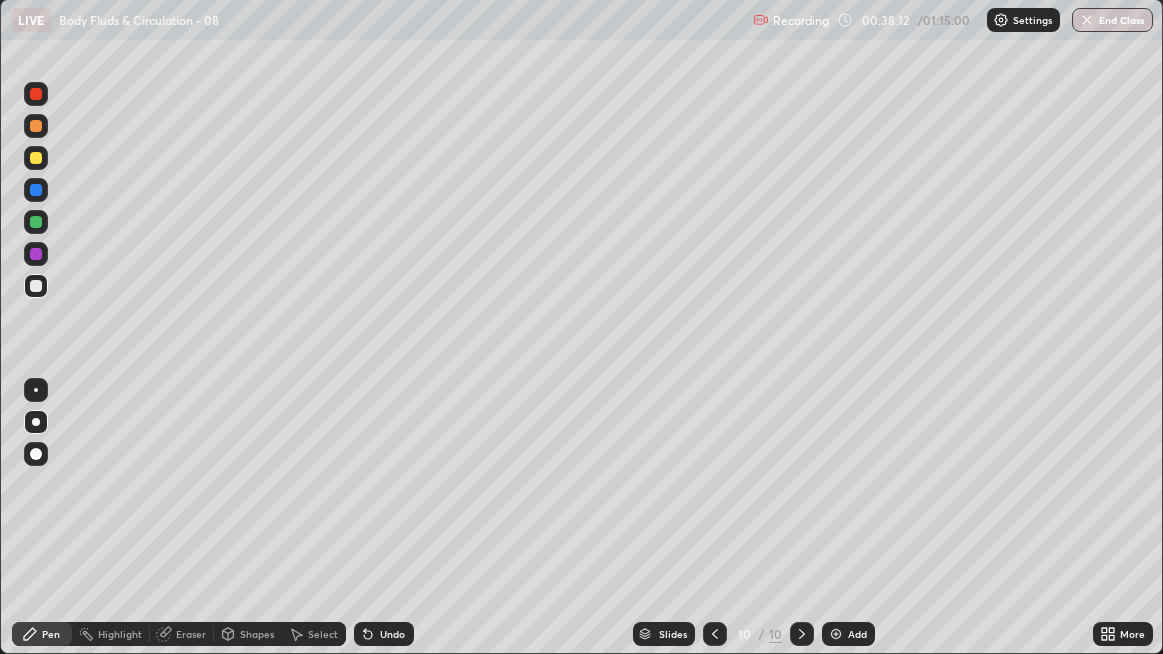 click at bounding box center [36, 286] 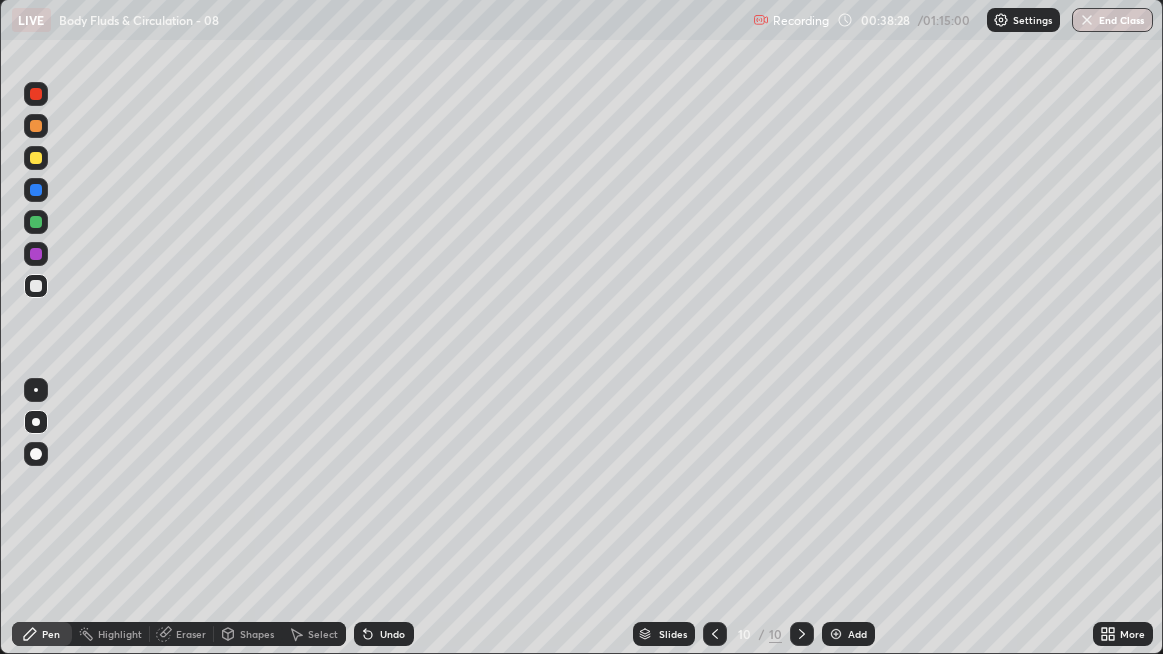 click at bounding box center (36, 286) 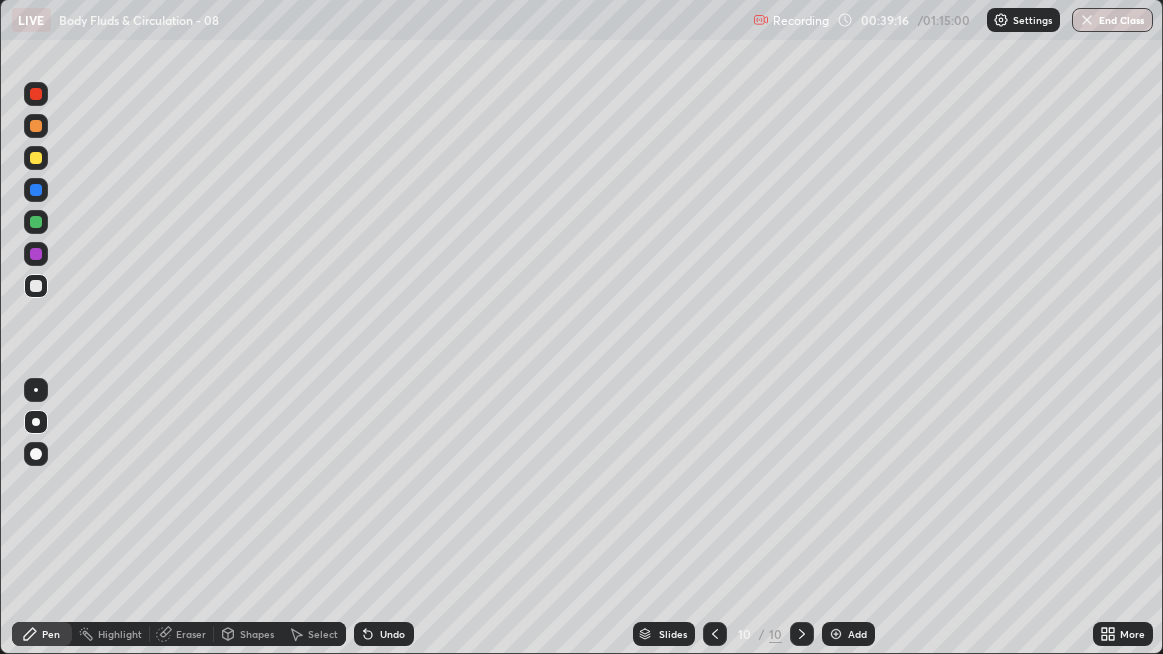 click at bounding box center (36, 286) 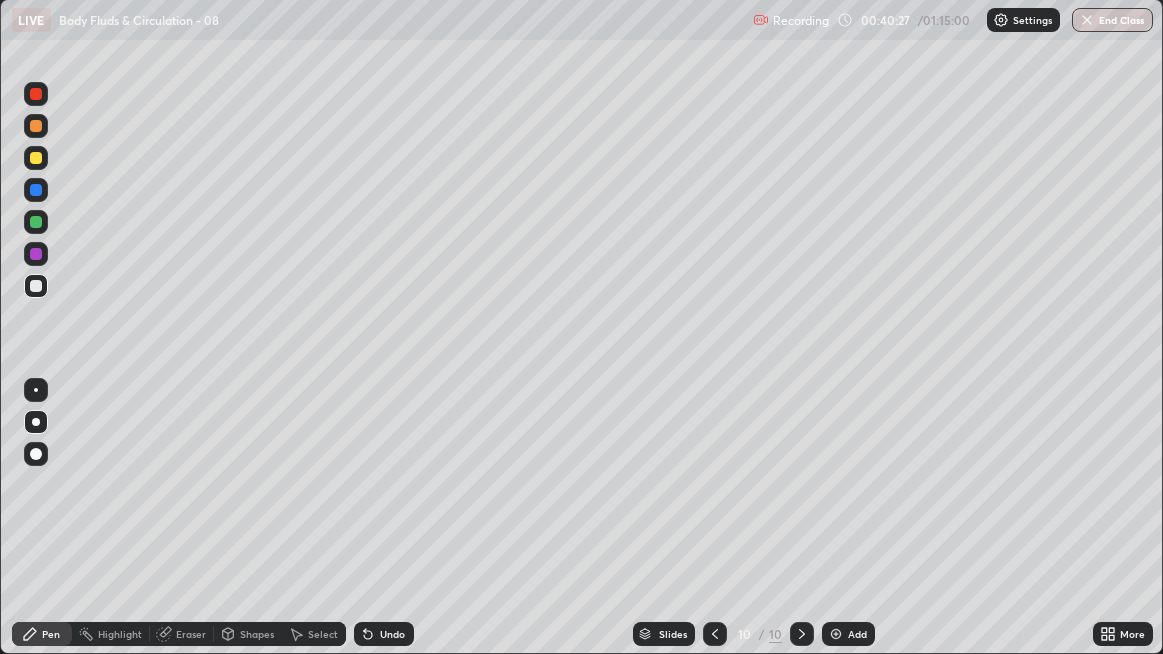 click at bounding box center [36, 286] 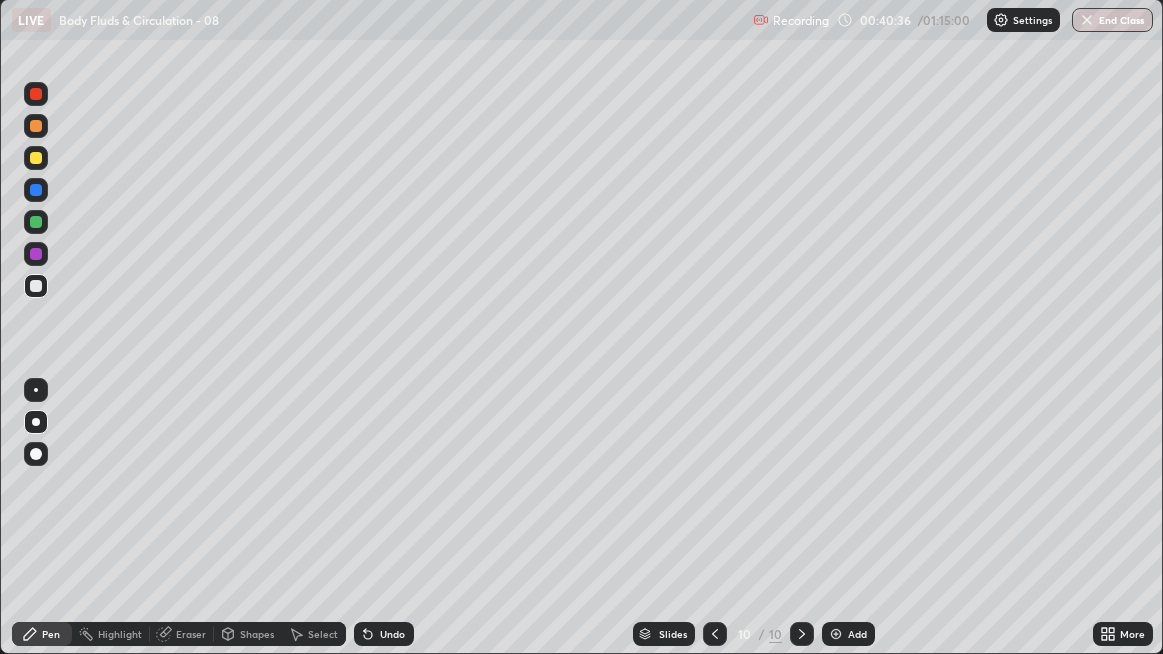 click at bounding box center [836, 634] 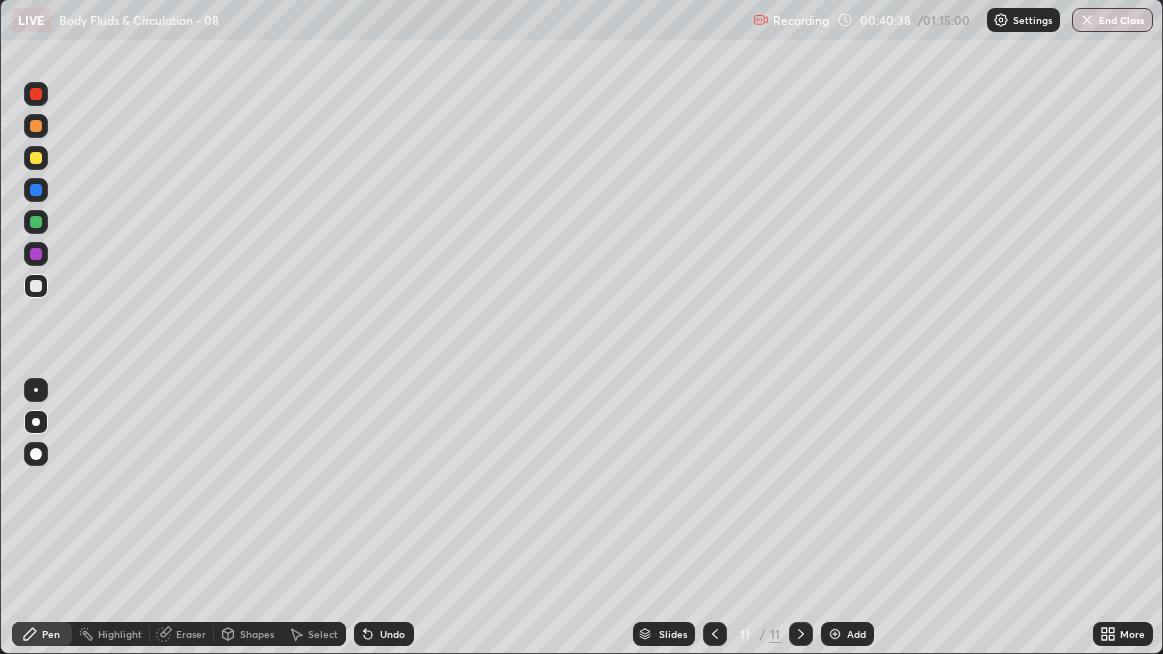 click at bounding box center (36, 126) 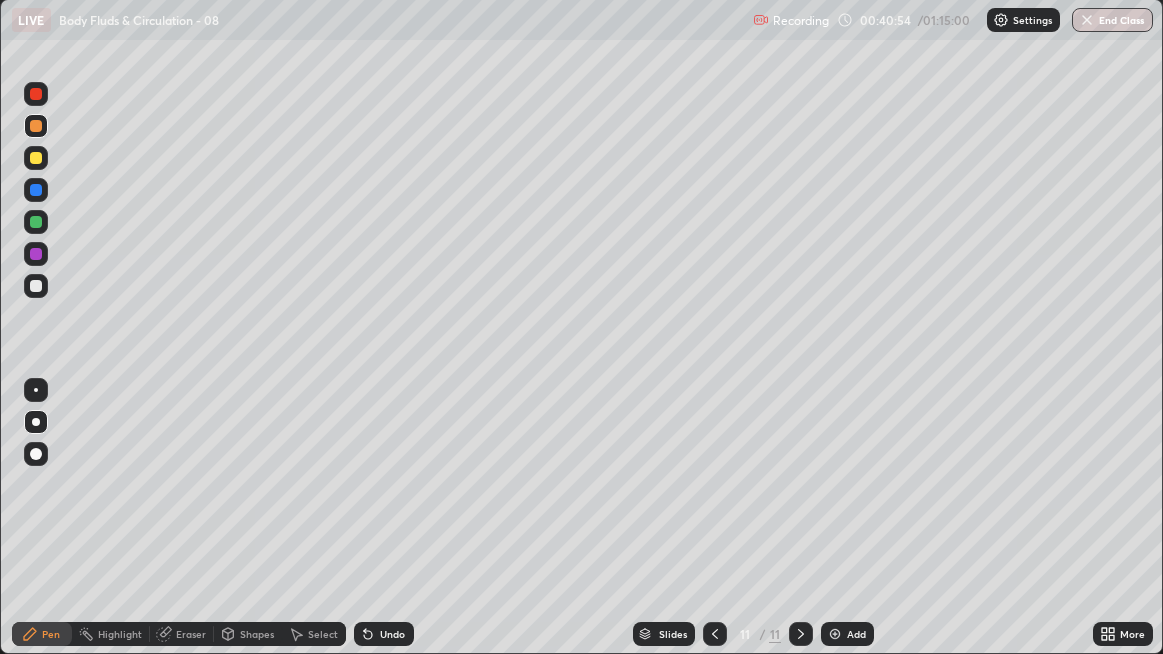 click at bounding box center (36, 286) 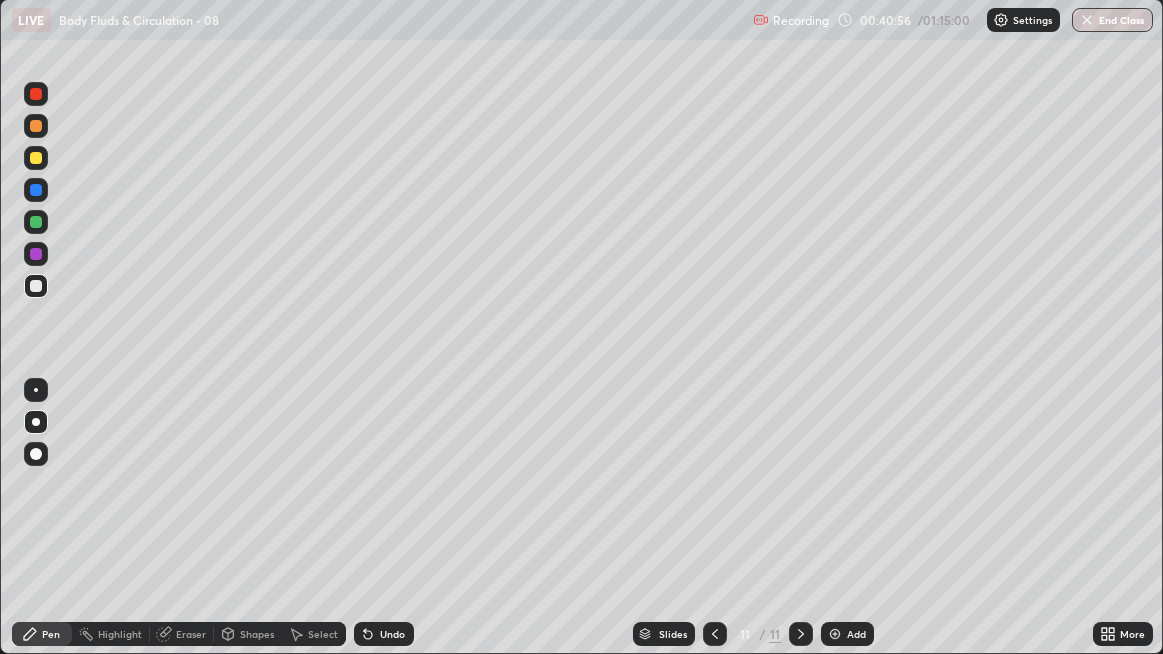 click at bounding box center (36, 286) 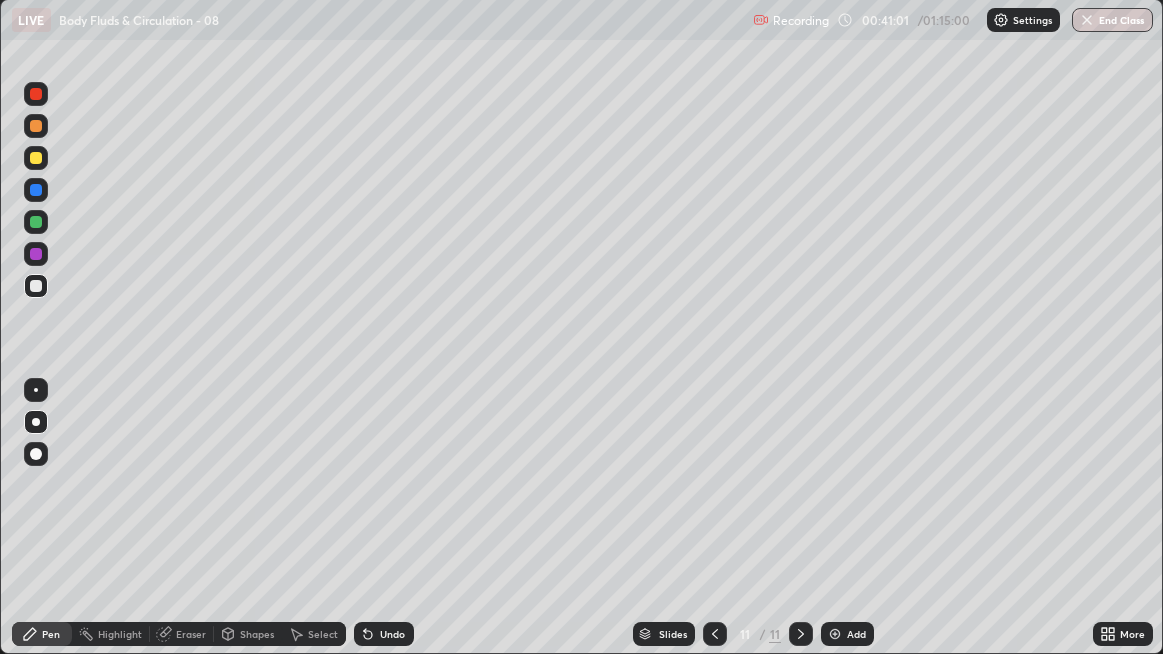 click at bounding box center (36, 94) 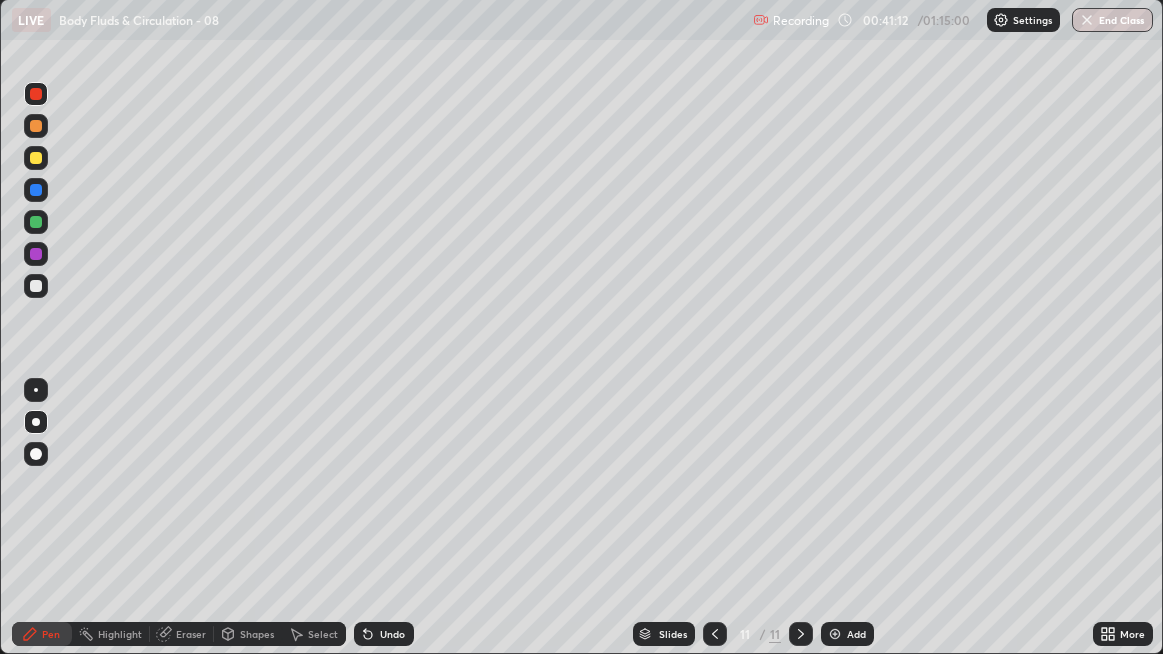 click at bounding box center [36, 286] 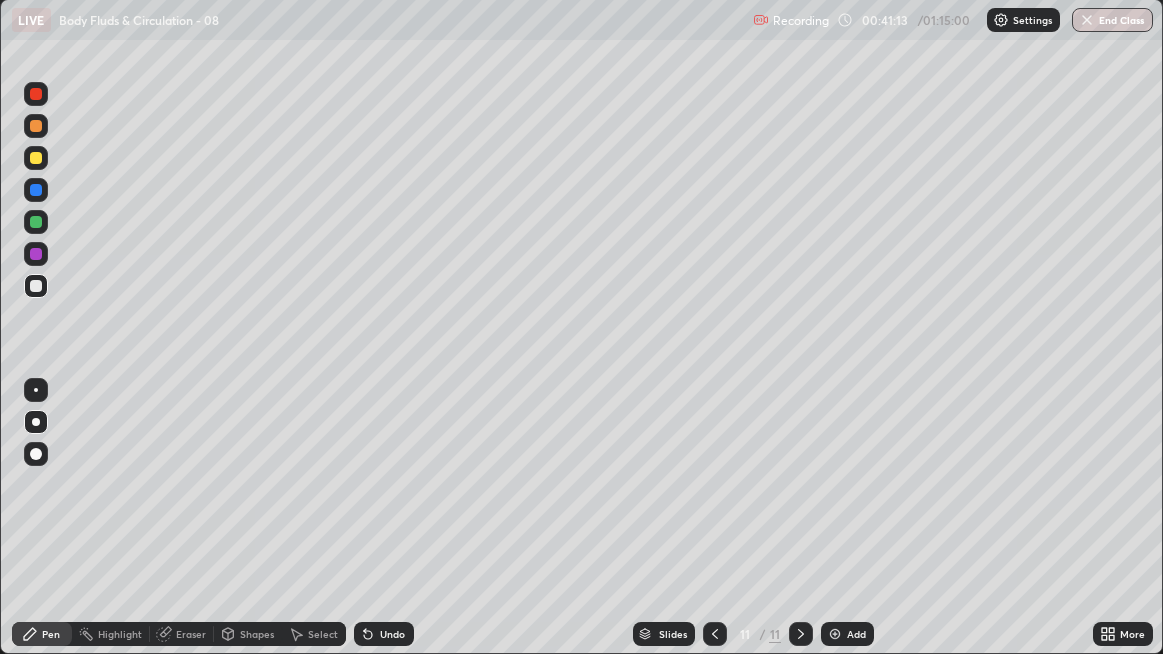 click at bounding box center [36, 94] 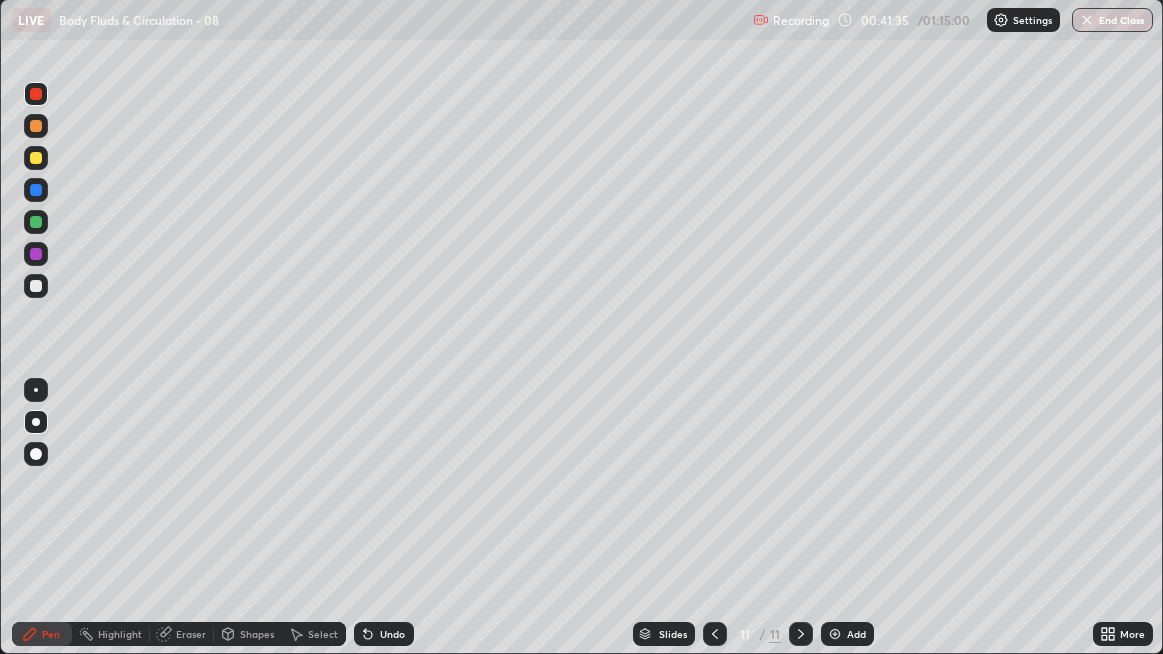 click at bounding box center (36, 94) 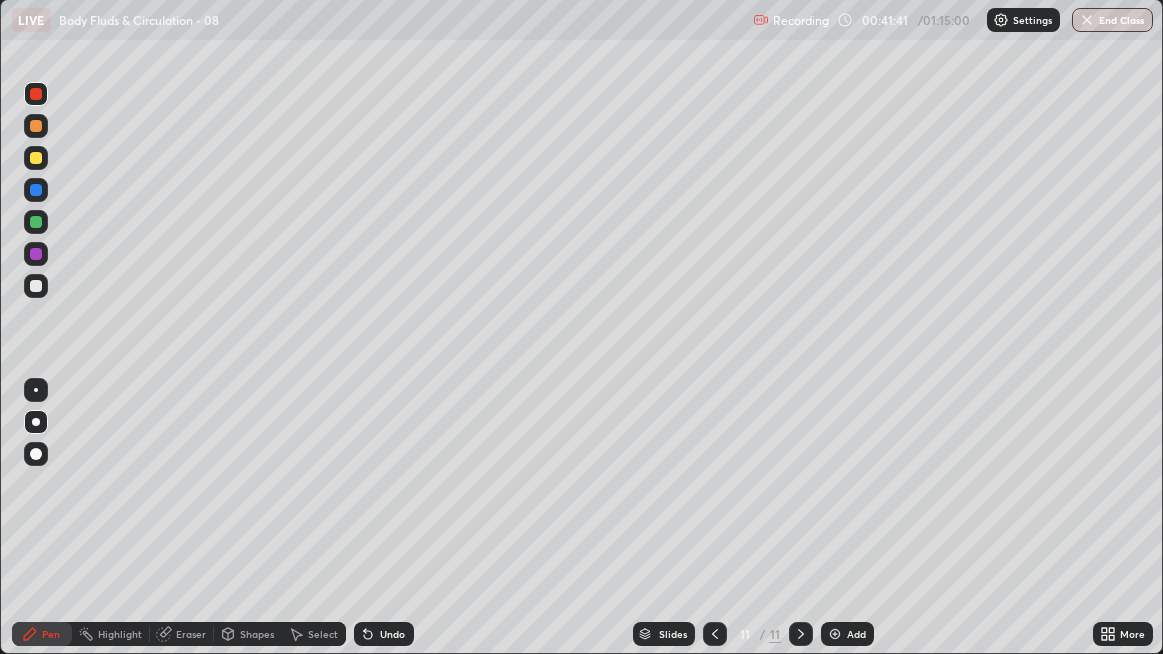 click at bounding box center [36, 222] 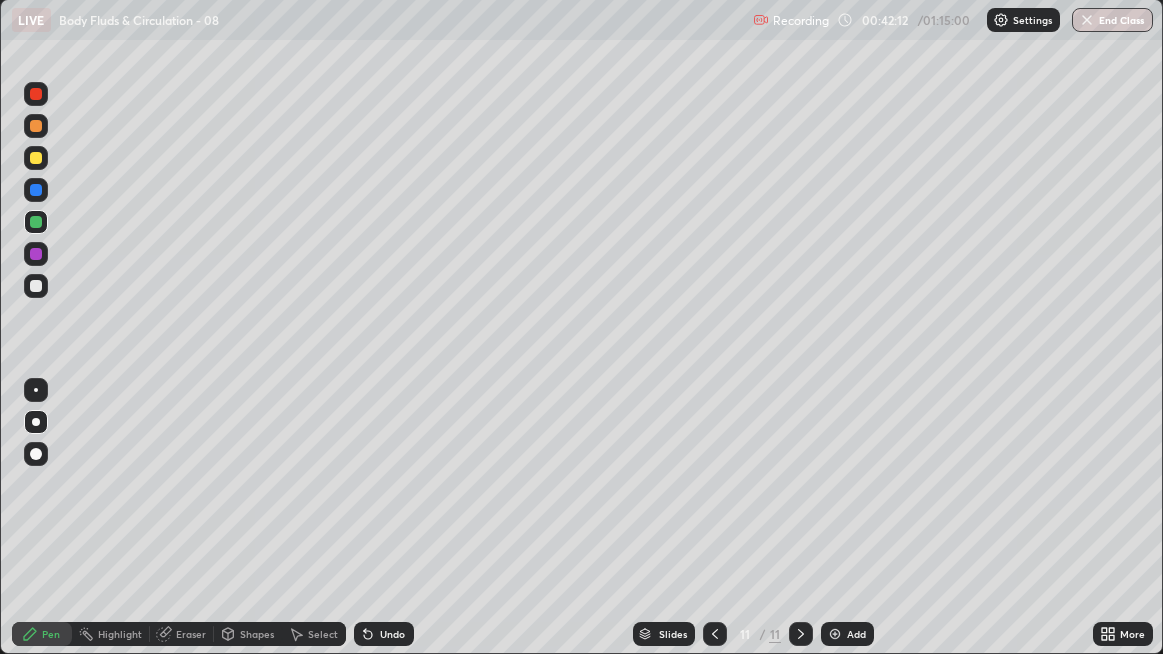 click on "Select" at bounding box center [323, 634] 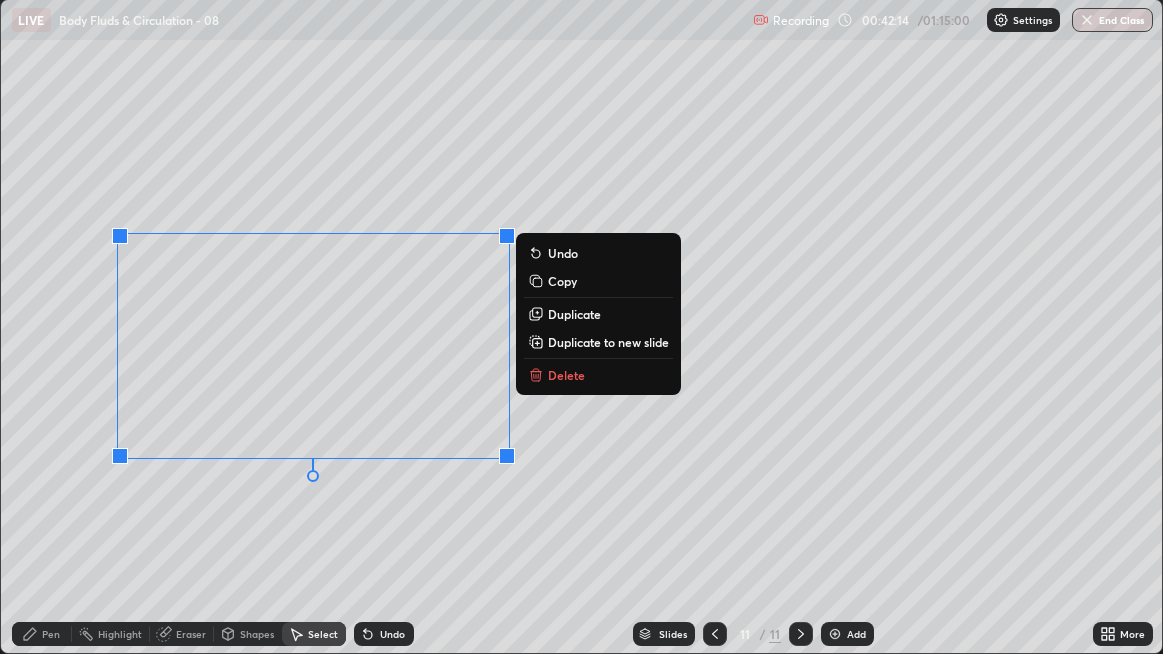 click on "Delete" at bounding box center (598, 375) 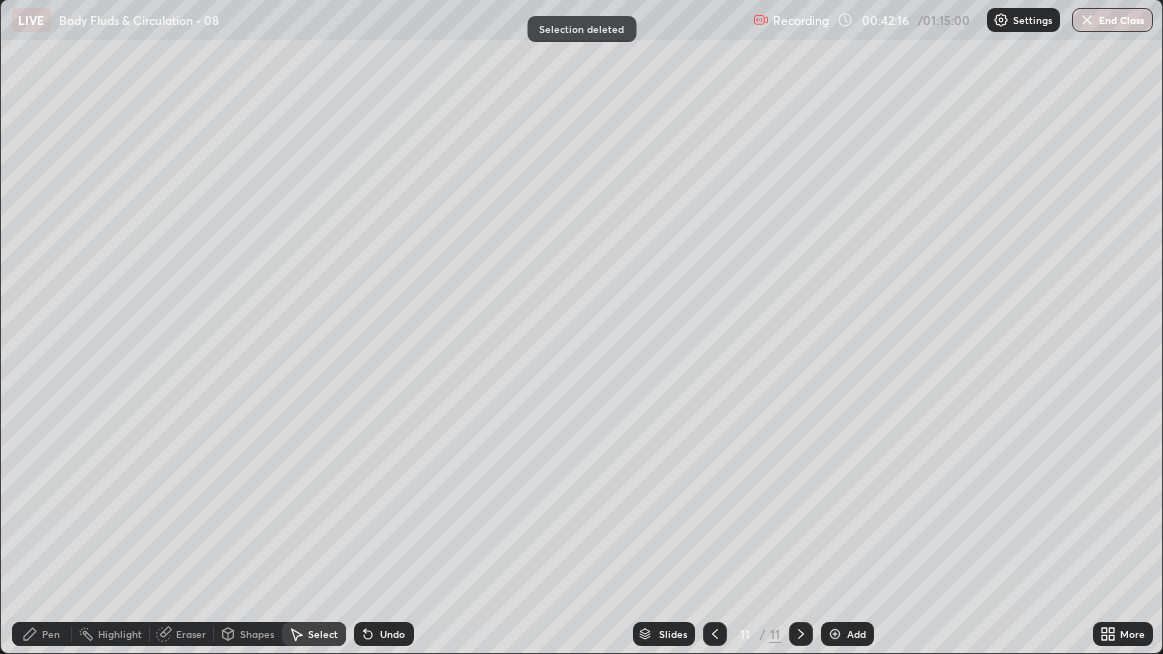 click on "Pen" at bounding box center (51, 634) 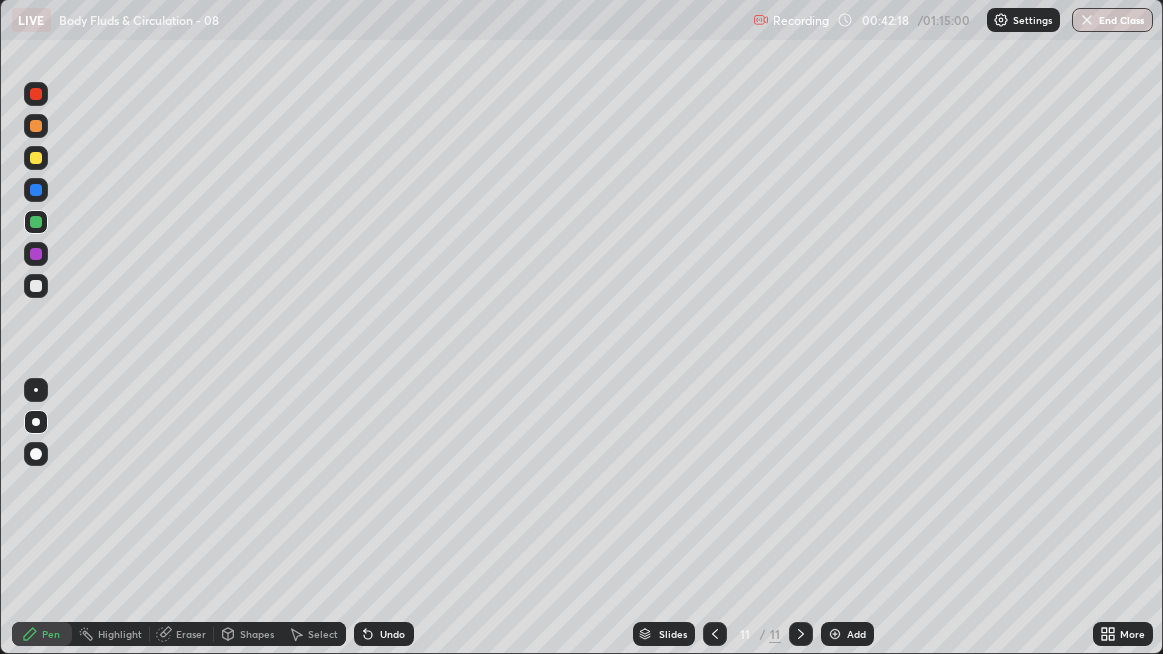 click at bounding box center (36, 286) 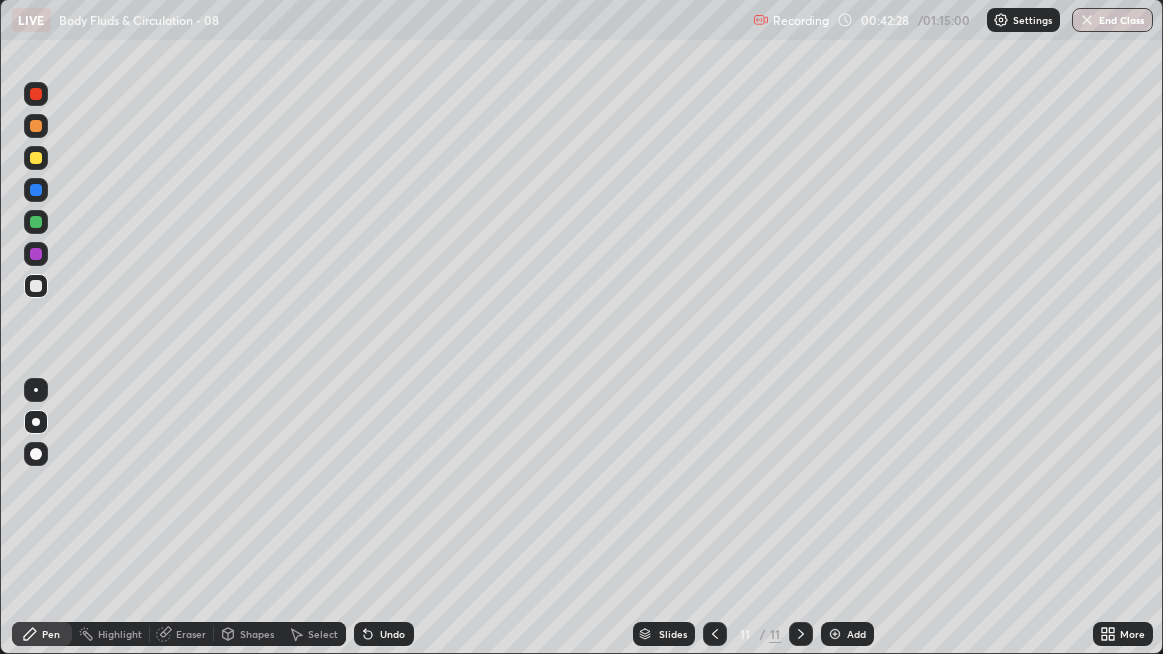 click on "Eraser" at bounding box center [191, 634] 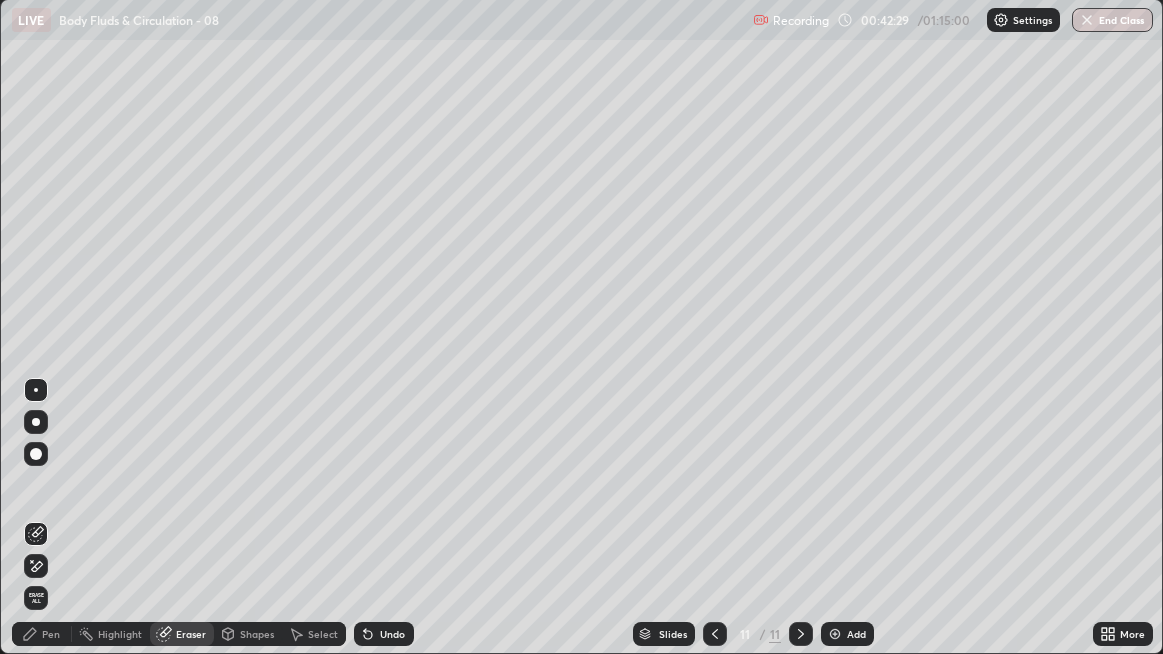 click on "Pen" at bounding box center (51, 634) 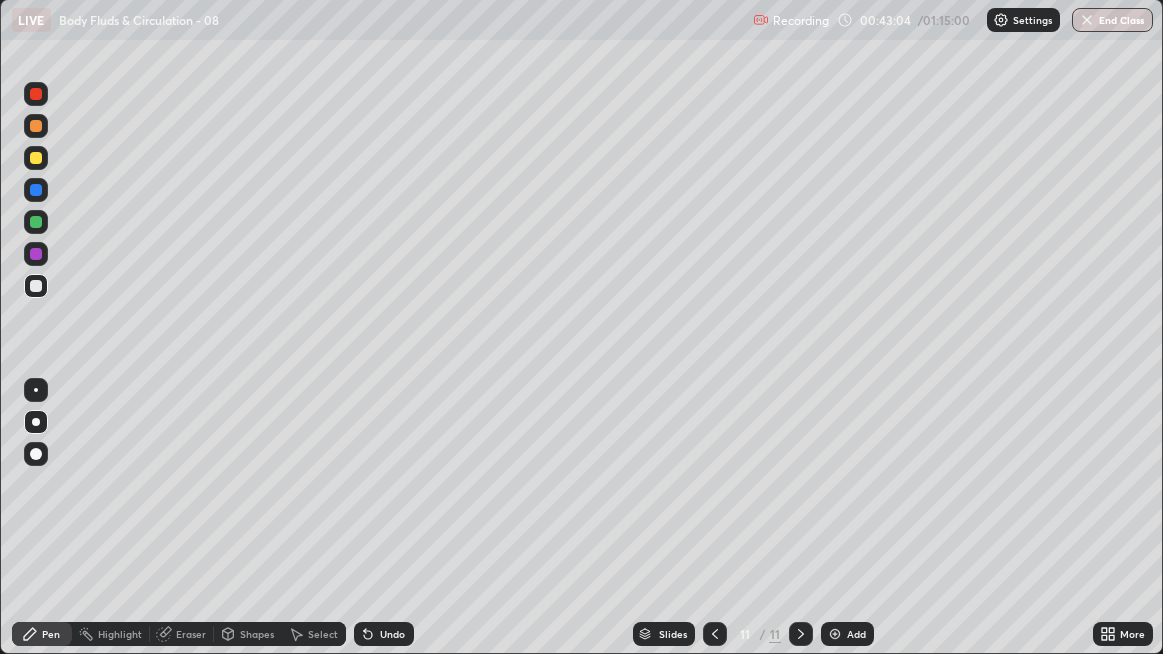click on "Undo" at bounding box center (384, 634) 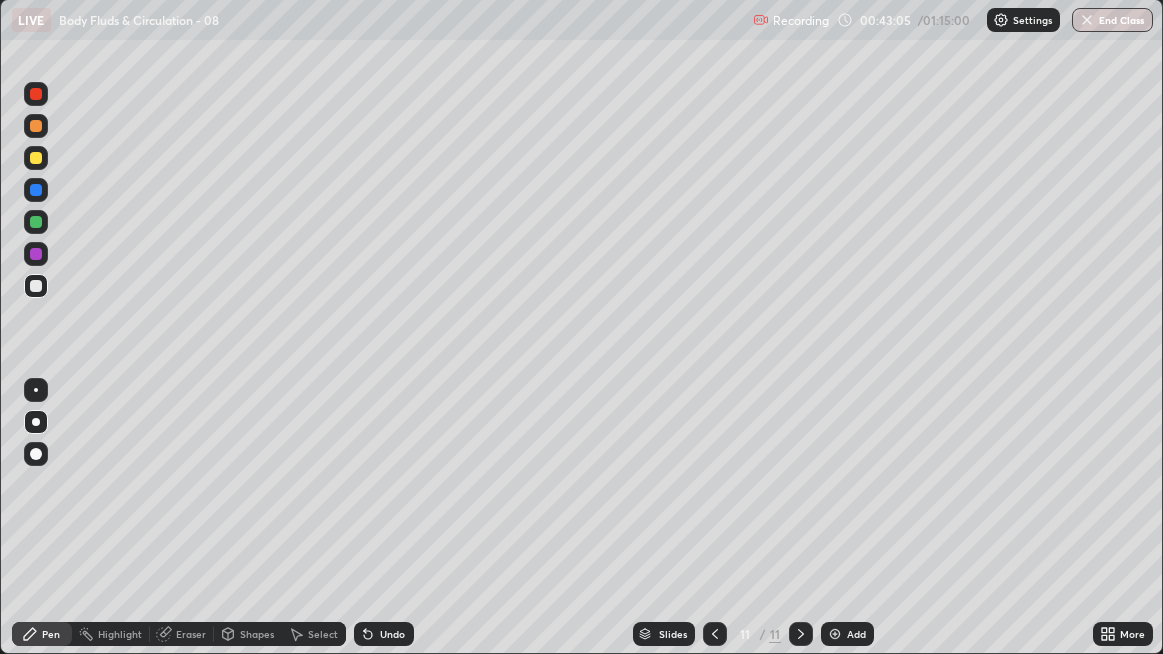 click on "Undo" at bounding box center [392, 634] 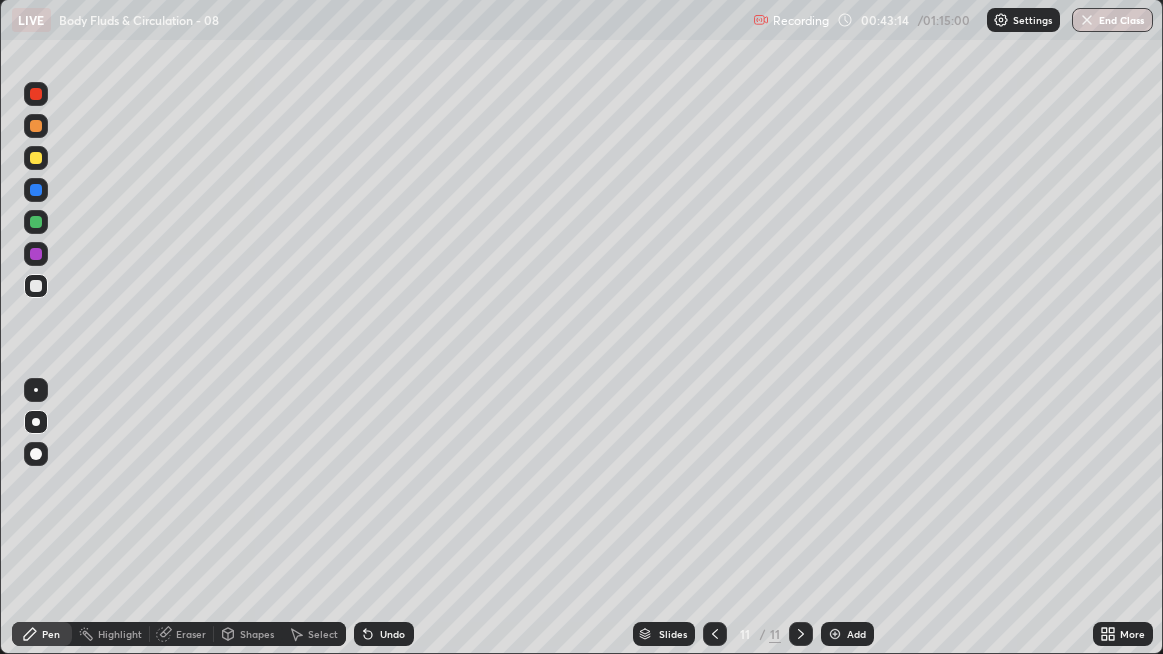 click at bounding box center (36, 286) 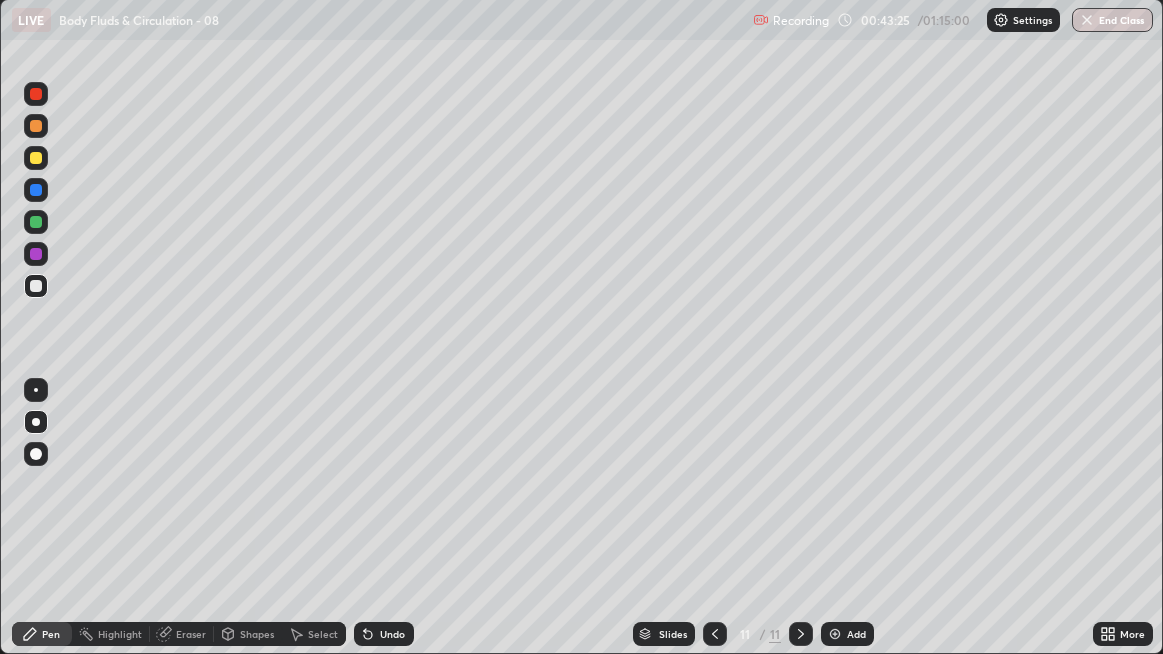 click at bounding box center [36, 286] 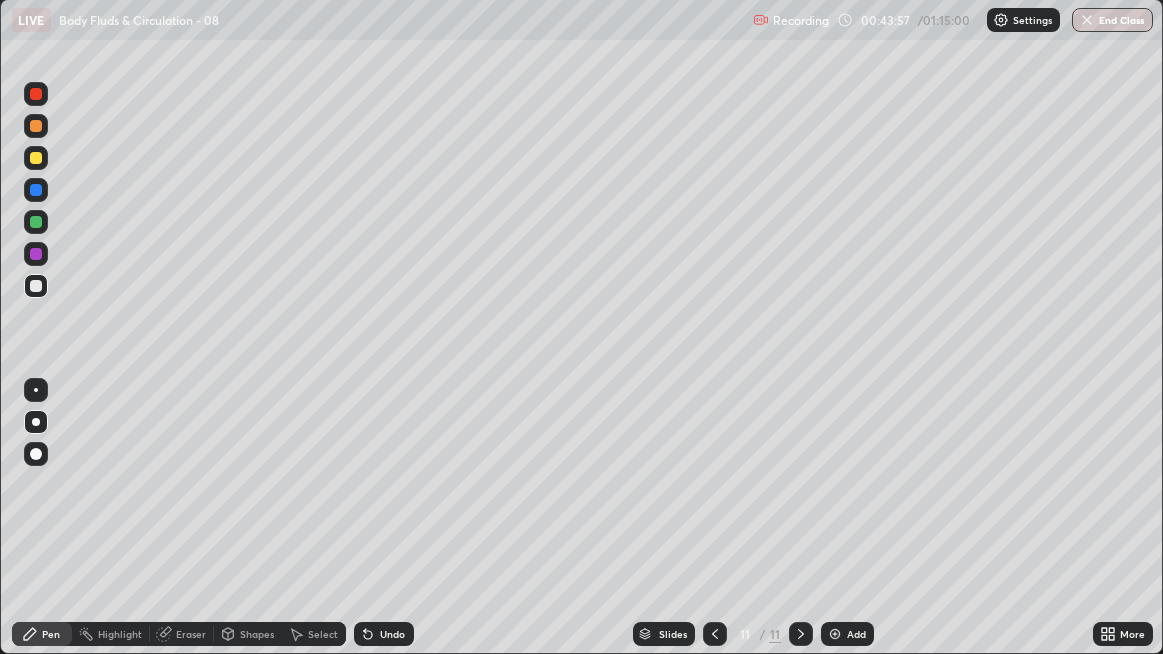 click at bounding box center (36, 286) 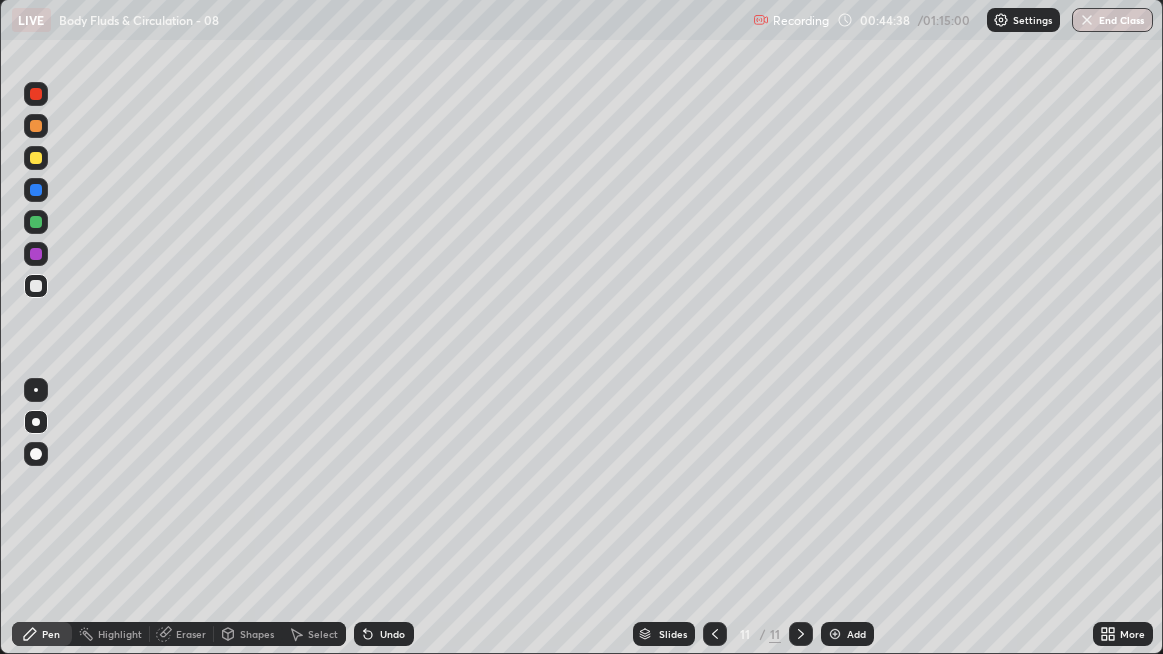 click at bounding box center (36, 94) 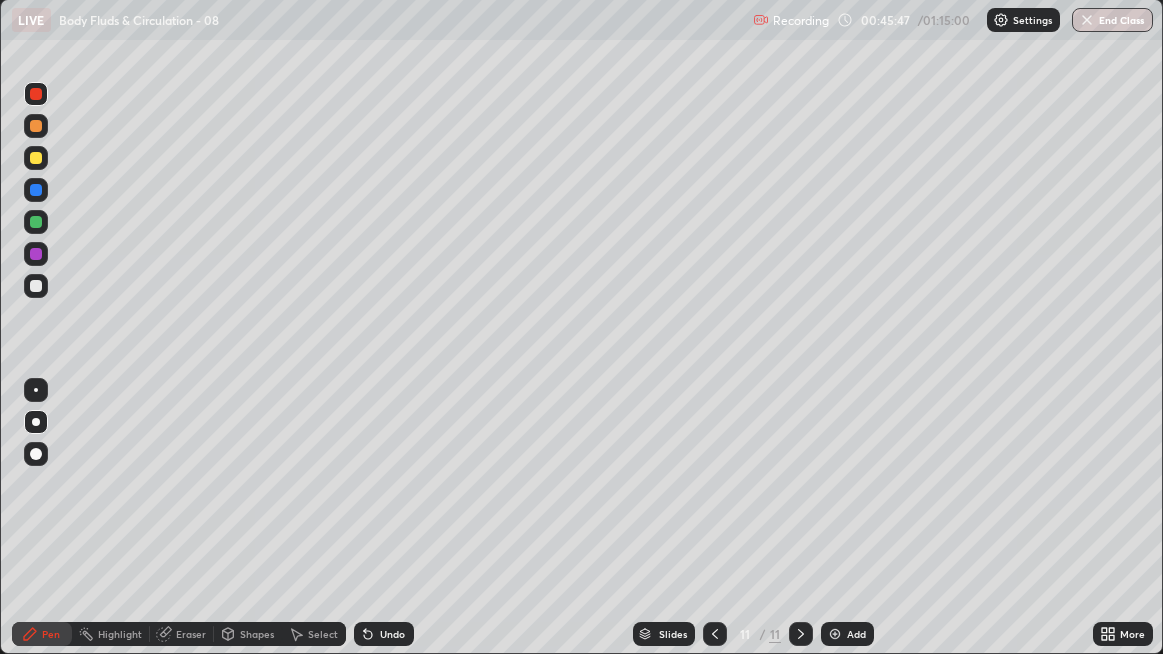 click on "Add" at bounding box center [847, 634] 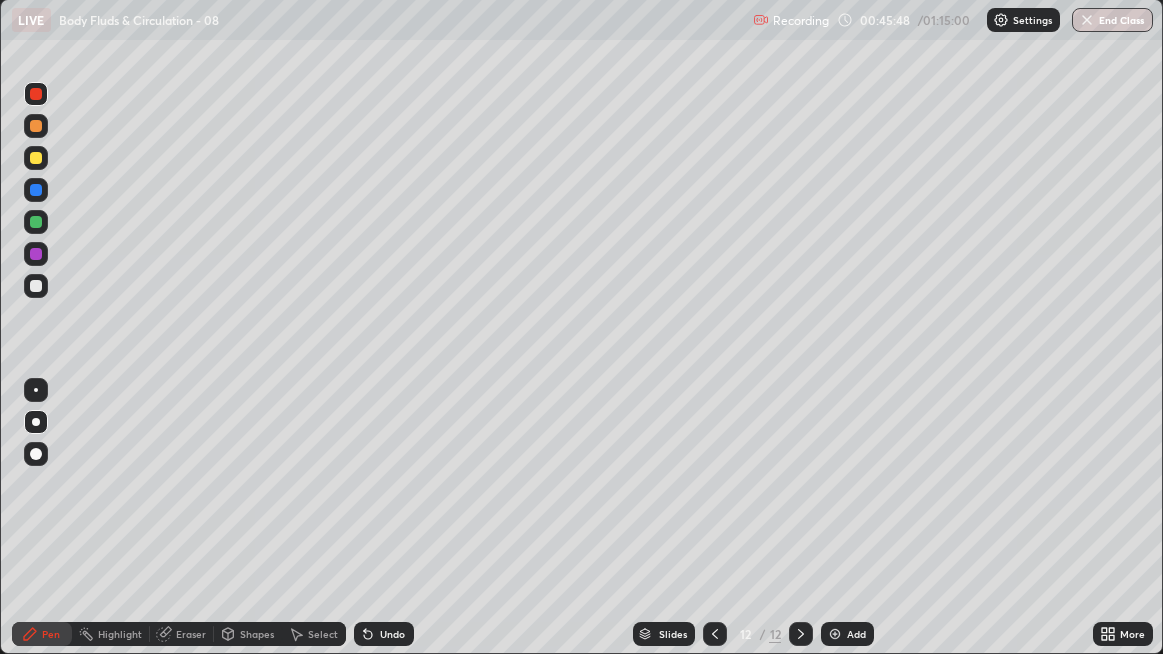 click at bounding box center [36, 286] 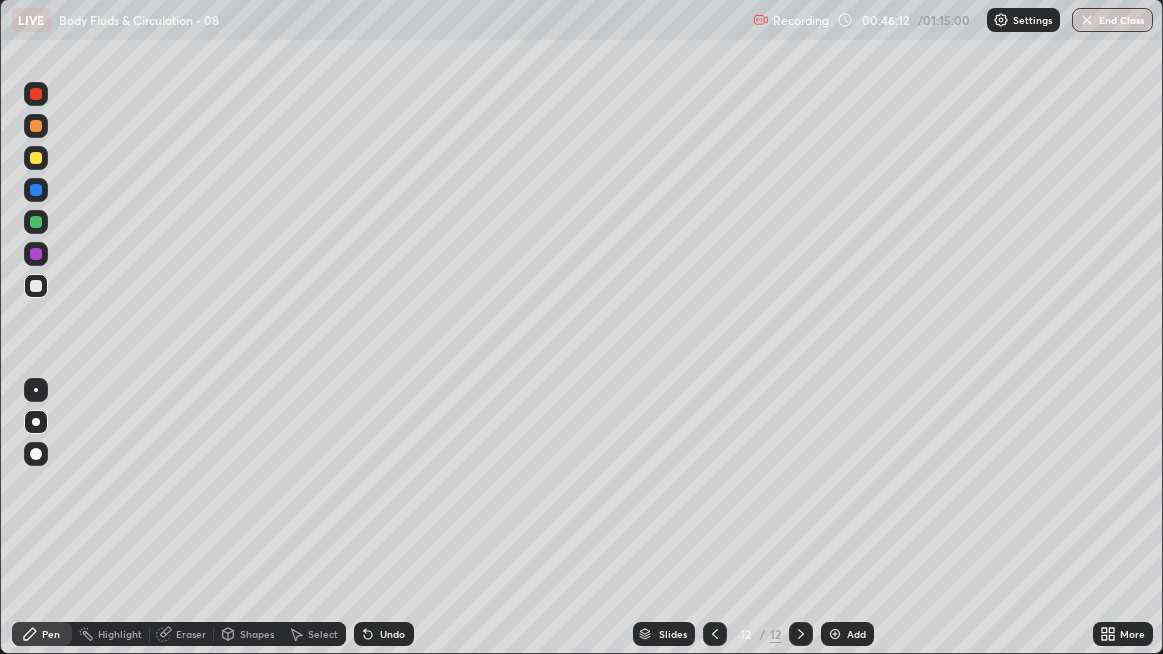 click at bounding box center (36, 286) 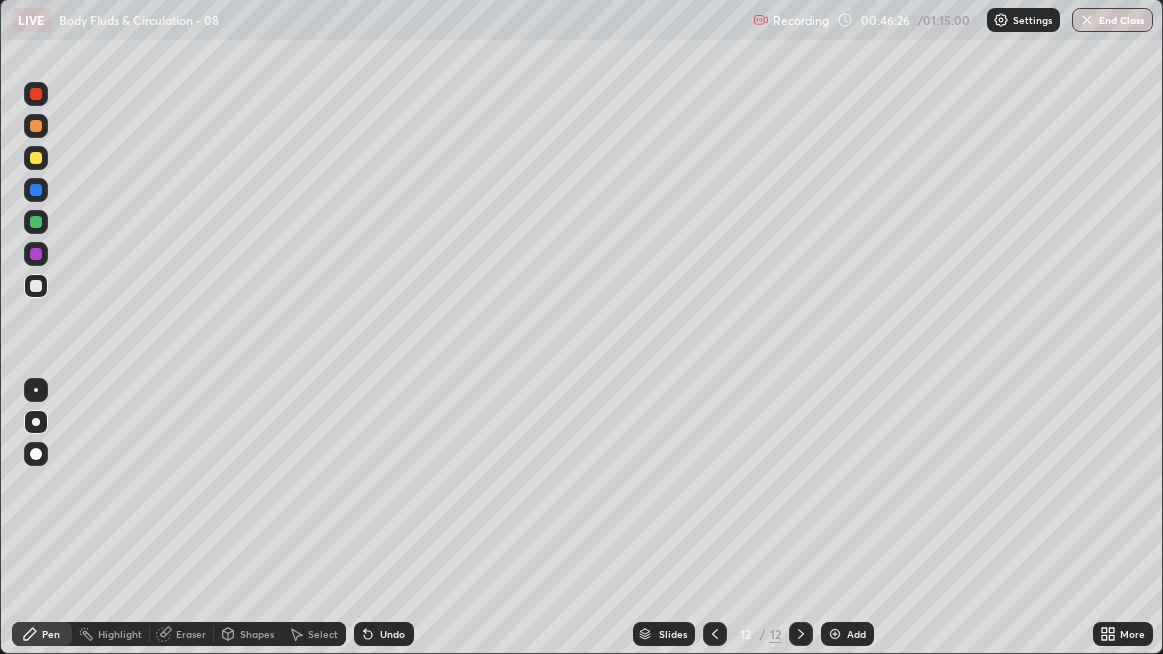 click at bounding box center (36, 286) 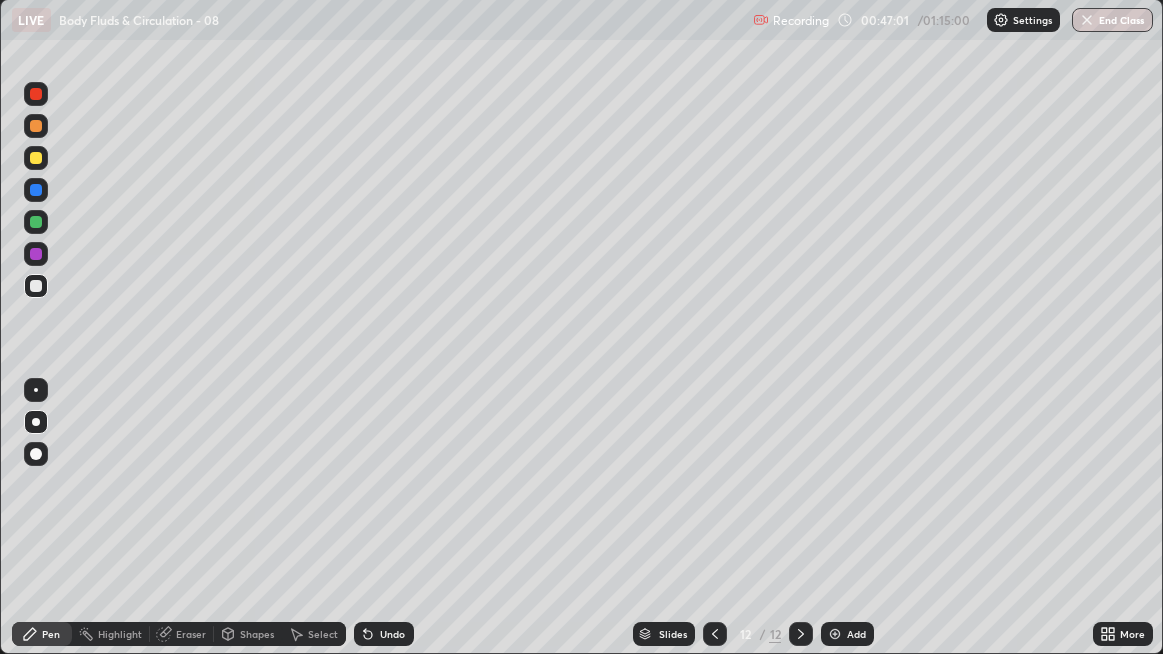 click at bounding box center (36, 286) 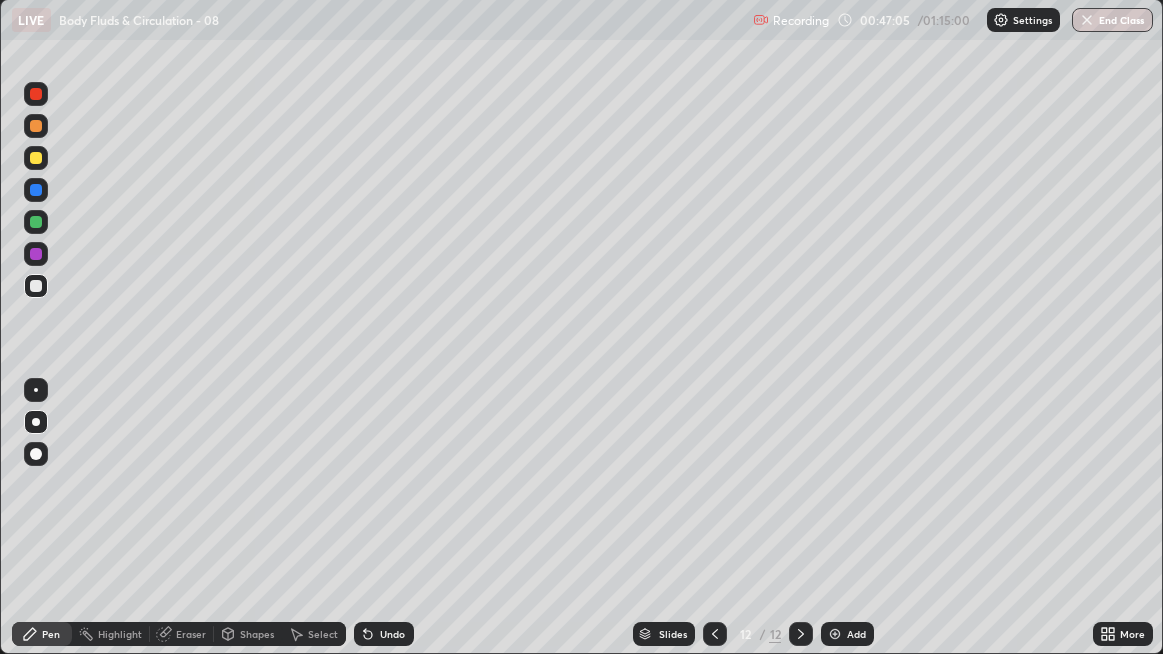 click at bounding box center [36, 286] 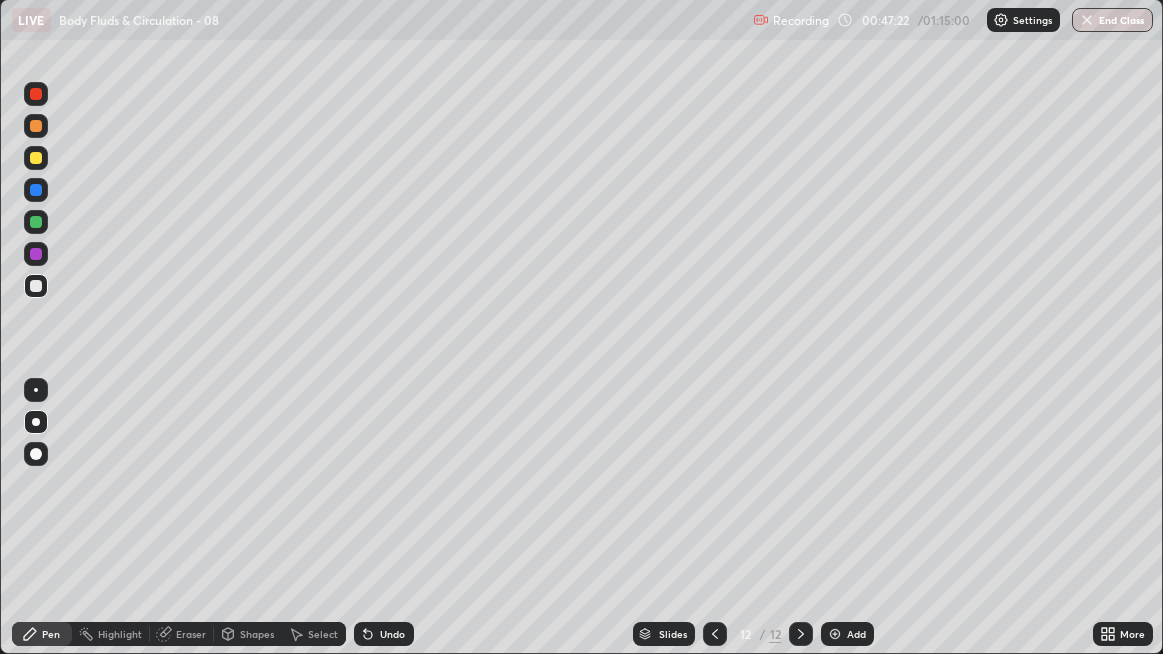 click at bounding box center [36, 286] 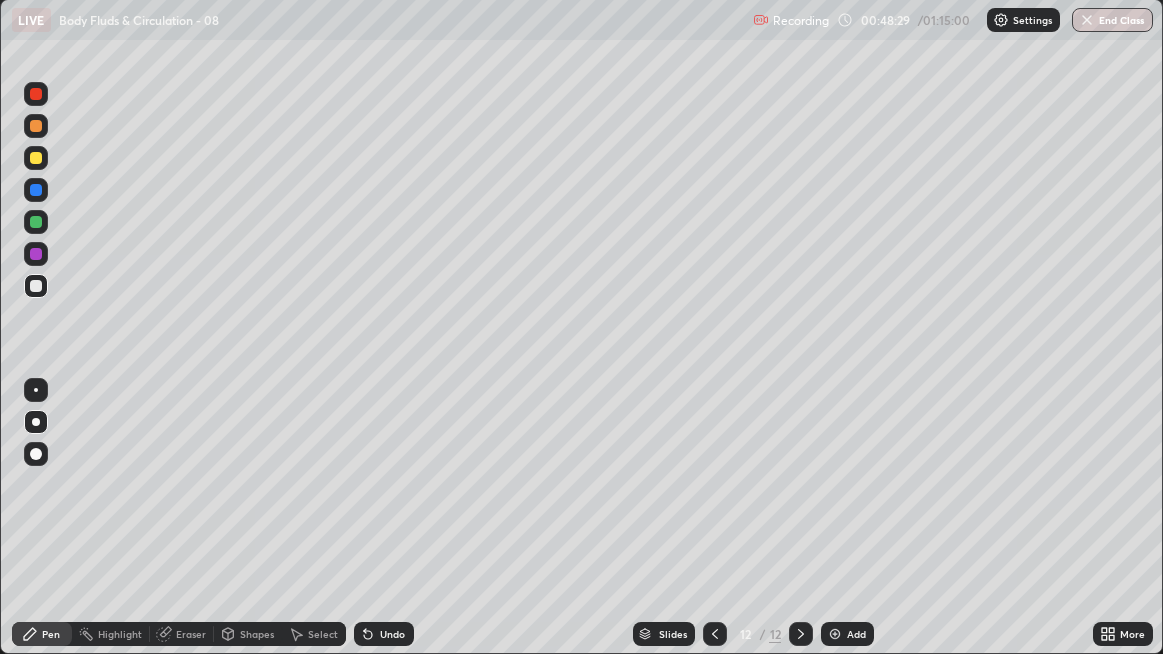 click on "Add" at bounding box center (847, 634) 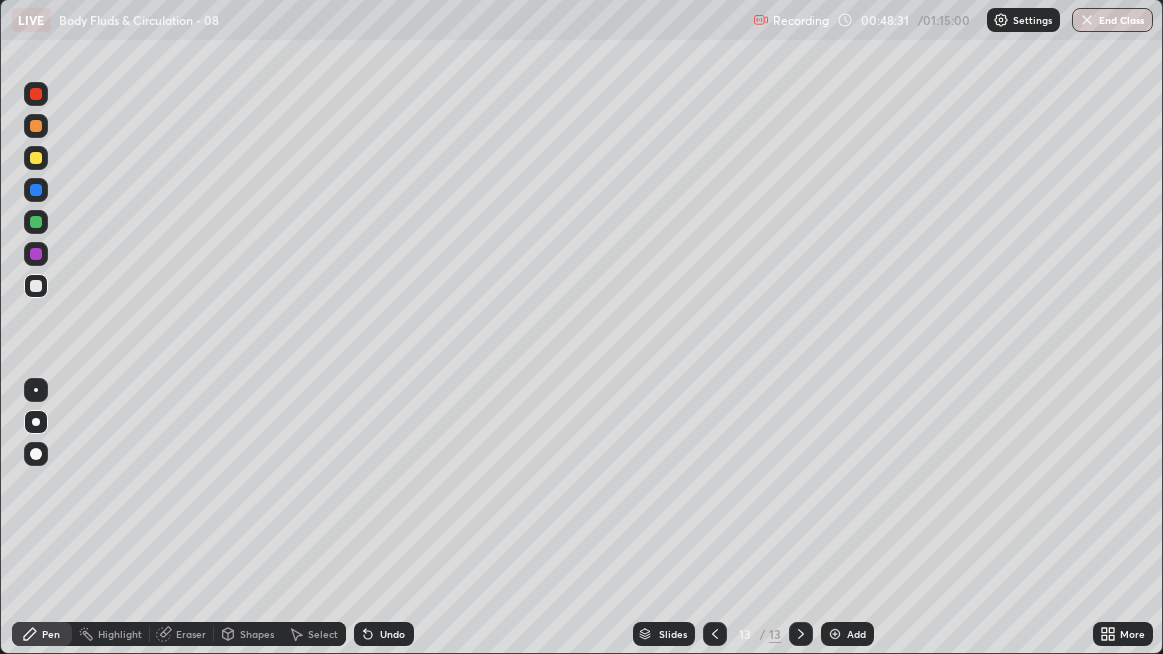 click at bounding box center (36, 190) 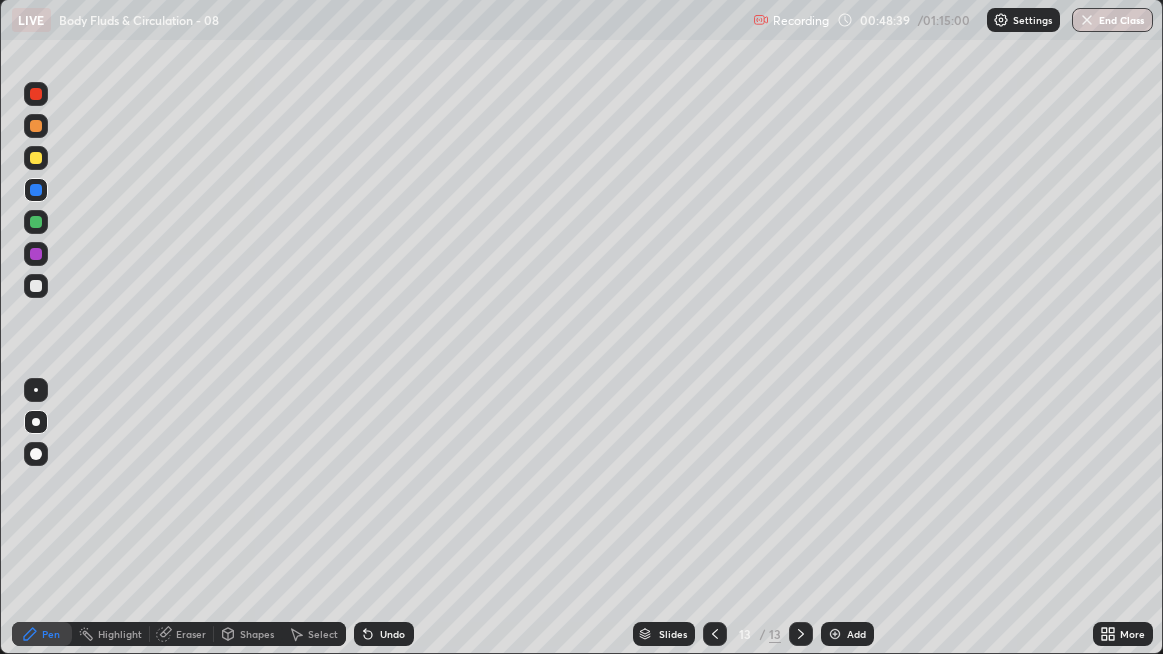 click at bounding box center [36, 286] 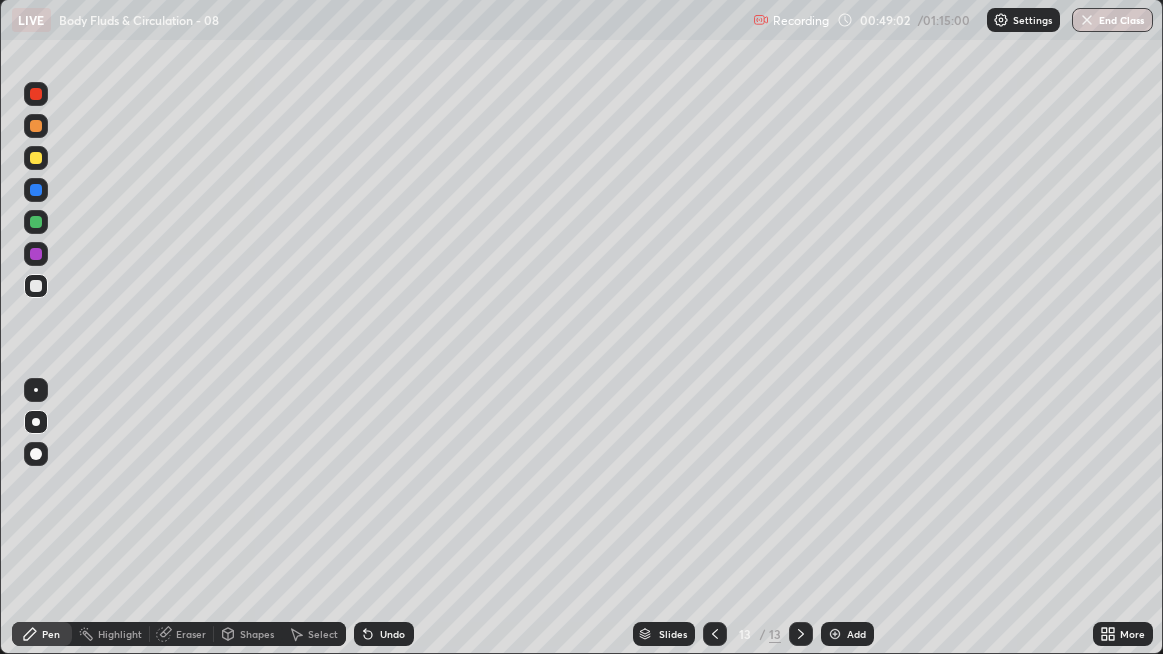 click at bounding box center (36, 286) 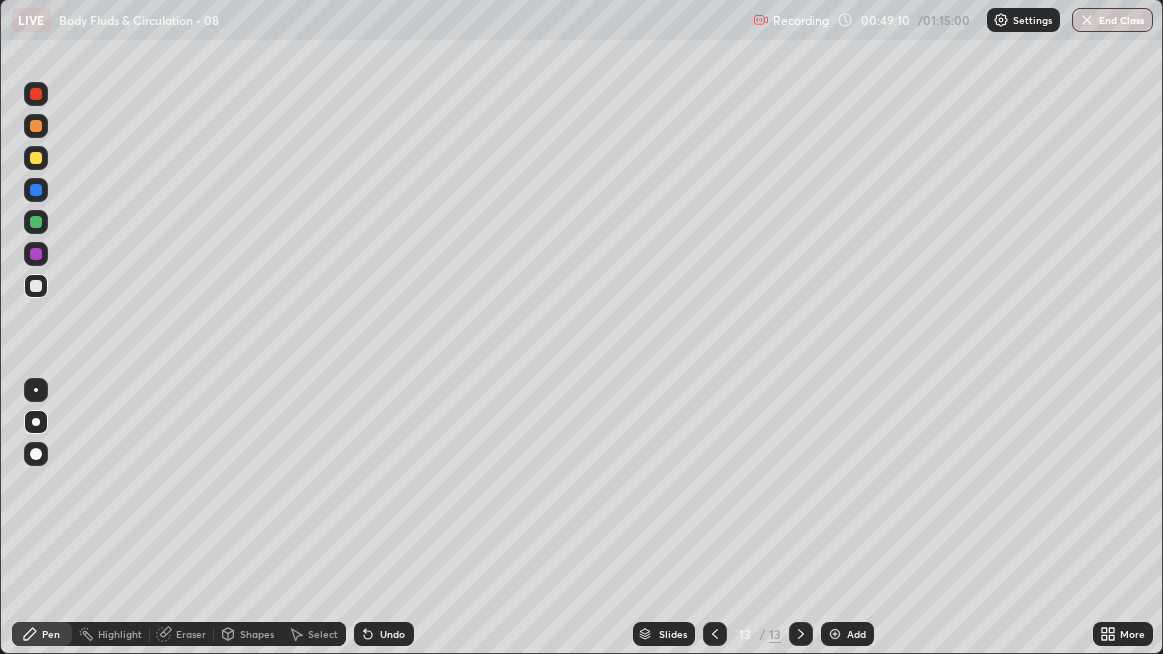 click at bounding box center (36, 286) 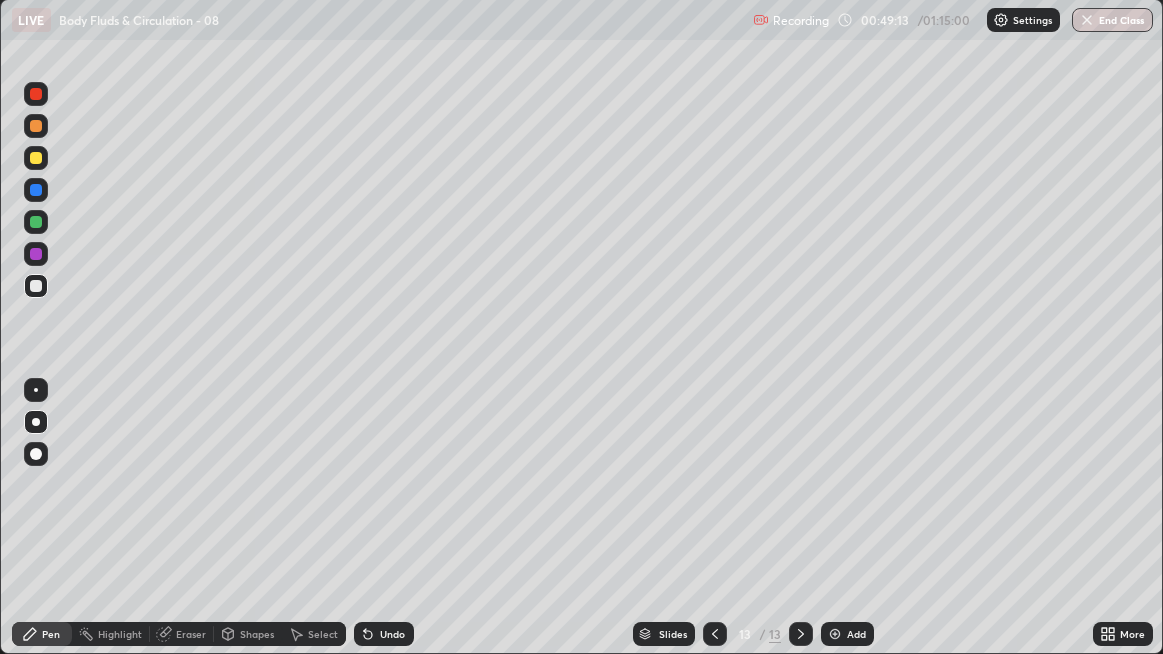click at bounding box center [36, 286] 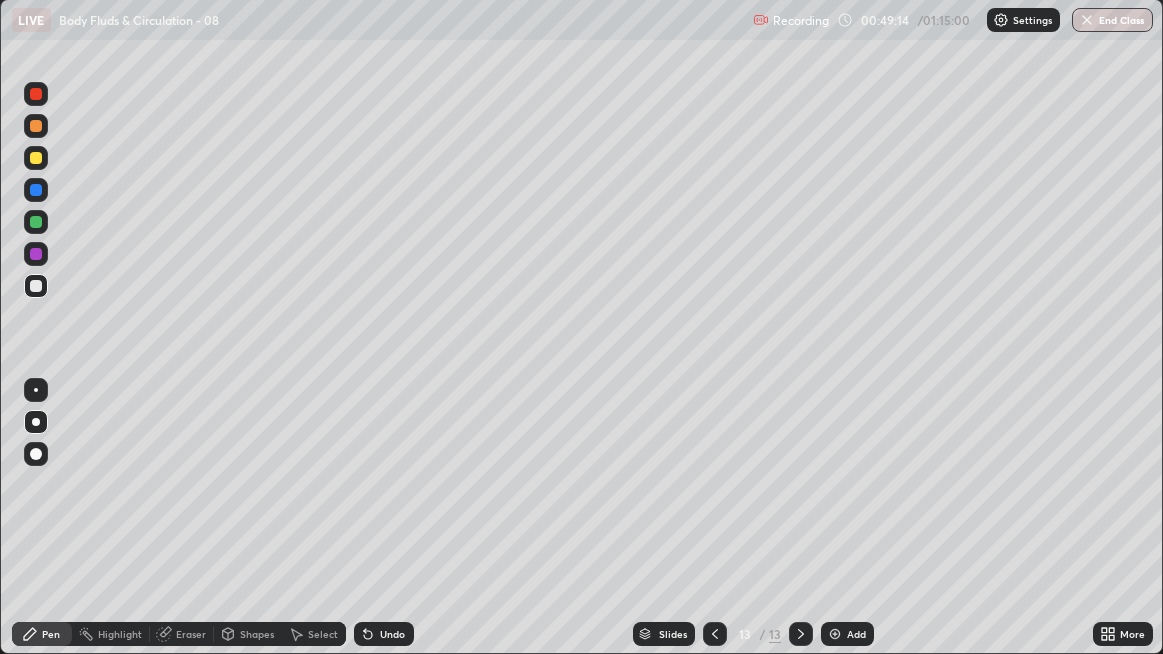 click at bounding box center [36, 286] 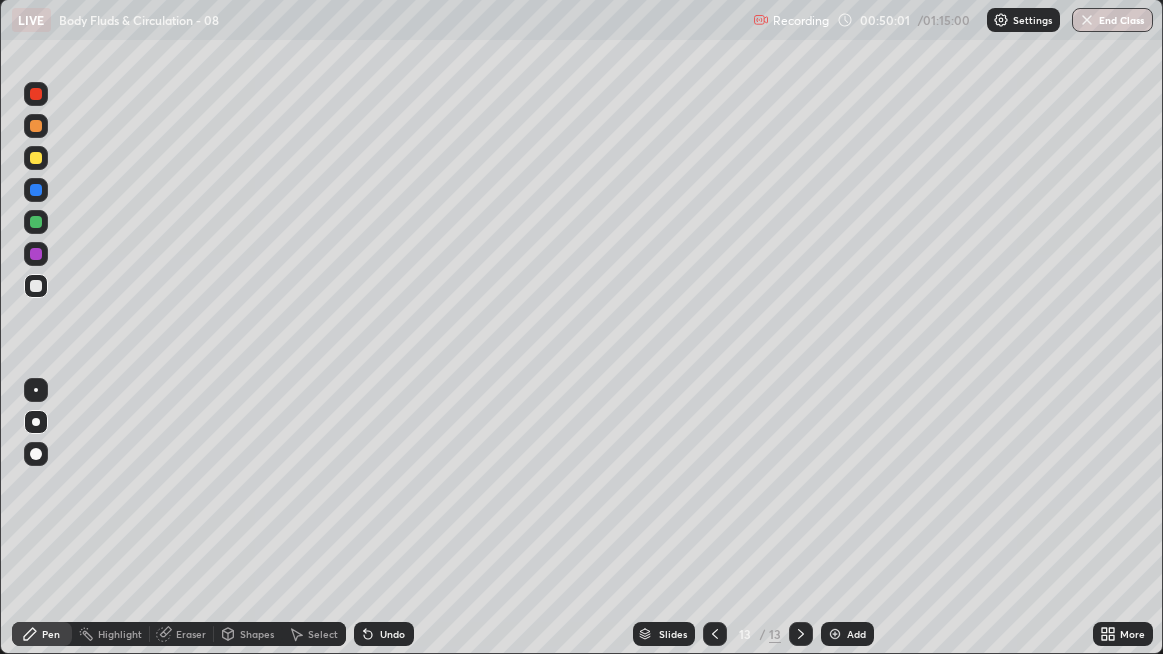 click at bounding box center [36, 286] 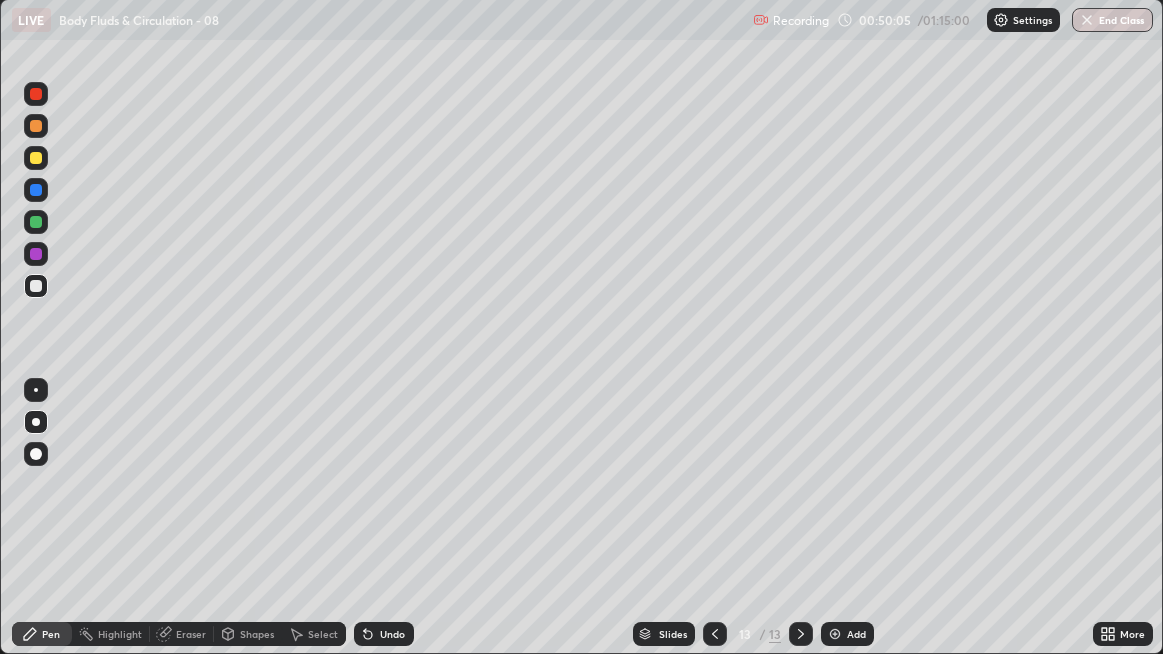 click at bounding box center (36, 286) 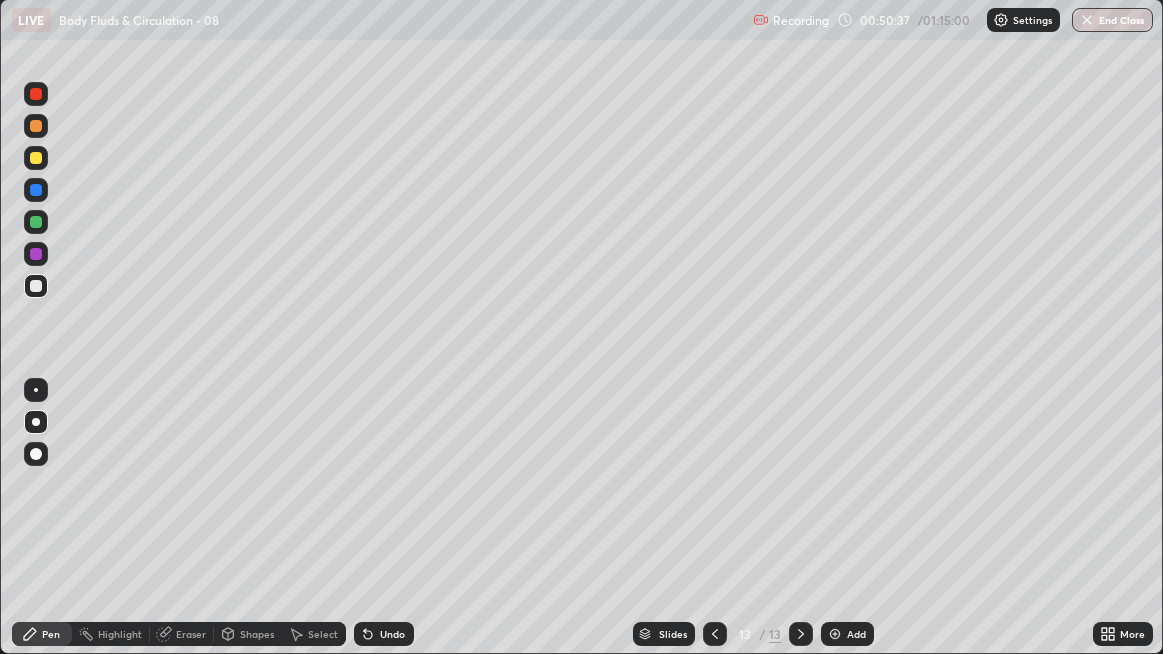 click at bounding box center [36, 286] 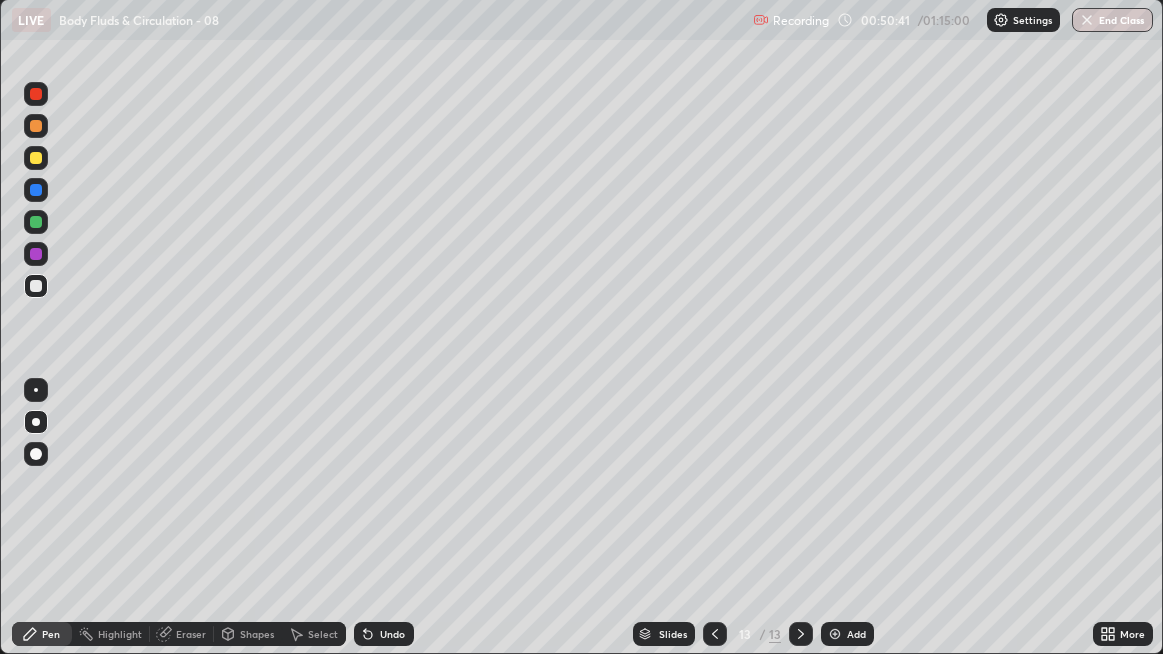 click at bounding box center (835, 634) 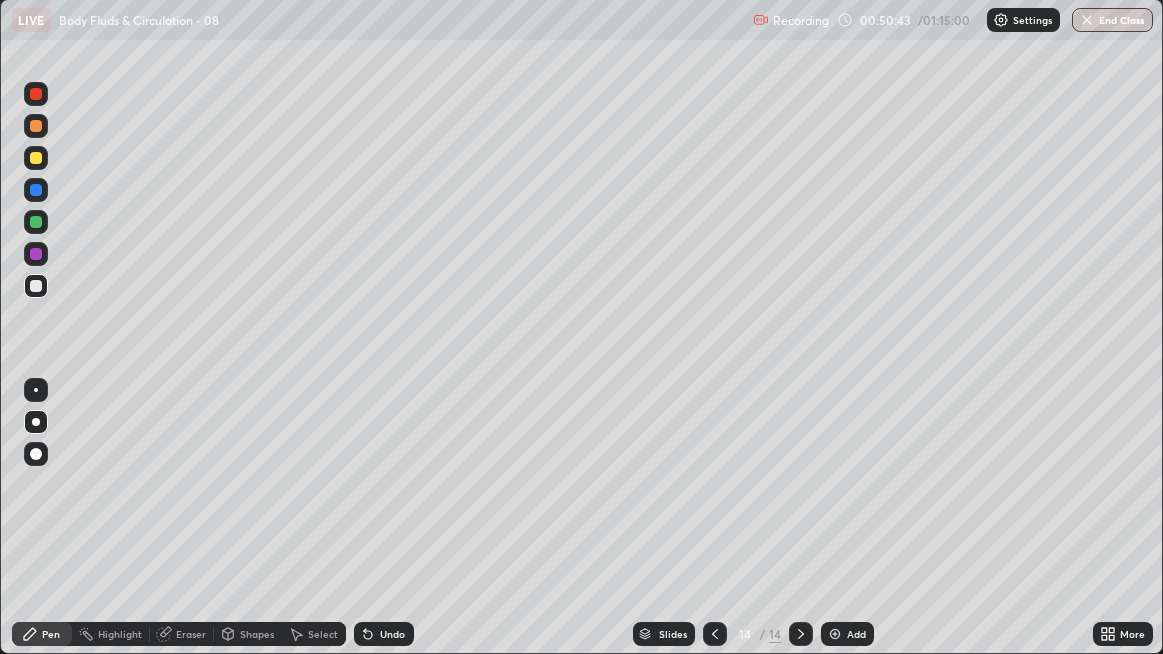 click at bounding box center [36, 286] 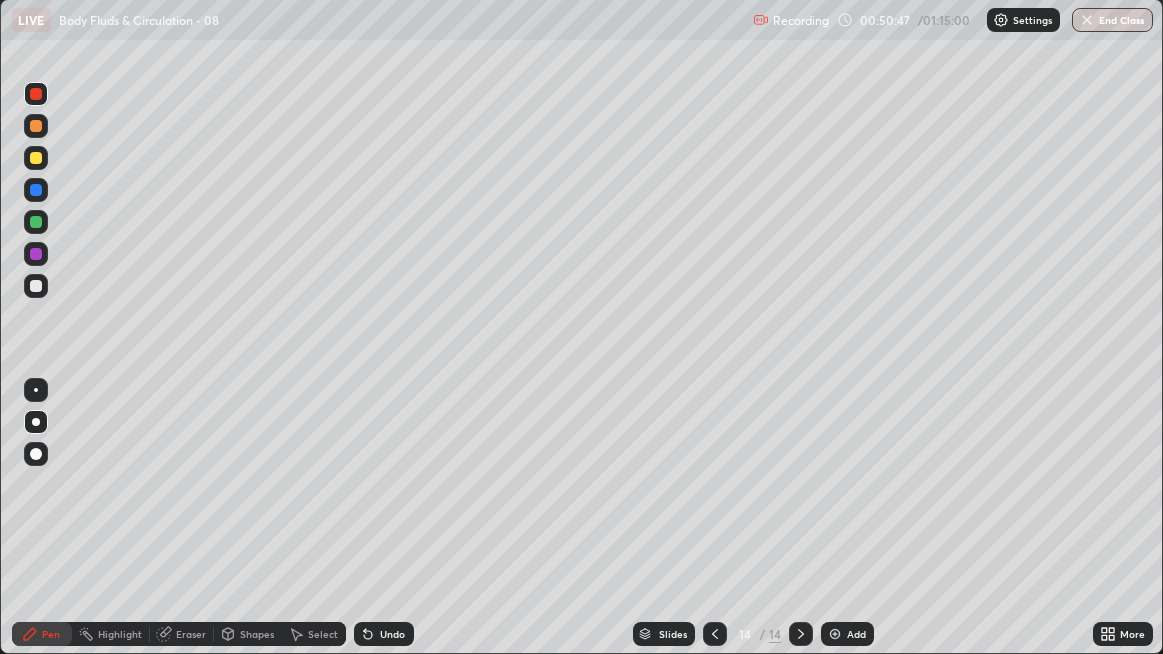 click at bounding box center (36, 286) 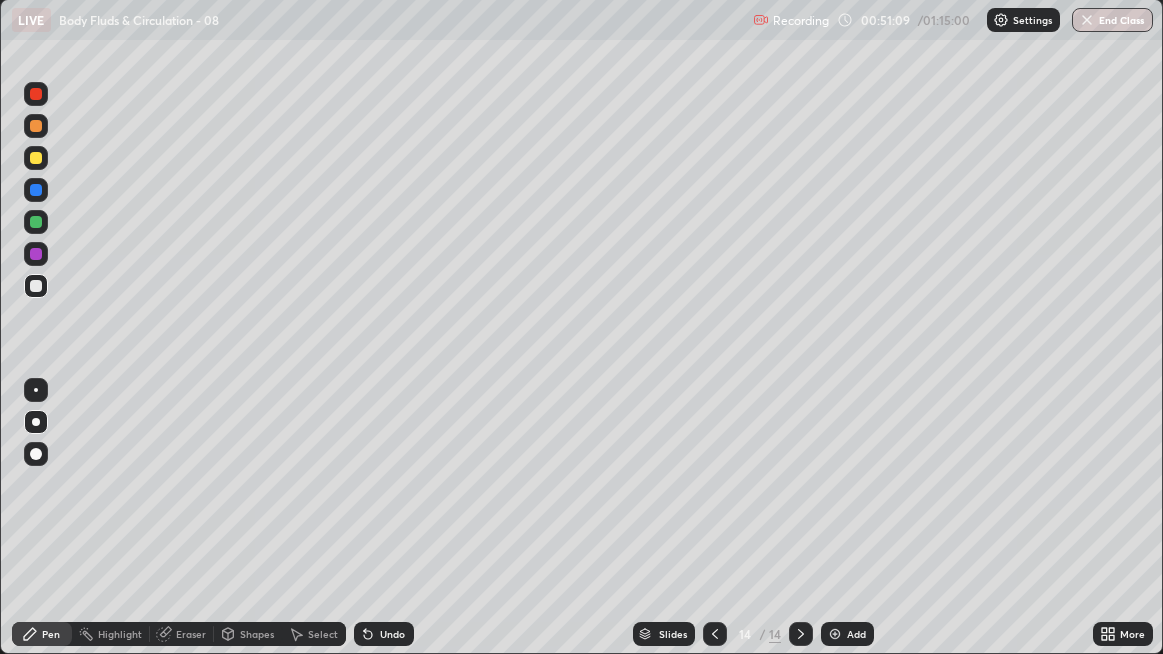 click at bounding box center [36, 286] 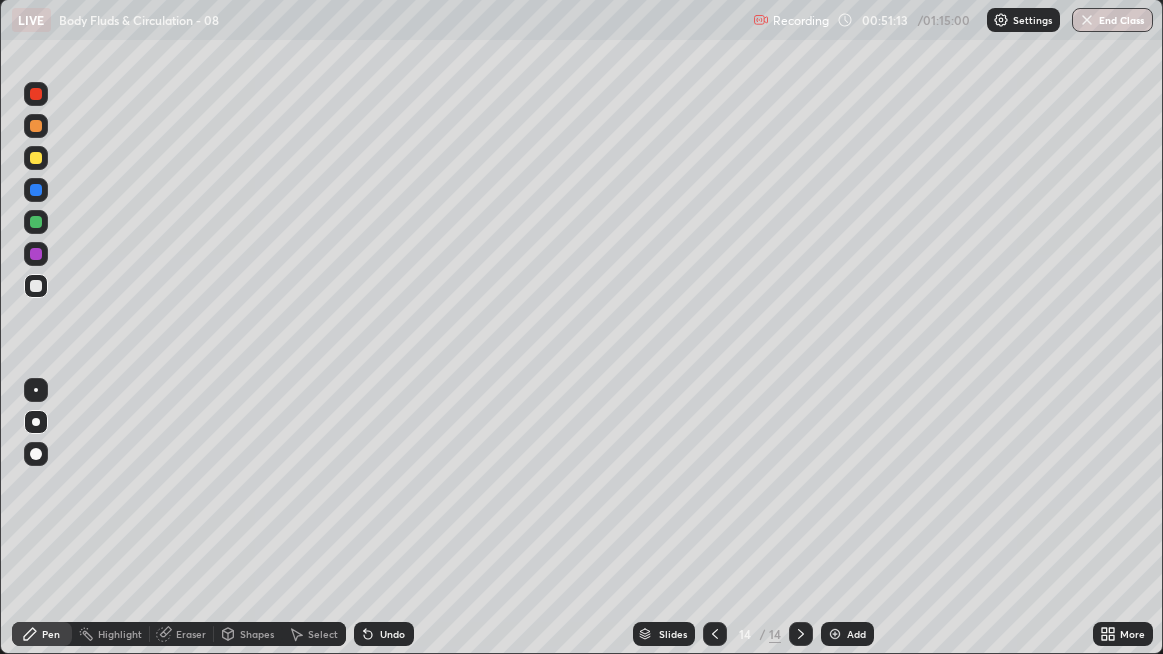 click at bounding box center (36, 286) 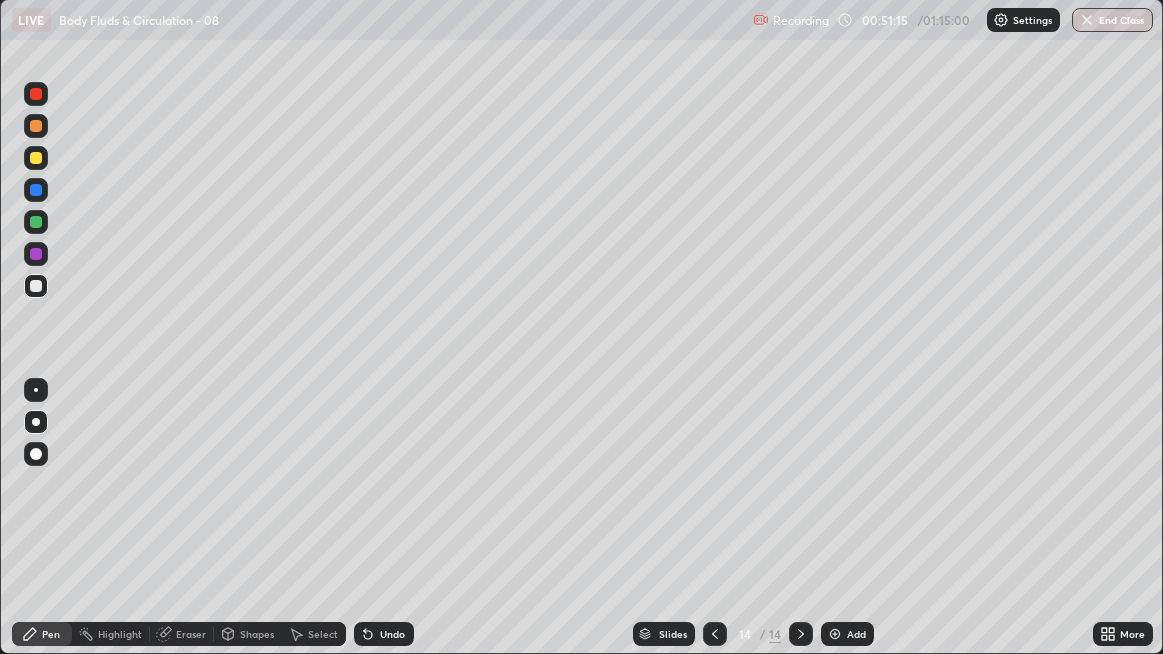 click at bounding box center (36, 190) 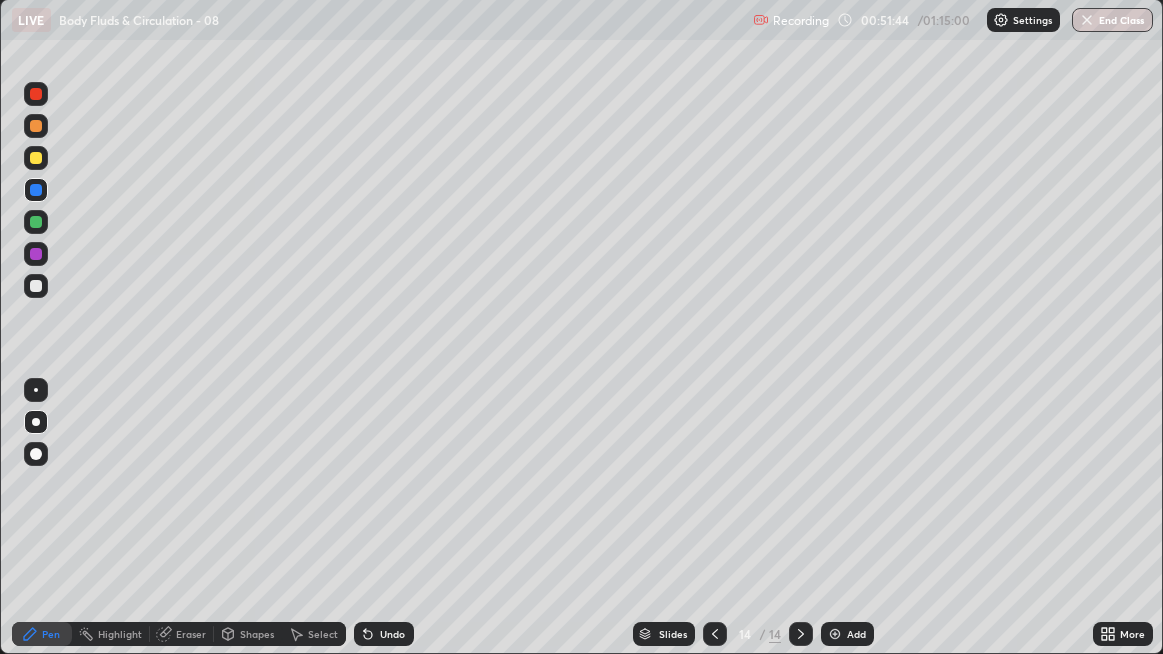 click at bounding box center (36, 286) 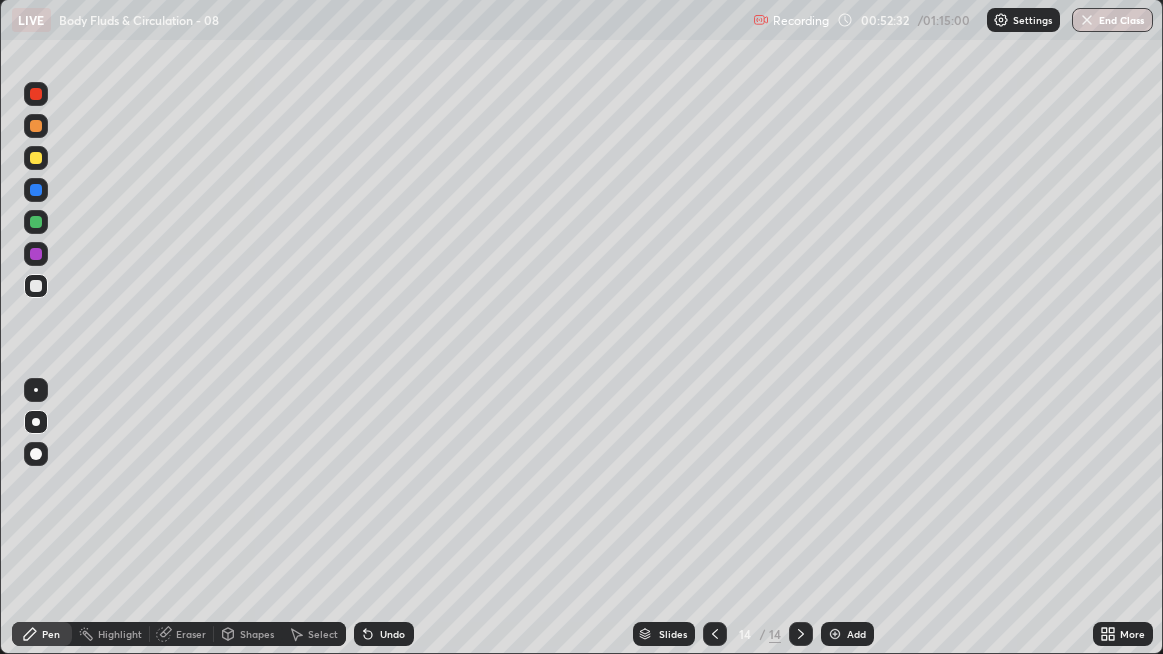 click at bounding box center (36, 286) 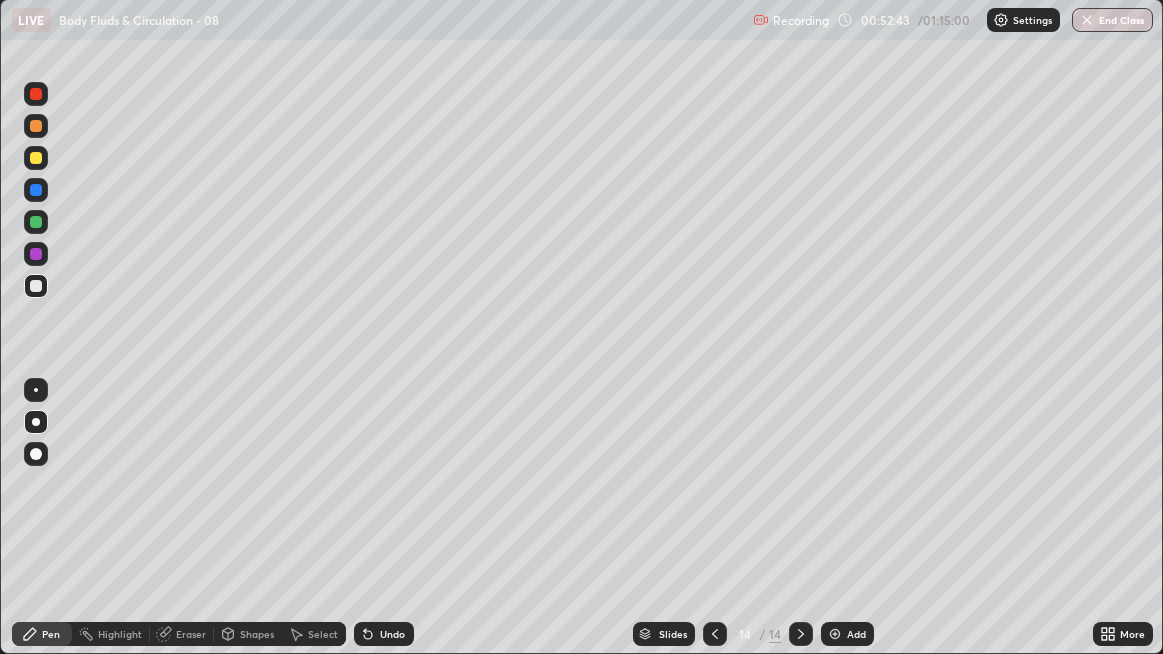 click at bounding box center (36, 254) 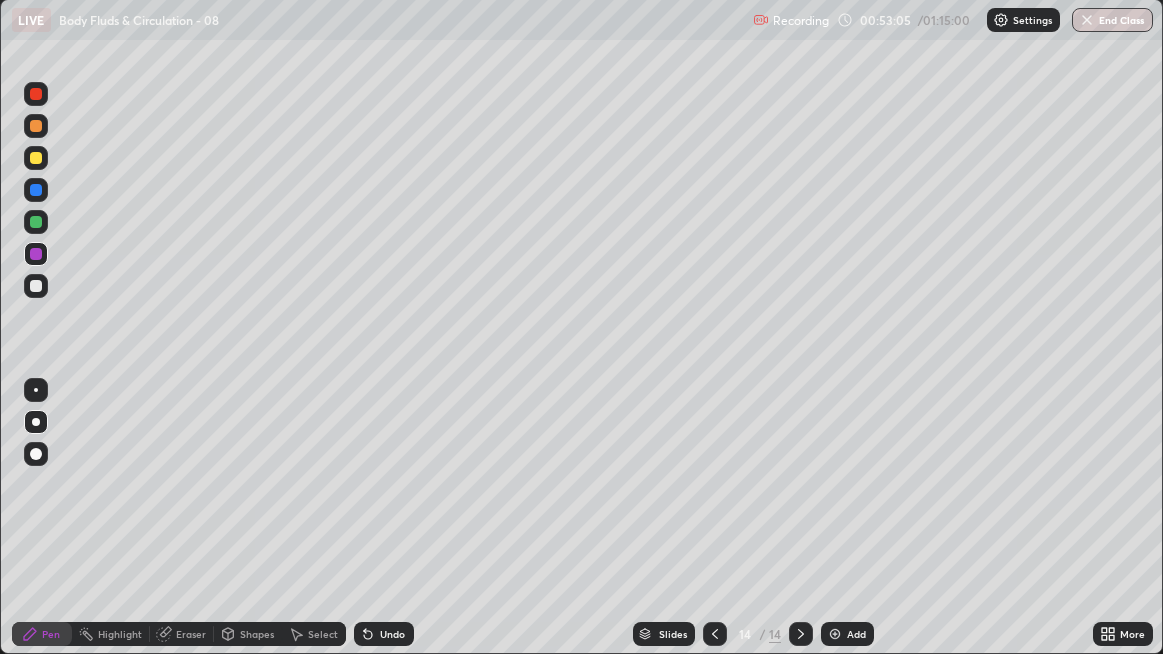 click at bounding box center [36, 286] 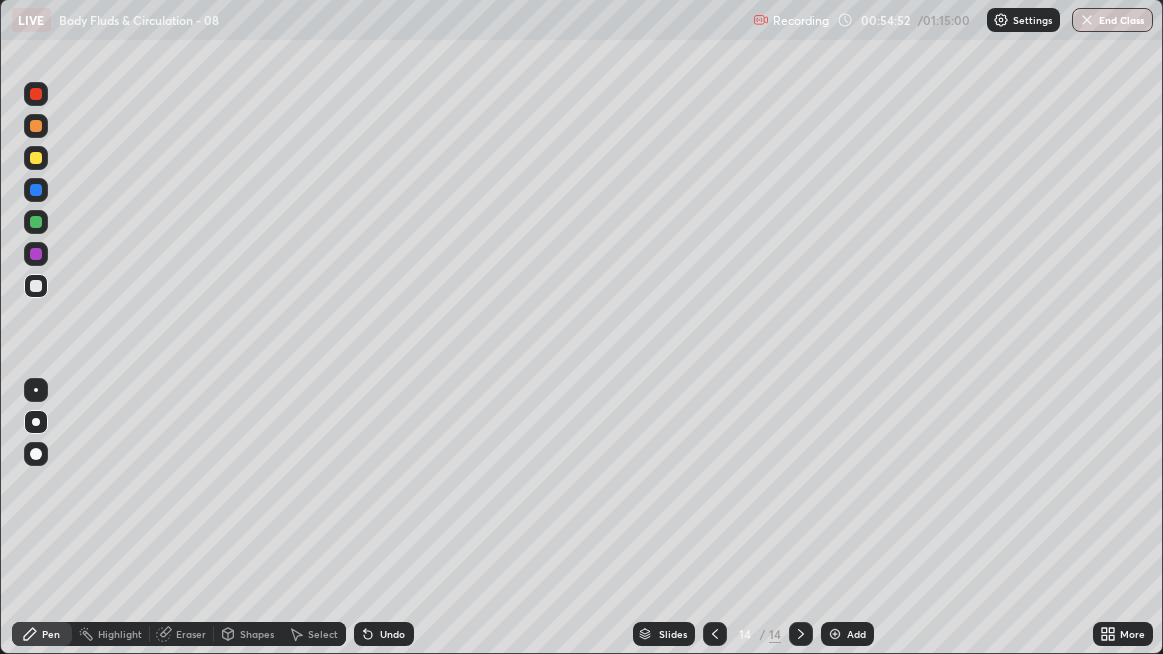 click at bounding box center [715, 634] 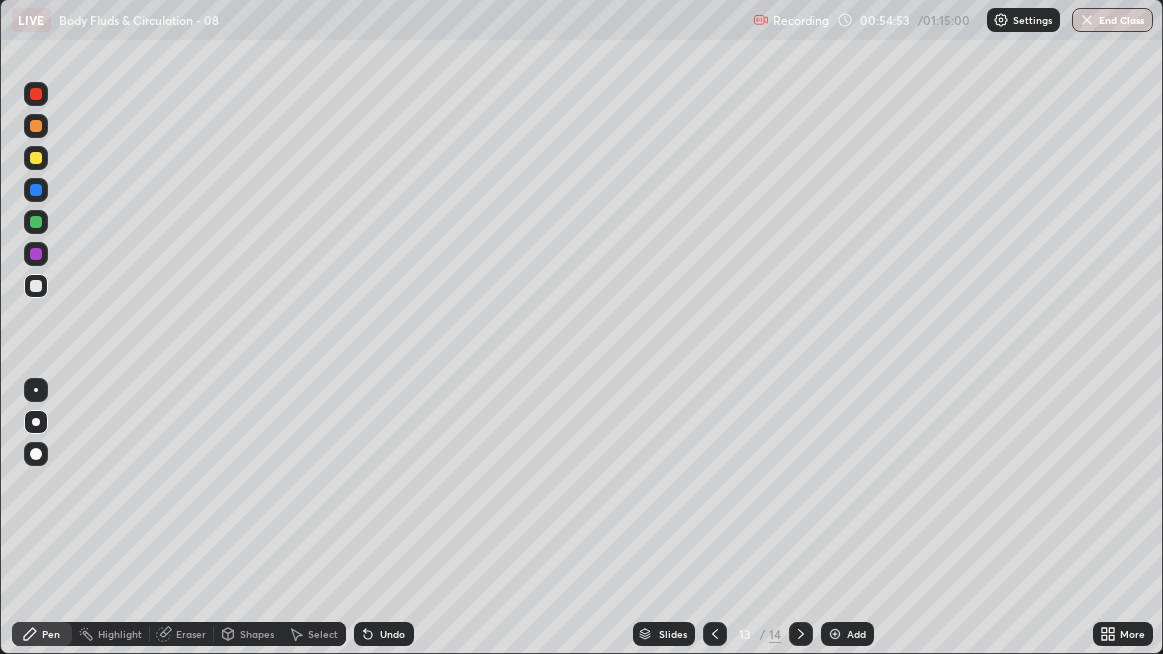 click 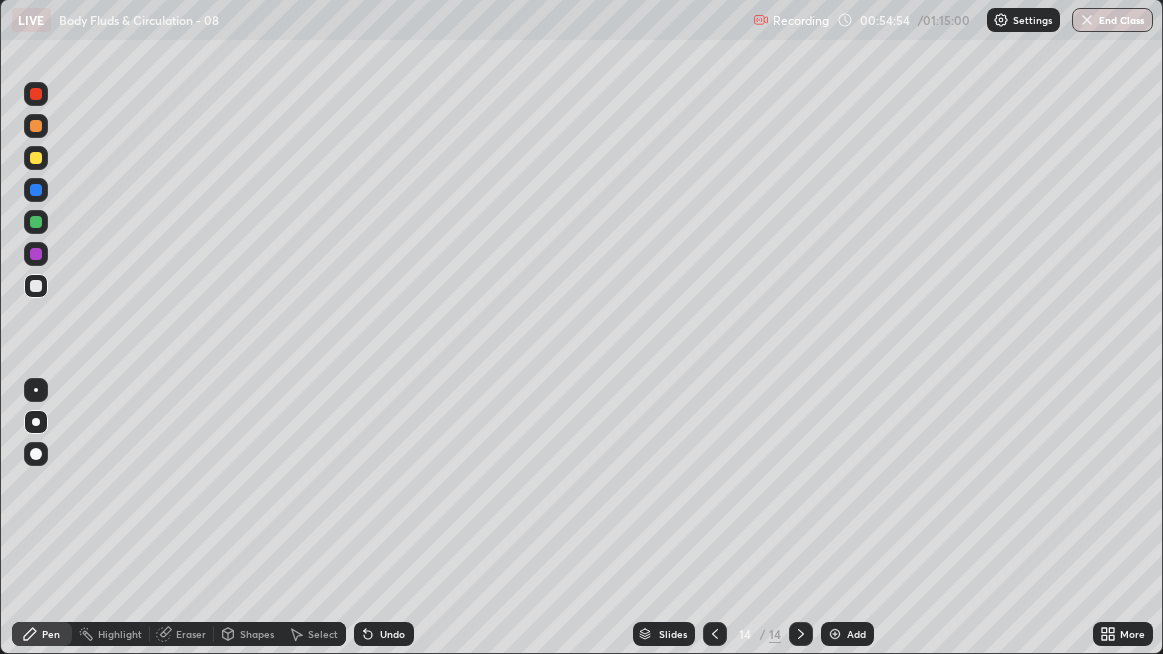 click at bounding box center [835, 634] 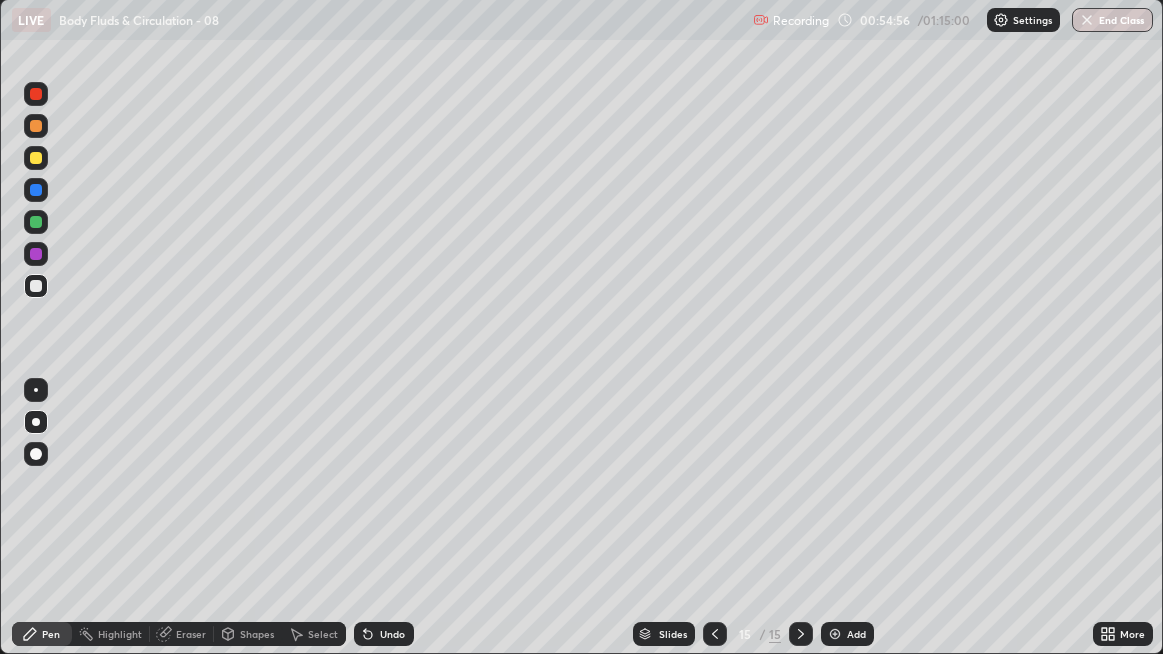 click at bounding box center [36, 286] 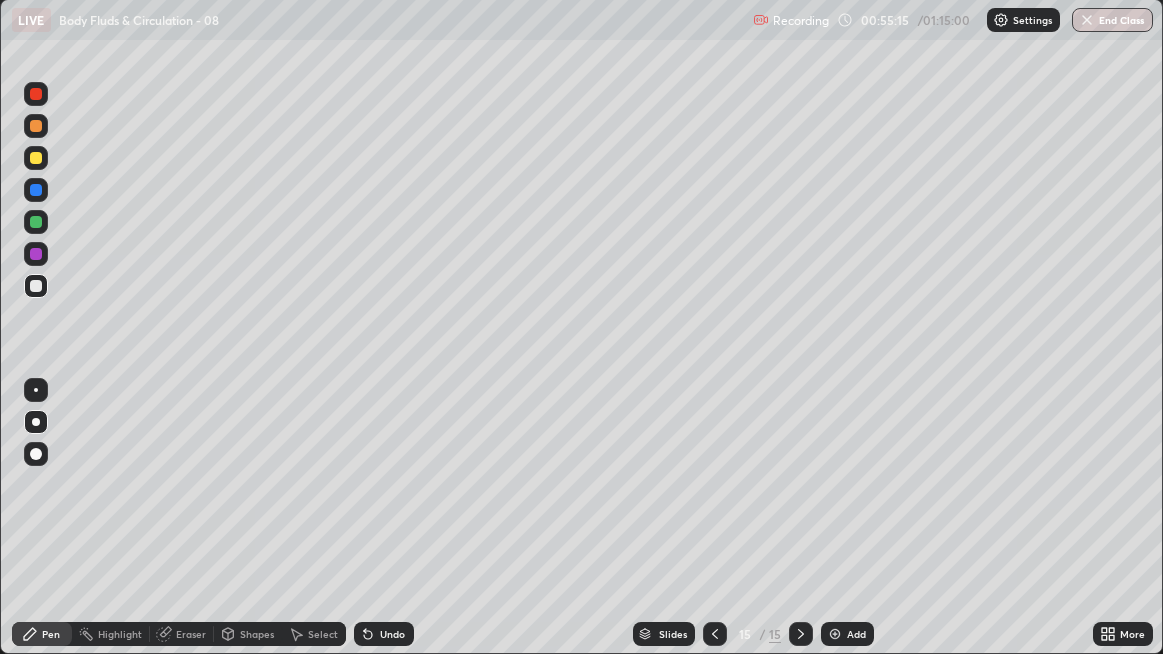 click 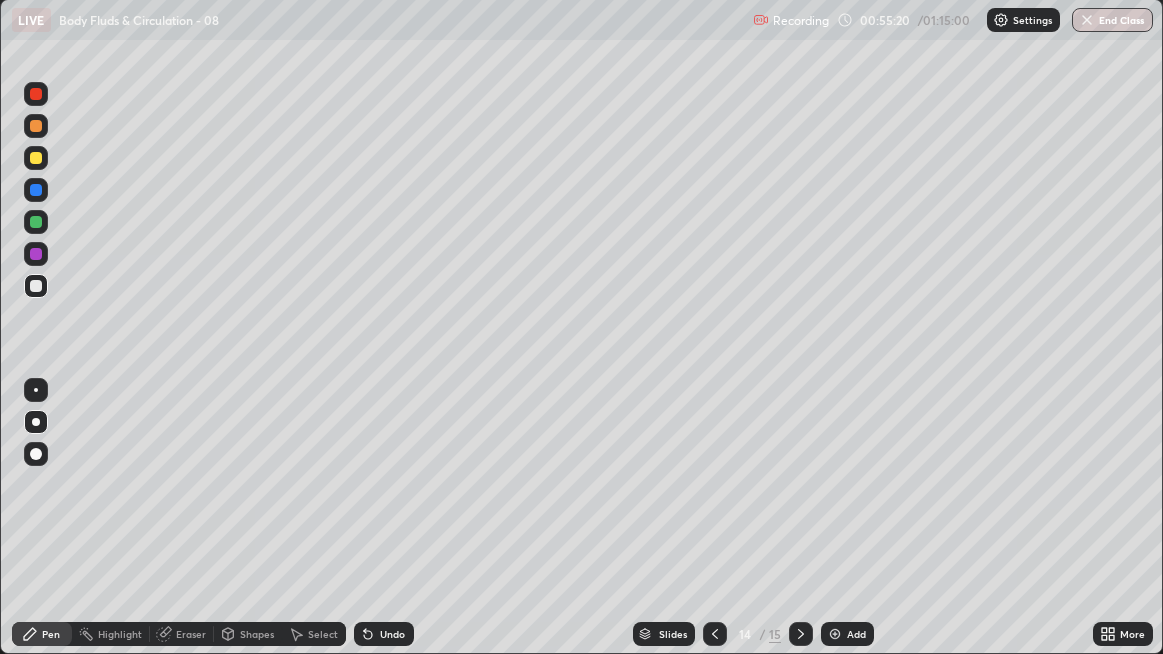 click at bounding box center (36, 286) 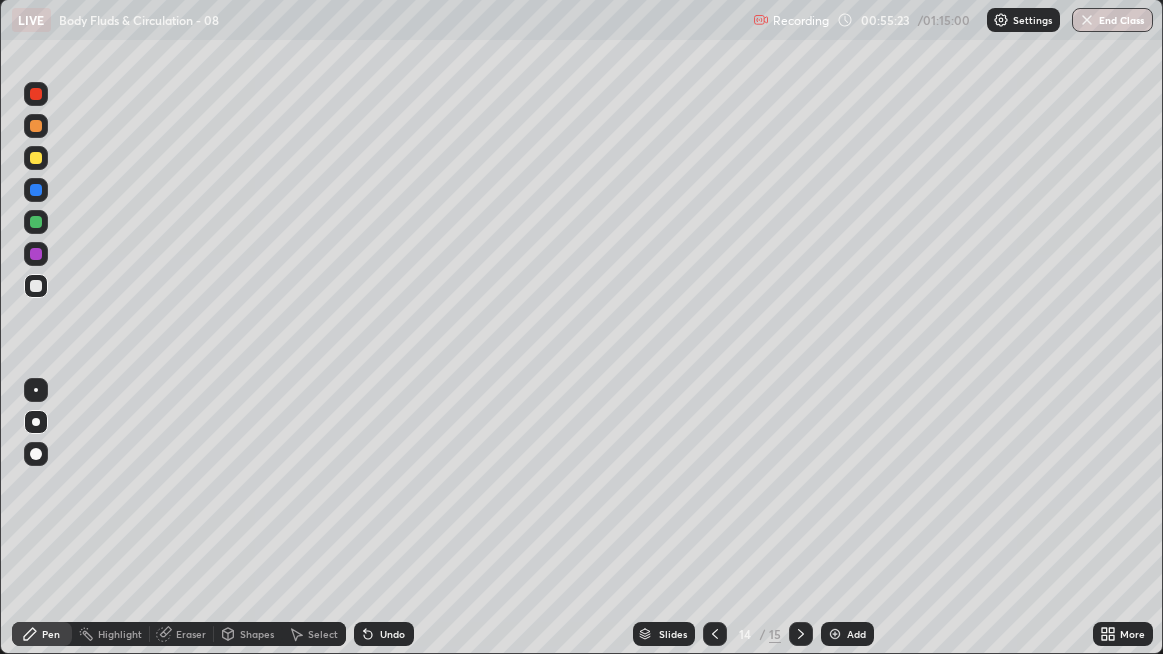 click at bounding box center [36, 94] 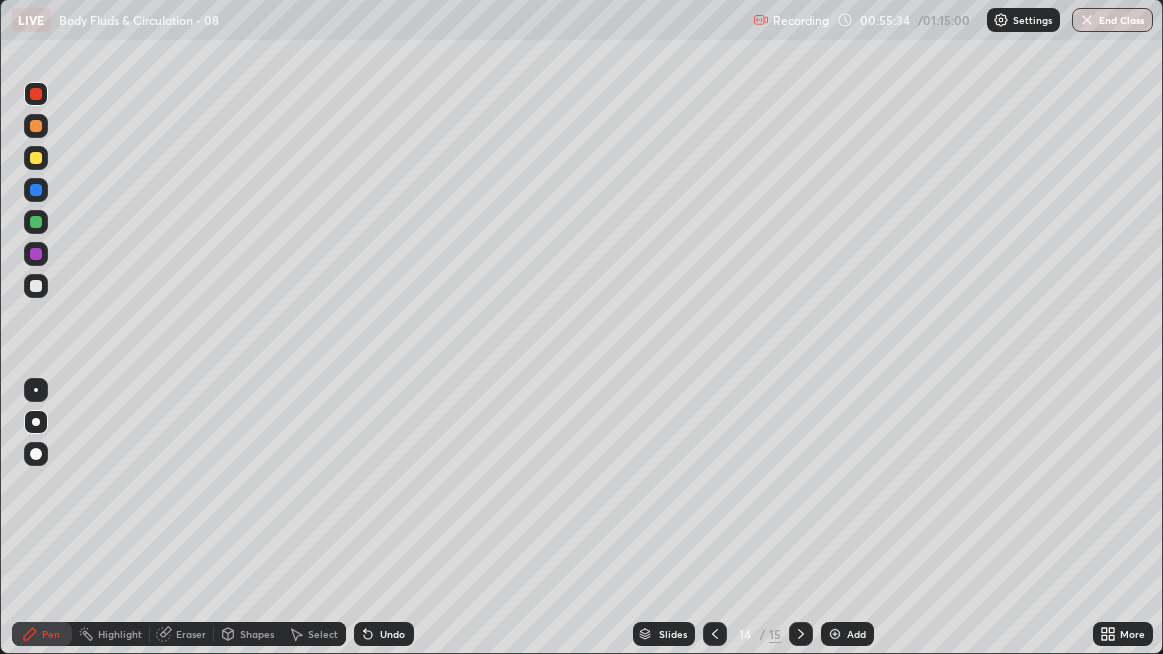 click 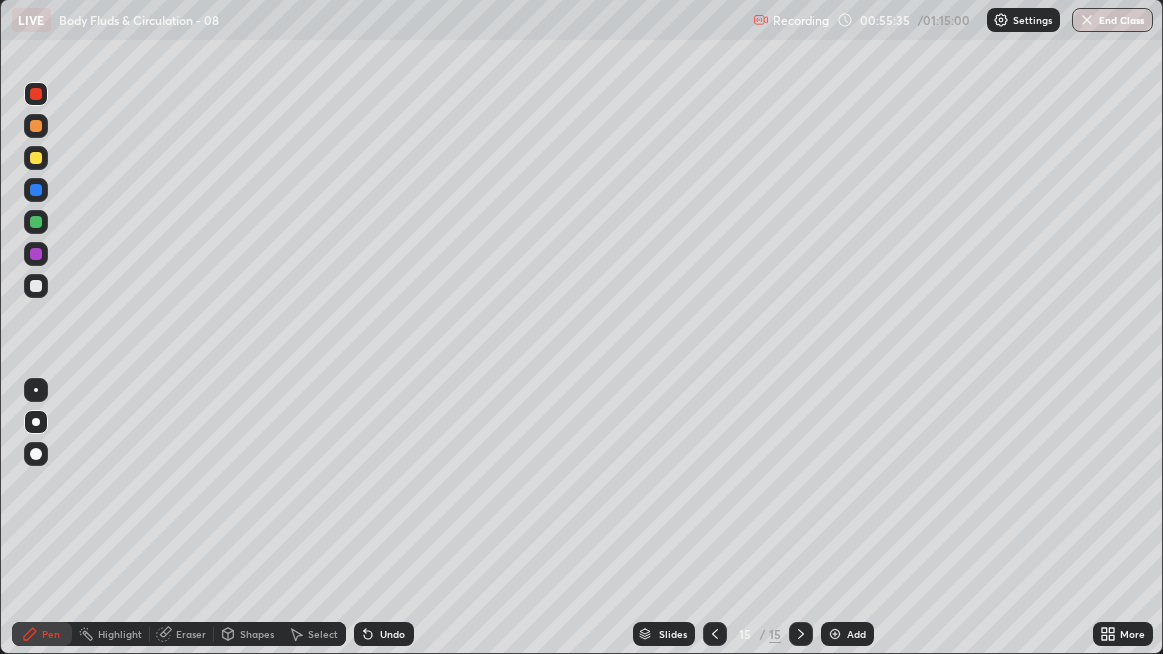 click at bounding box center [36, 286] 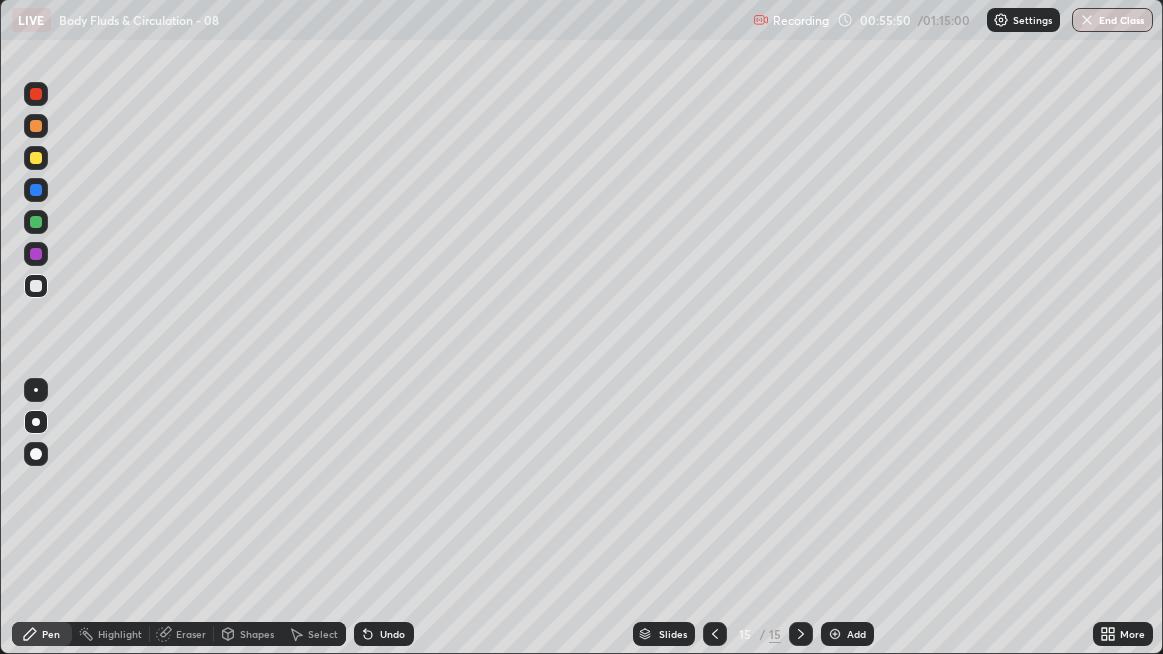 click at bounding box center (36, 286) 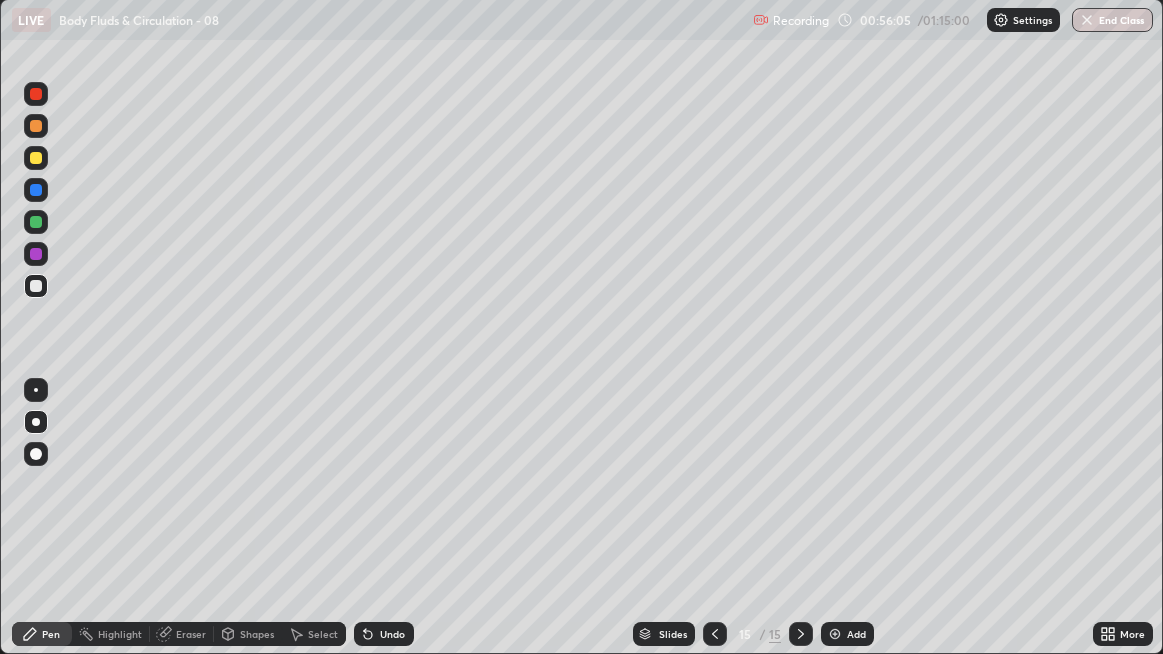 click on "Undo" at bounding box center (384, 634) 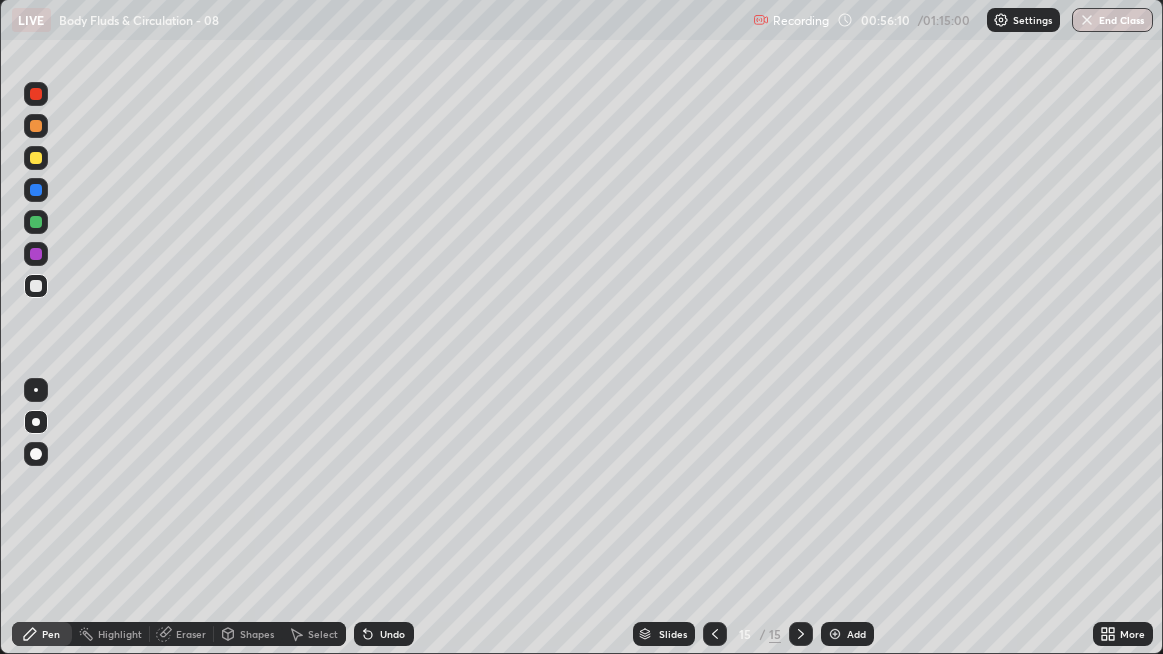 click on "Undo" at bounding box center (384, 634) 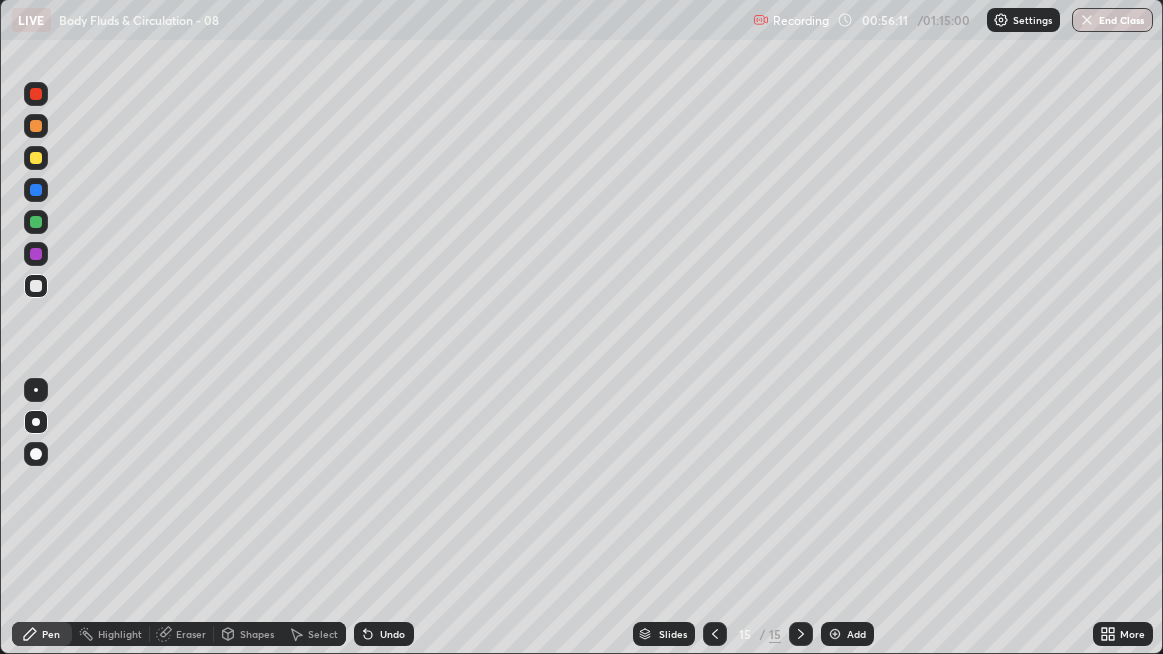 click on "Undo" at bounding box center [384, 634] 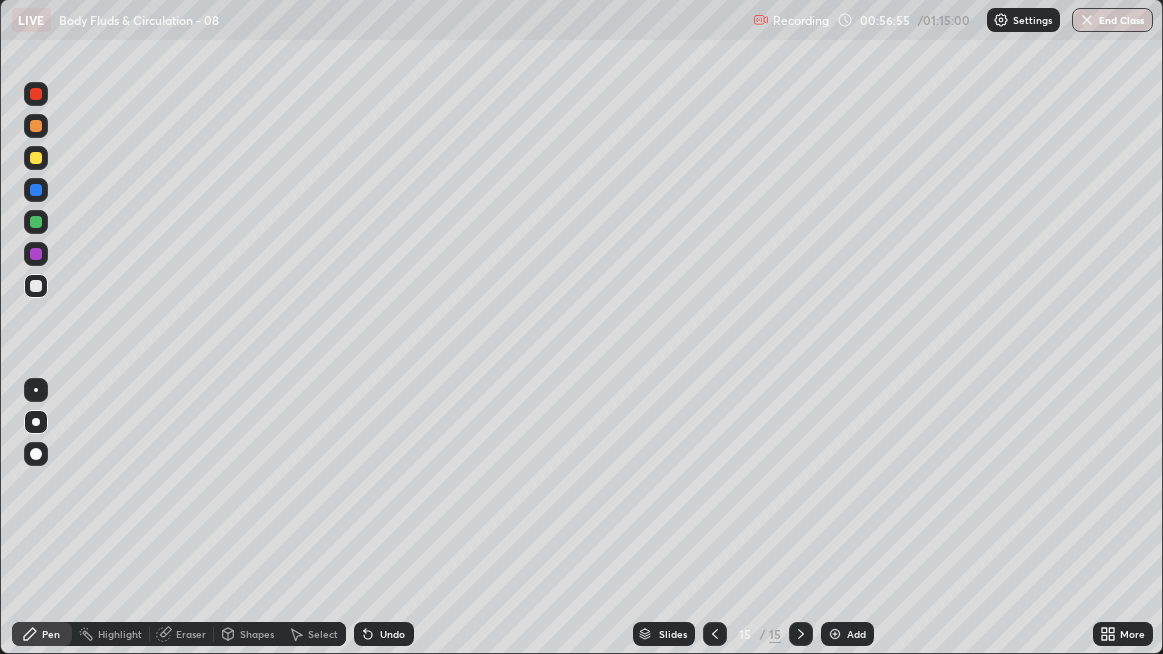 click at bounding box center [715, 634] 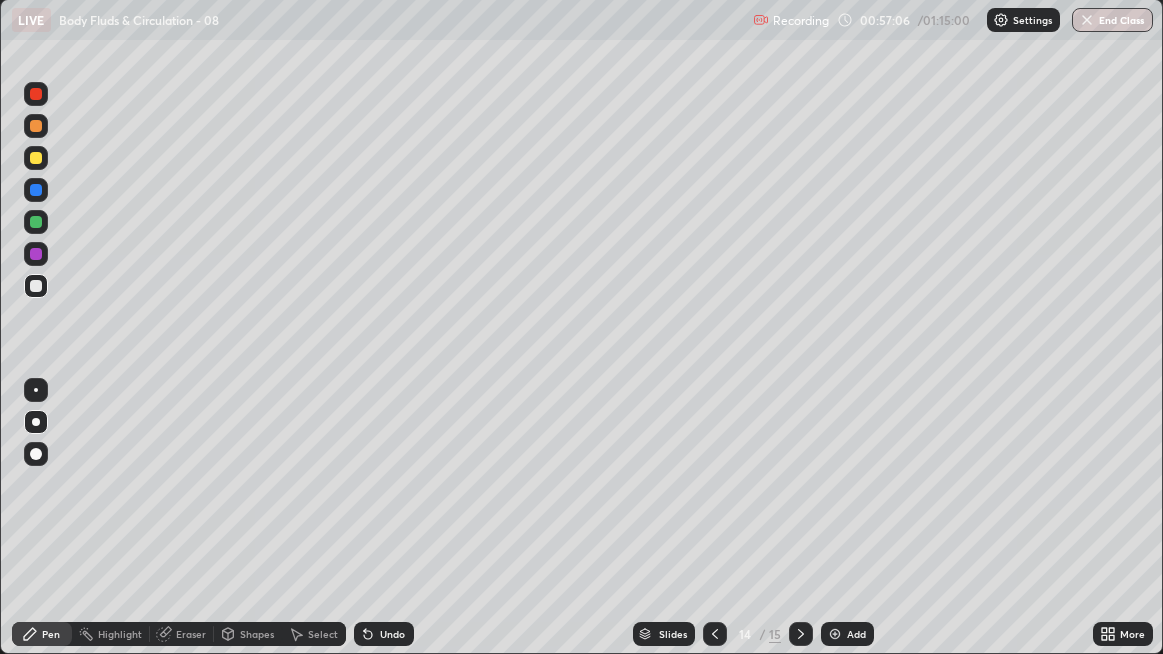 click 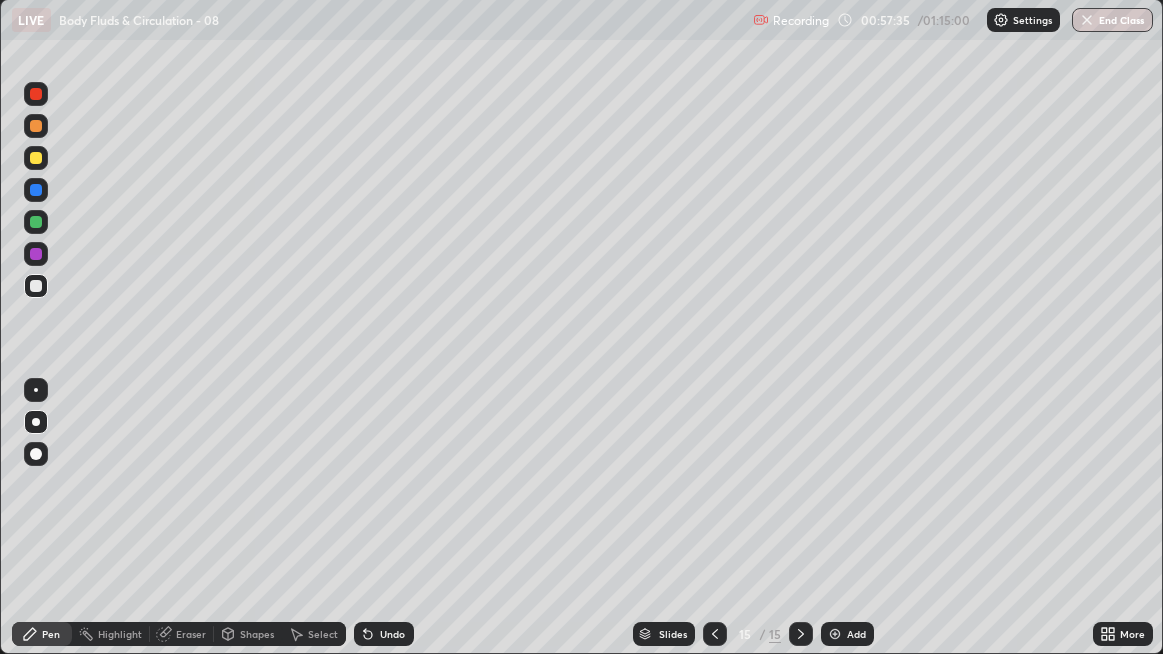 click at bounding box center (36, 286) 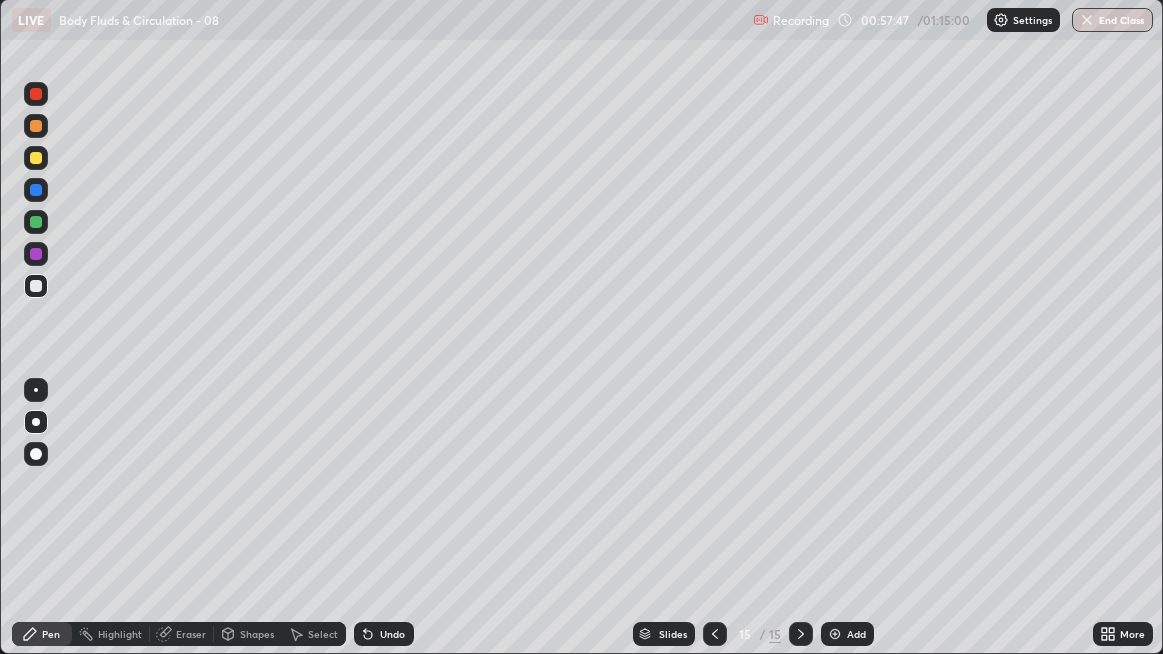click at bounding box center (36, 286) 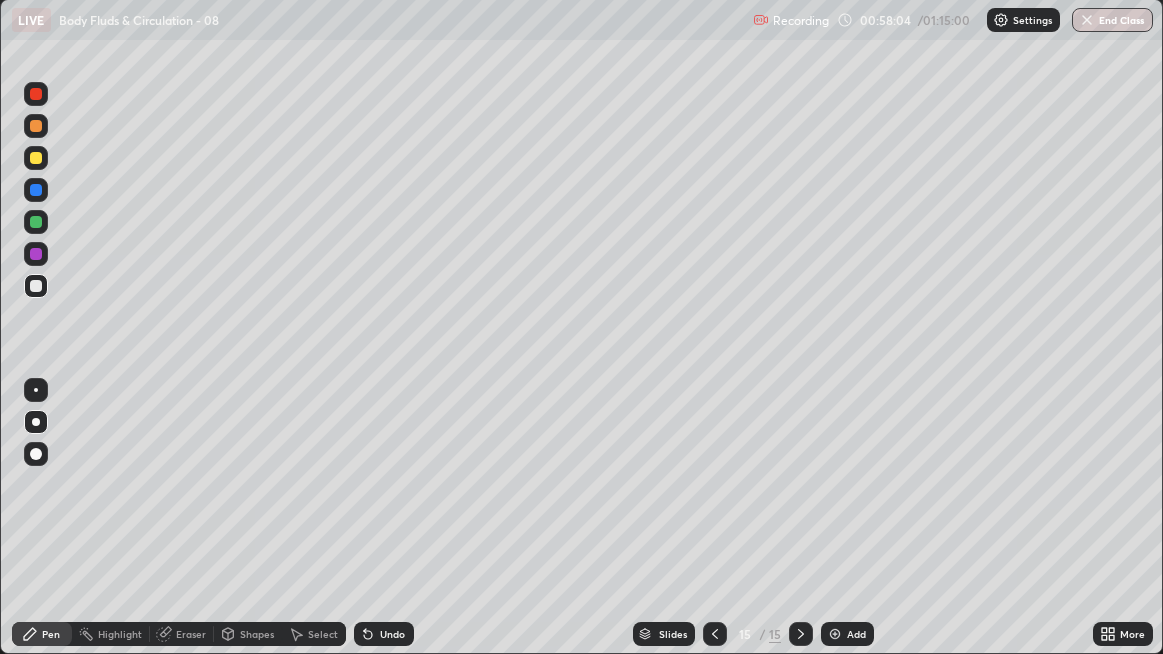 click on "Undo" at bounding box center (392, 634) 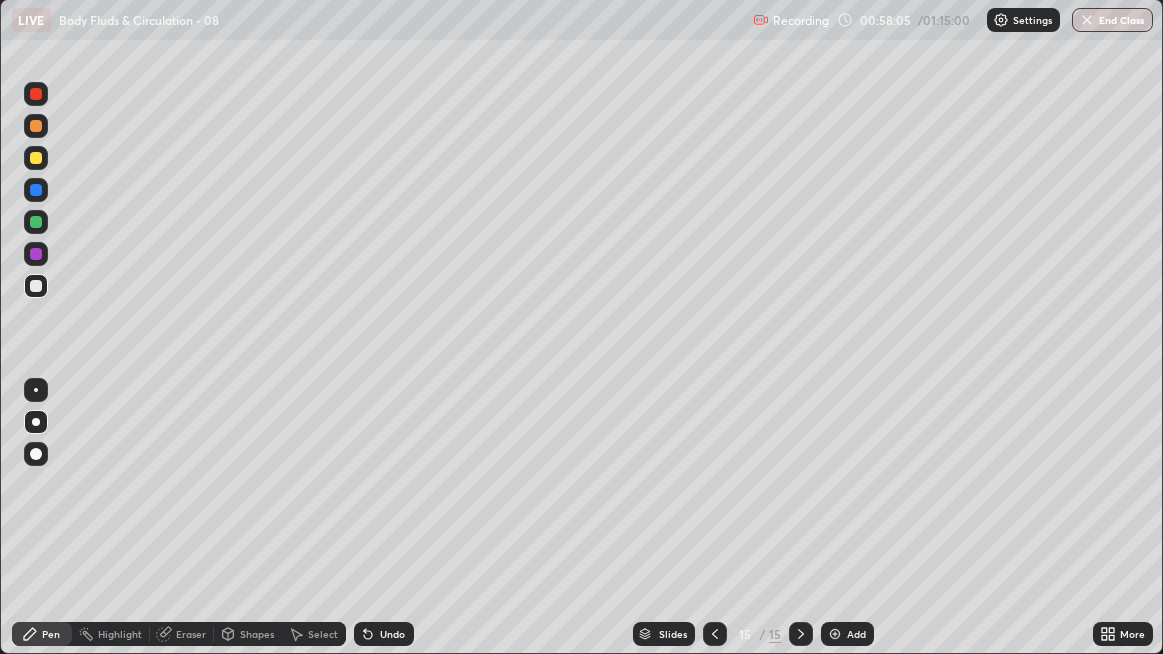 click on "Undo" at bounding box center (392, 634) 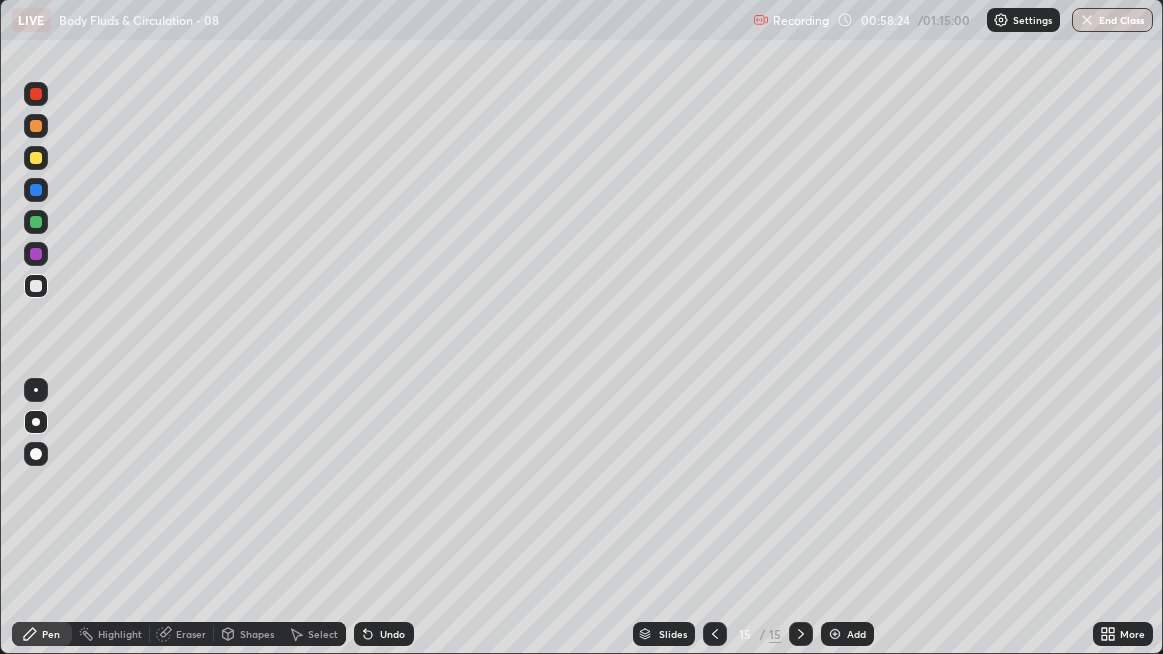 click at bounding box center [36, 286] 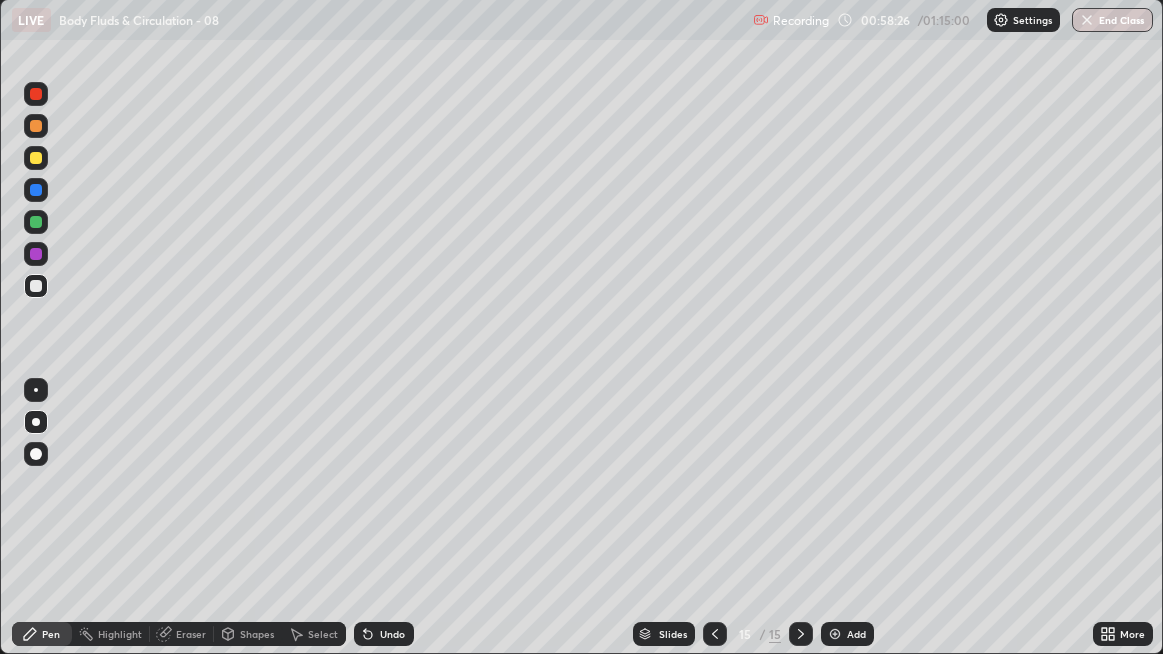 click at bounding box center (36, 286) 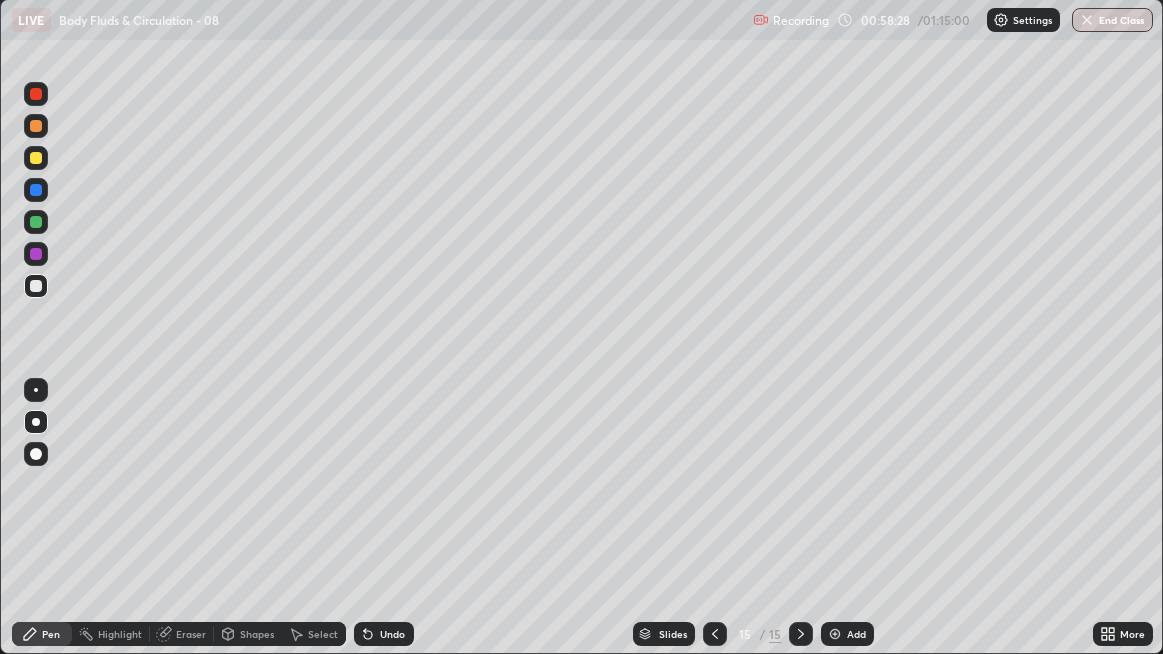 click at bounding box center [36, 286] 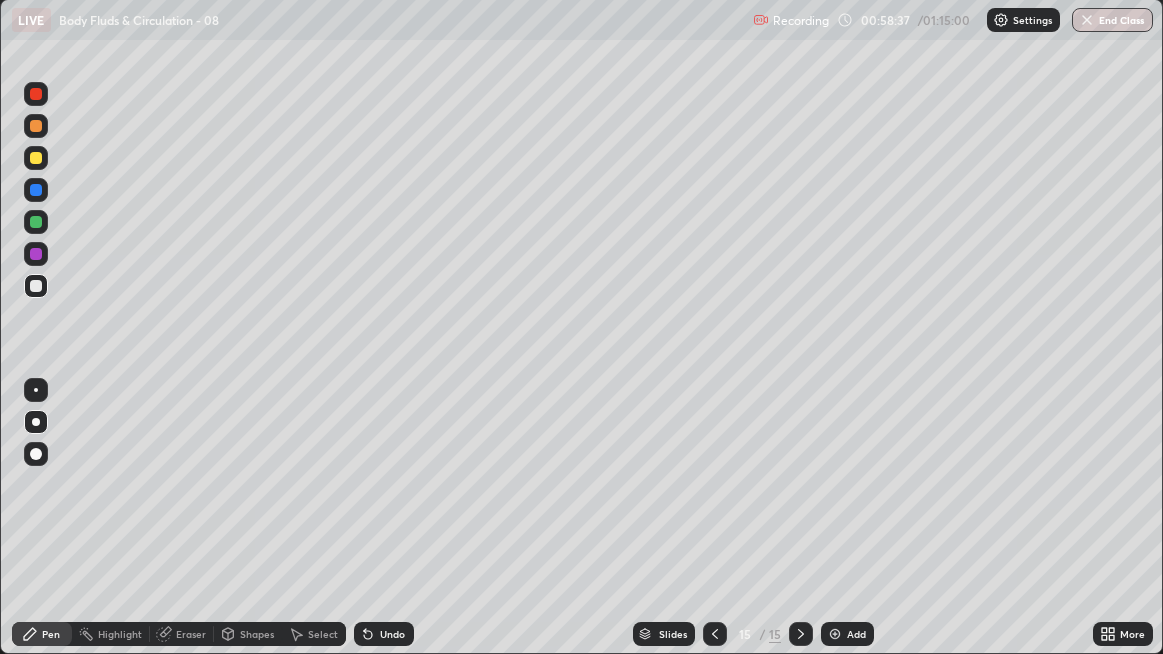 click at bounding box center [36, 286] 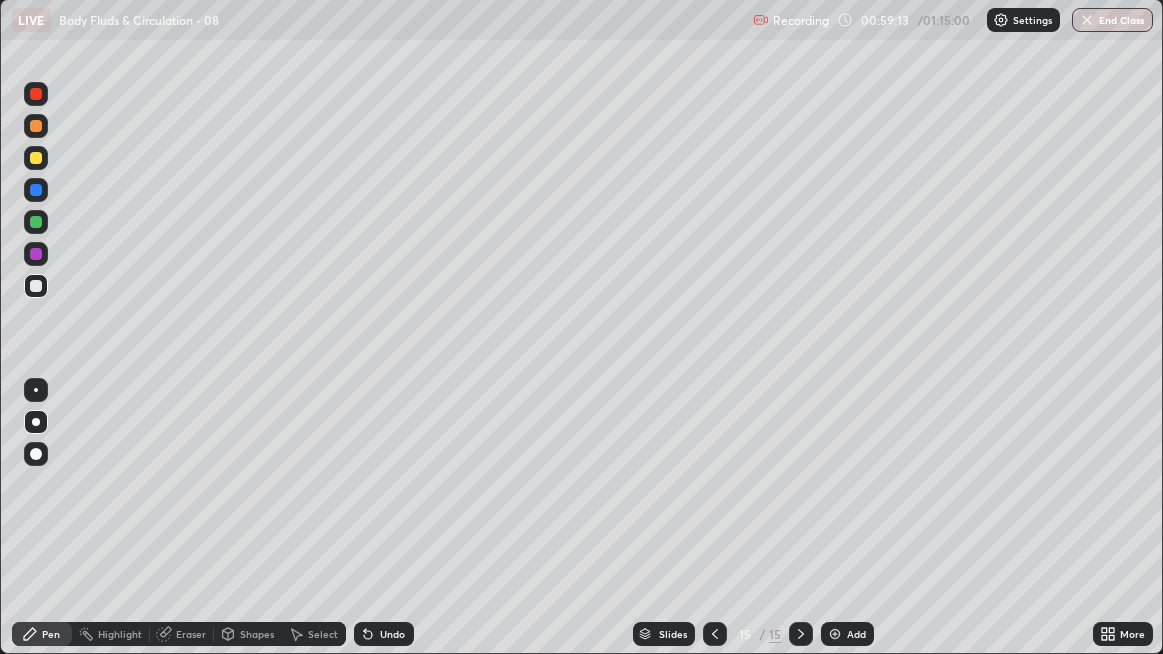 click at bounding box center (36, 286) 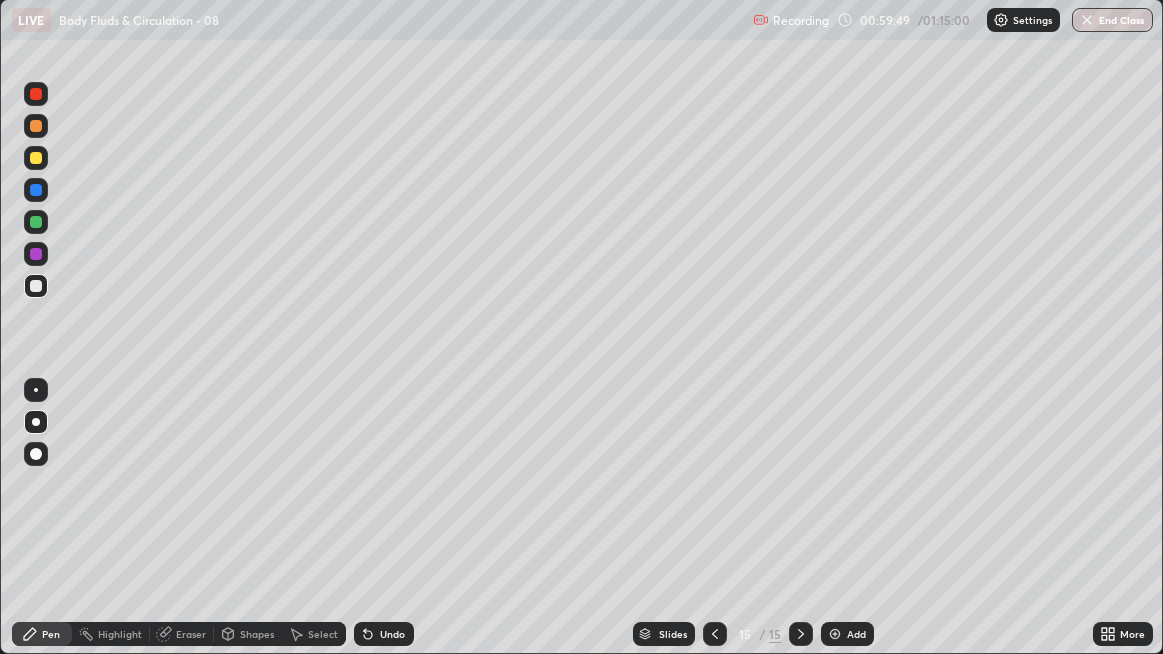 click at bounding box center (36, 158) 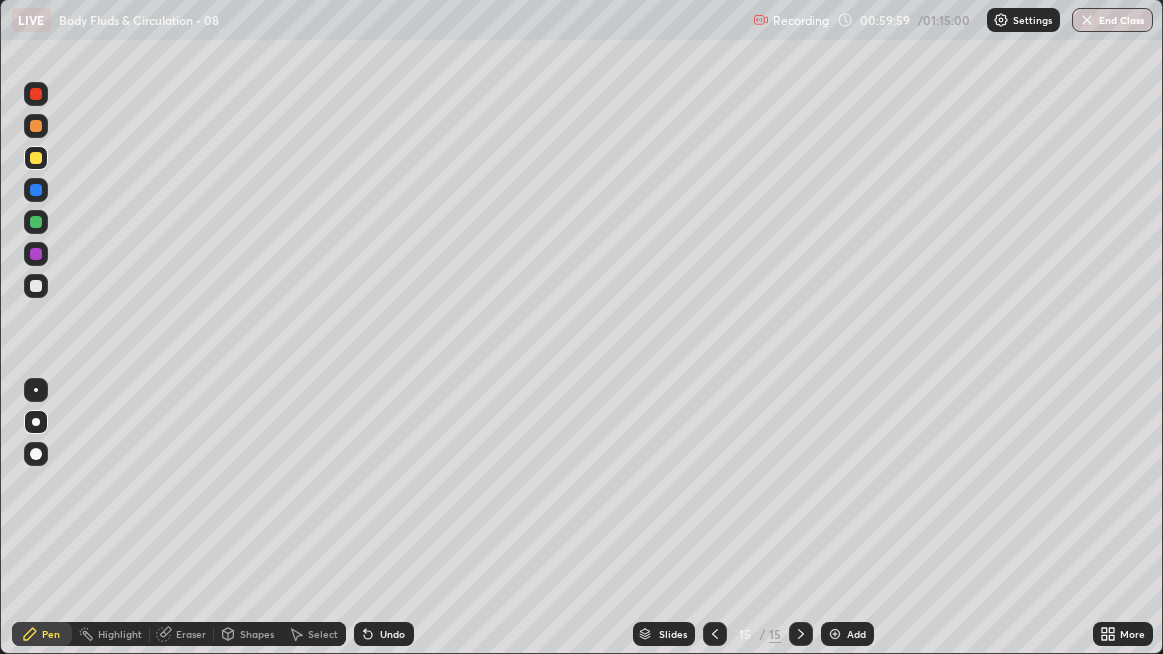 click on "Undo" at bounding box center [392, 634] 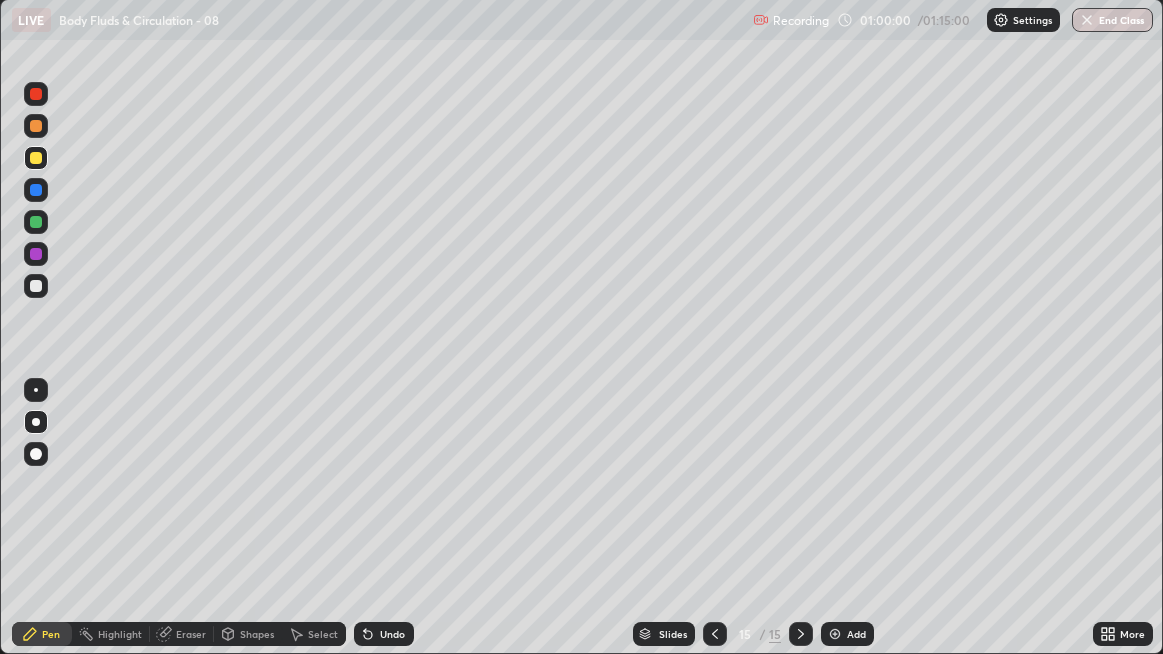 click on "Undo" at bounding box center [392, 634] 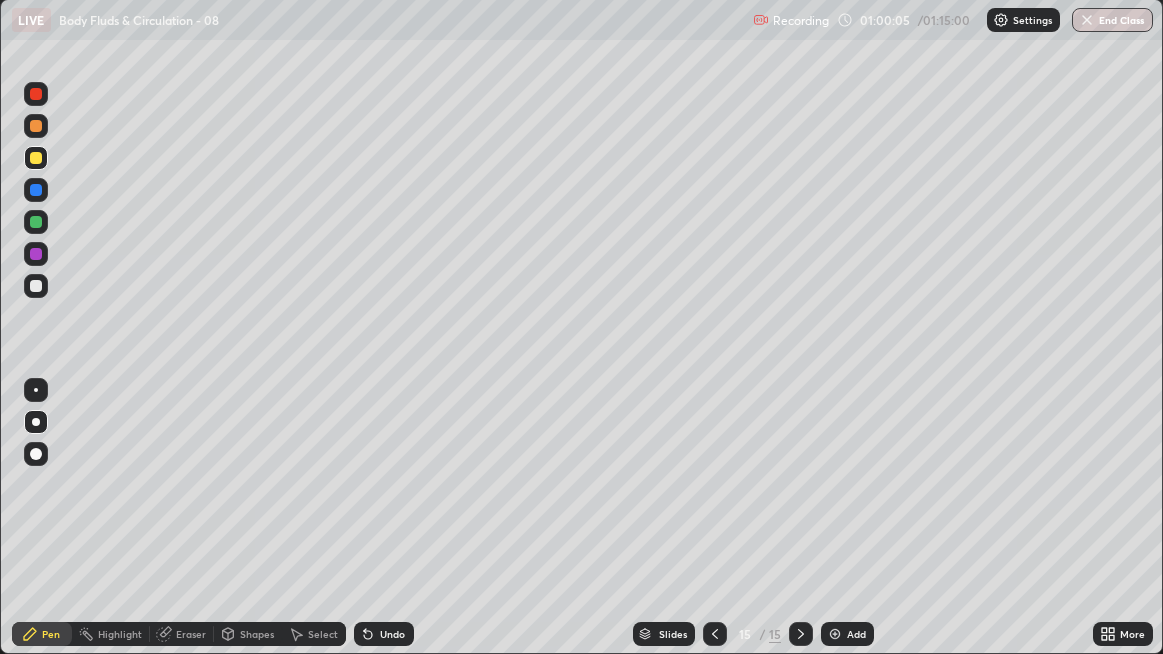 click on "Undo" at bounding box center (392, 634) 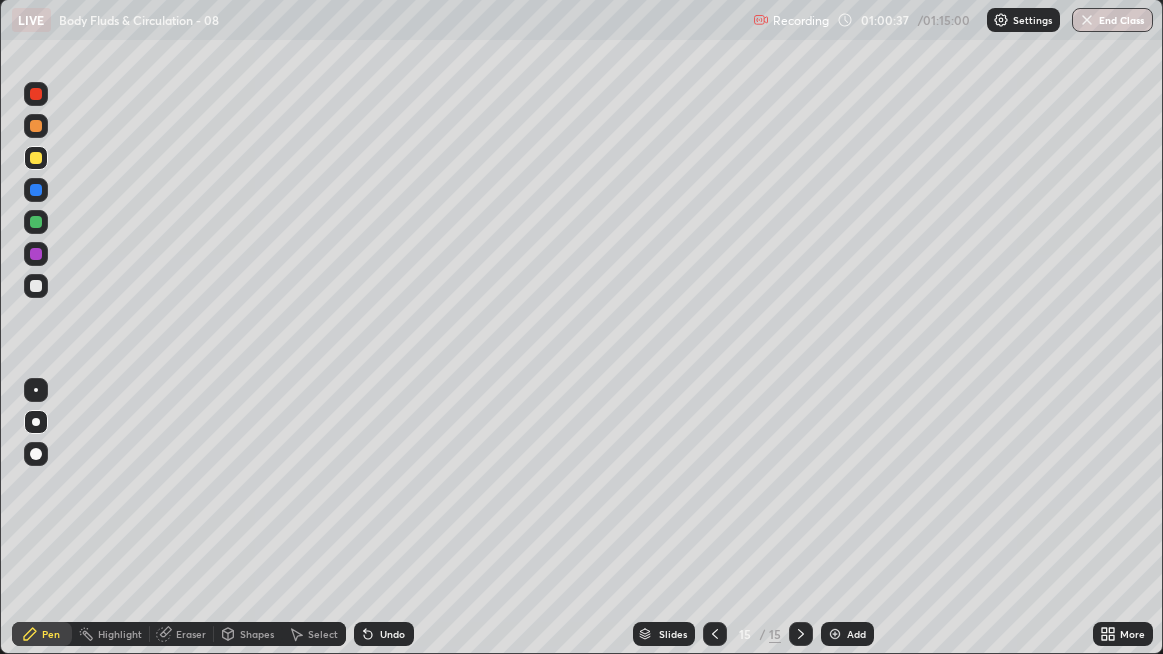click at bounding box center [36, 286] 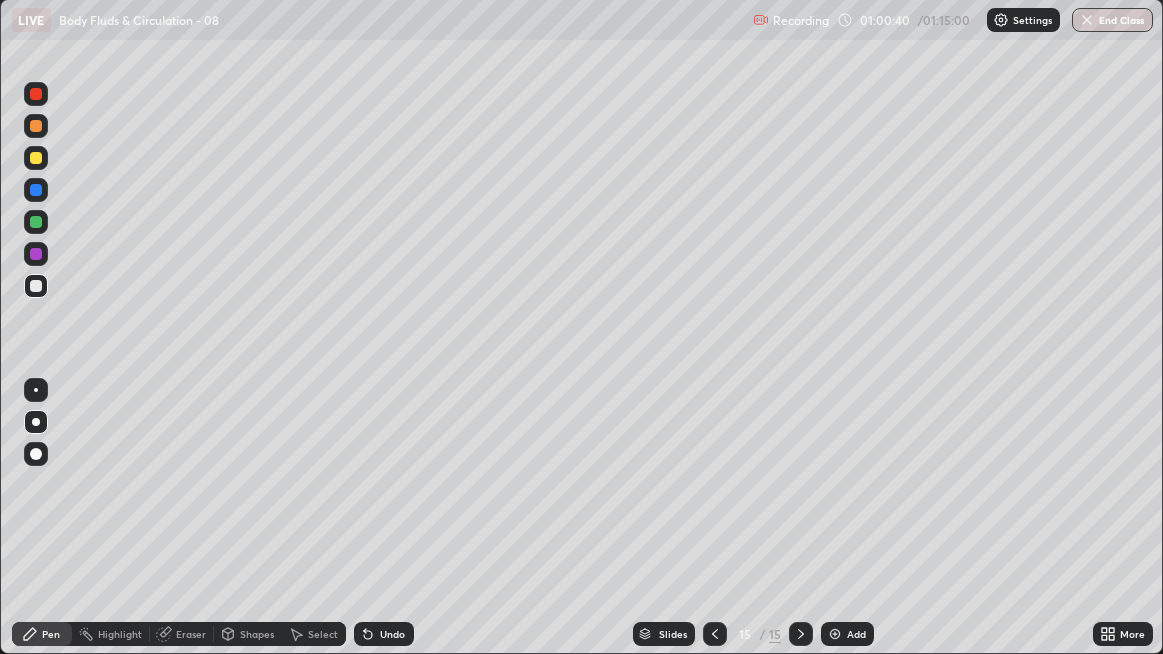 click on "Add" at bounding box center (847, 634) 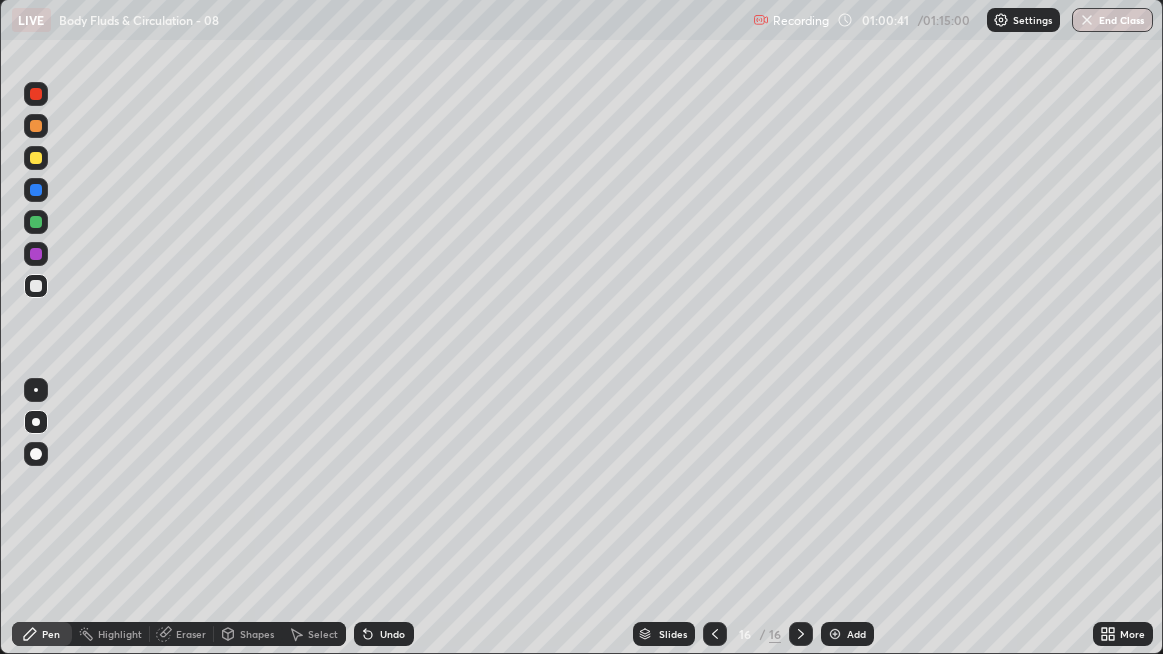 click 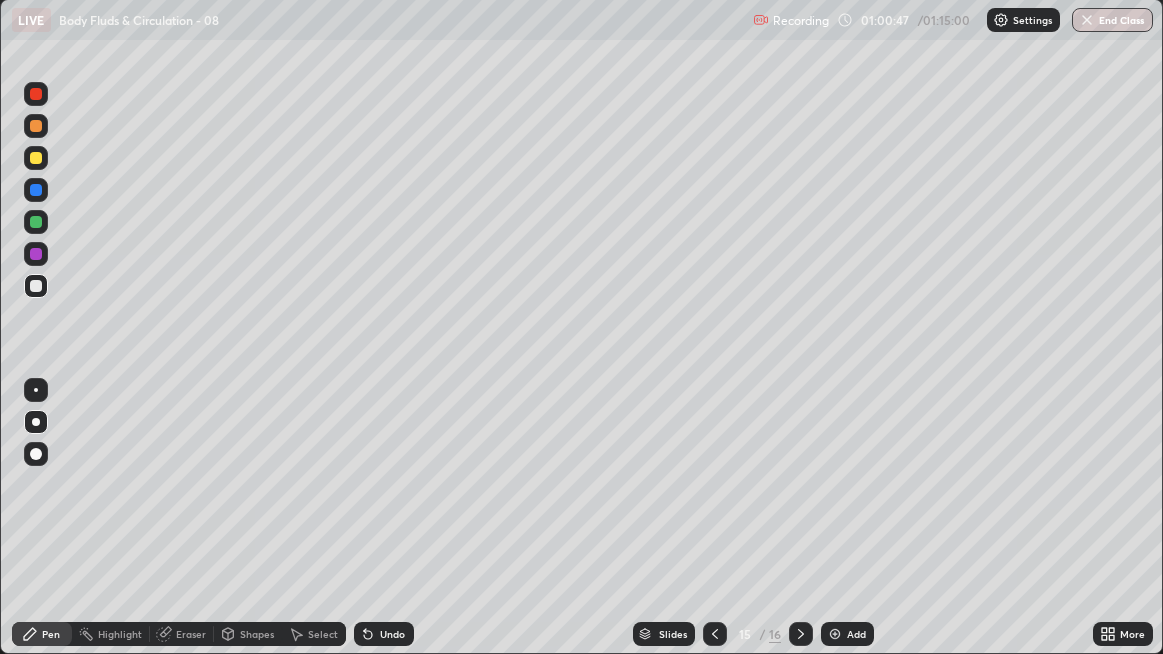 click 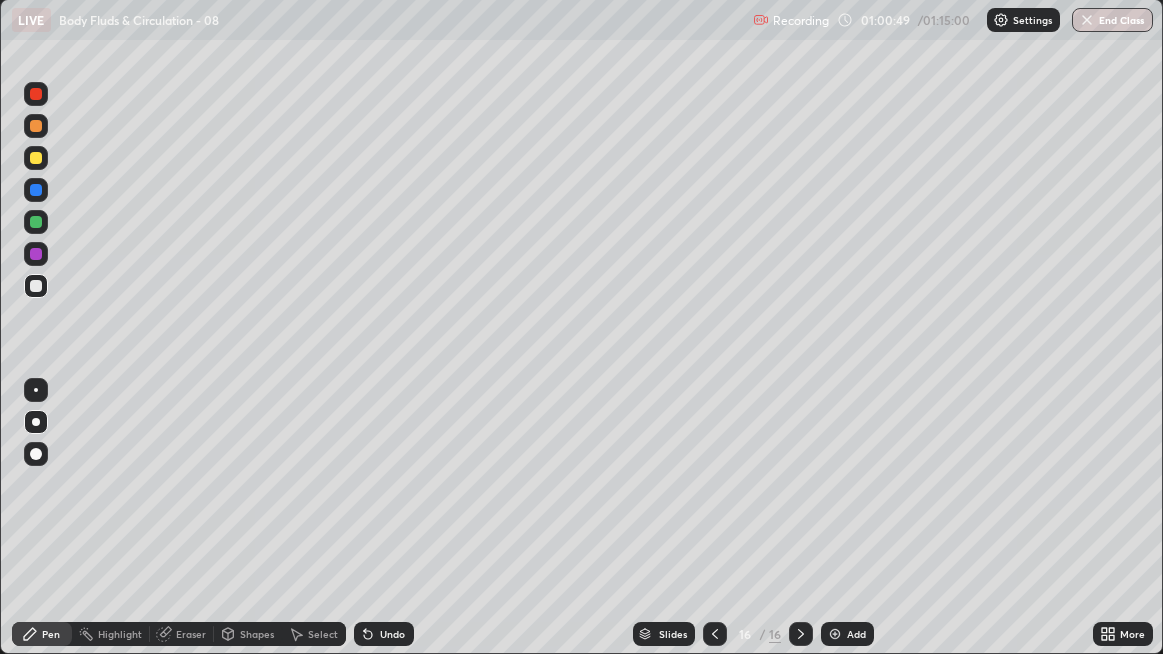 click at bounding box center [36, 286] 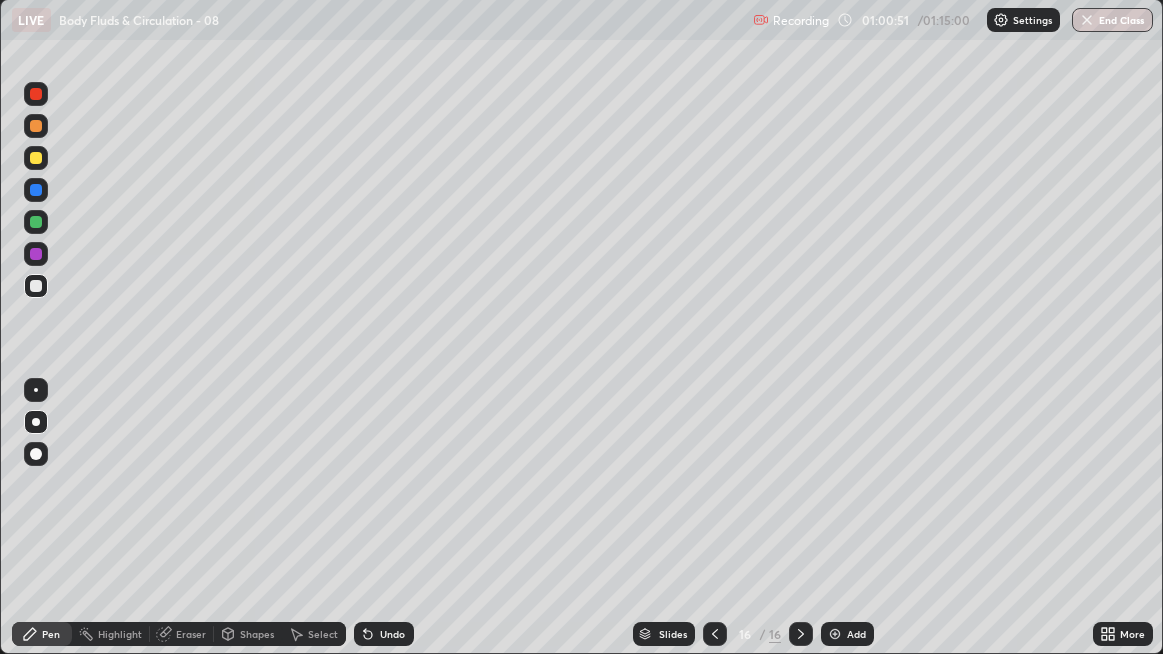 click at bounding box center (36, 286) 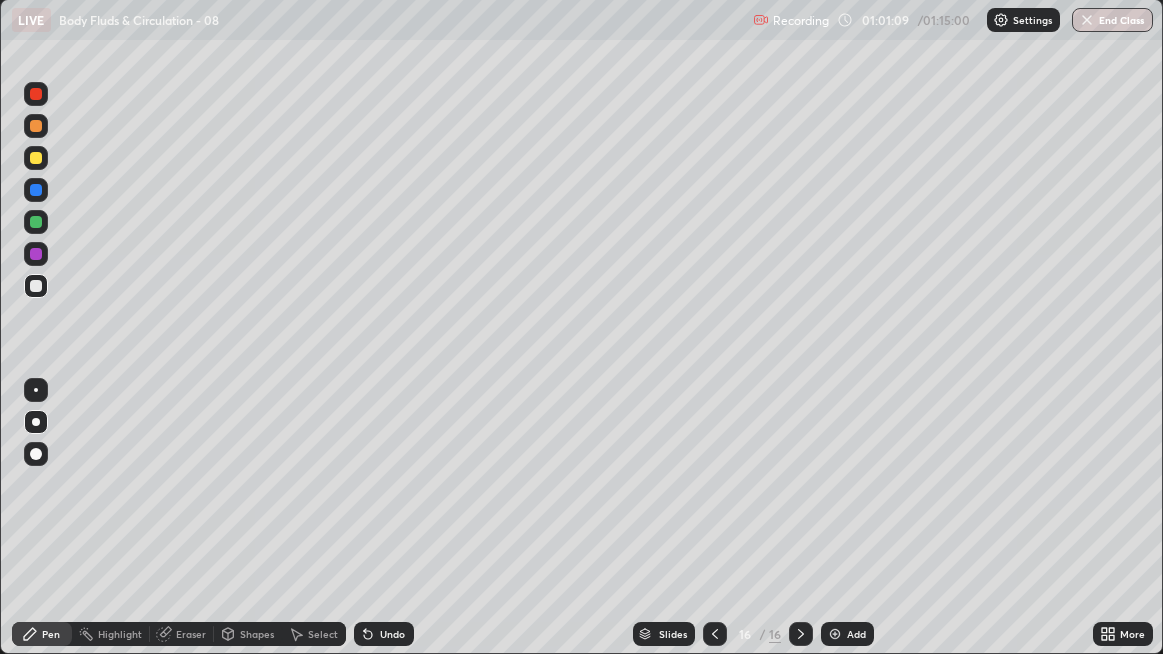 click on "Undo" at bounding box center [384, 634] 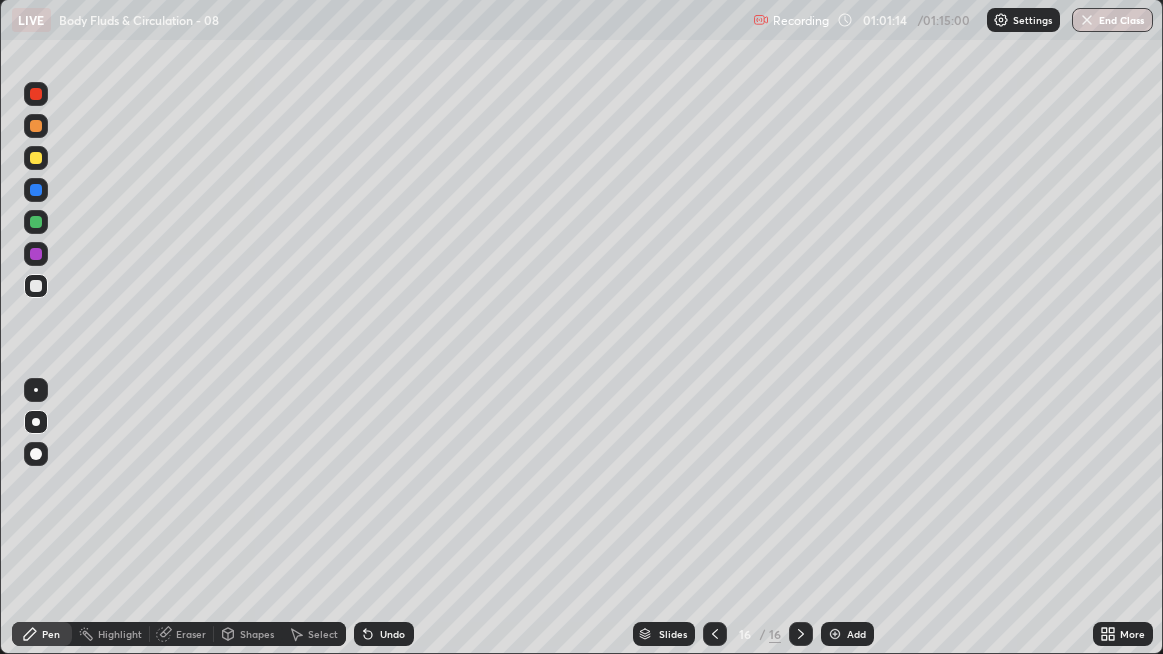 click at bounding box center (36, 190) 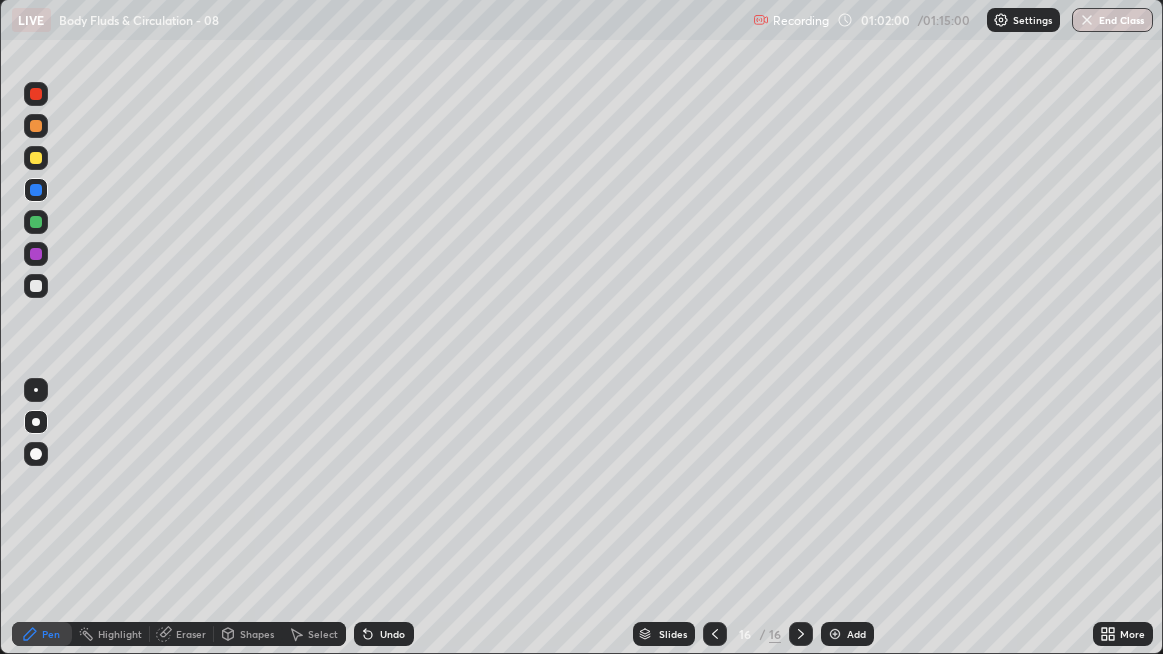 click at bounding box center (36, 286) 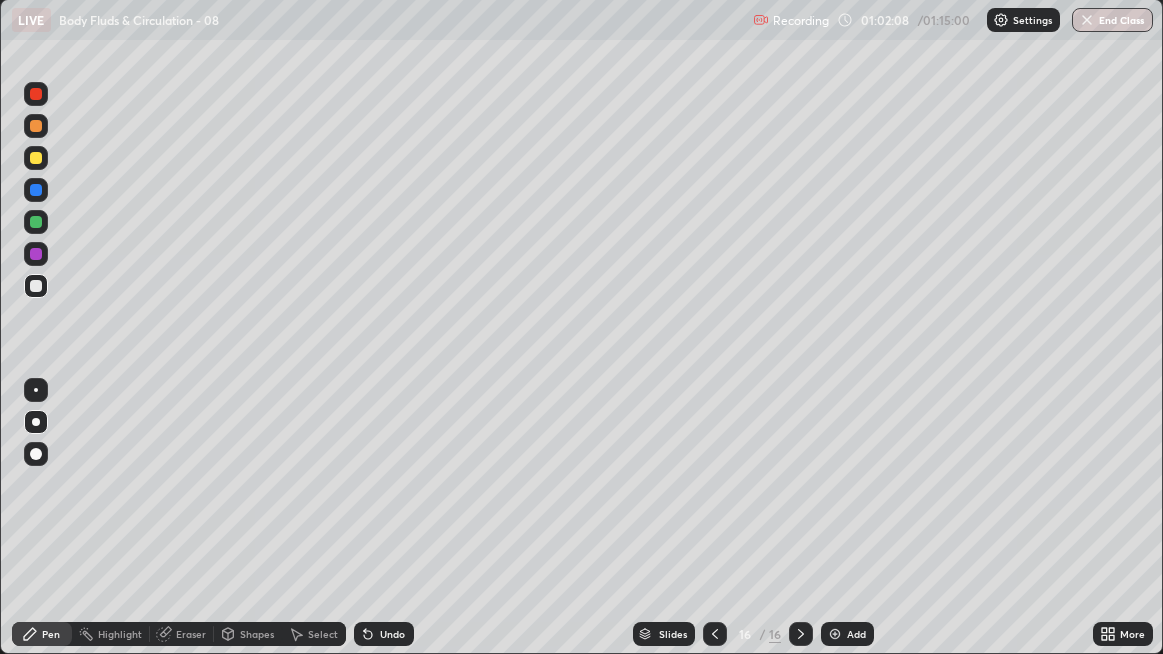 click at bounding box center (36, 286) 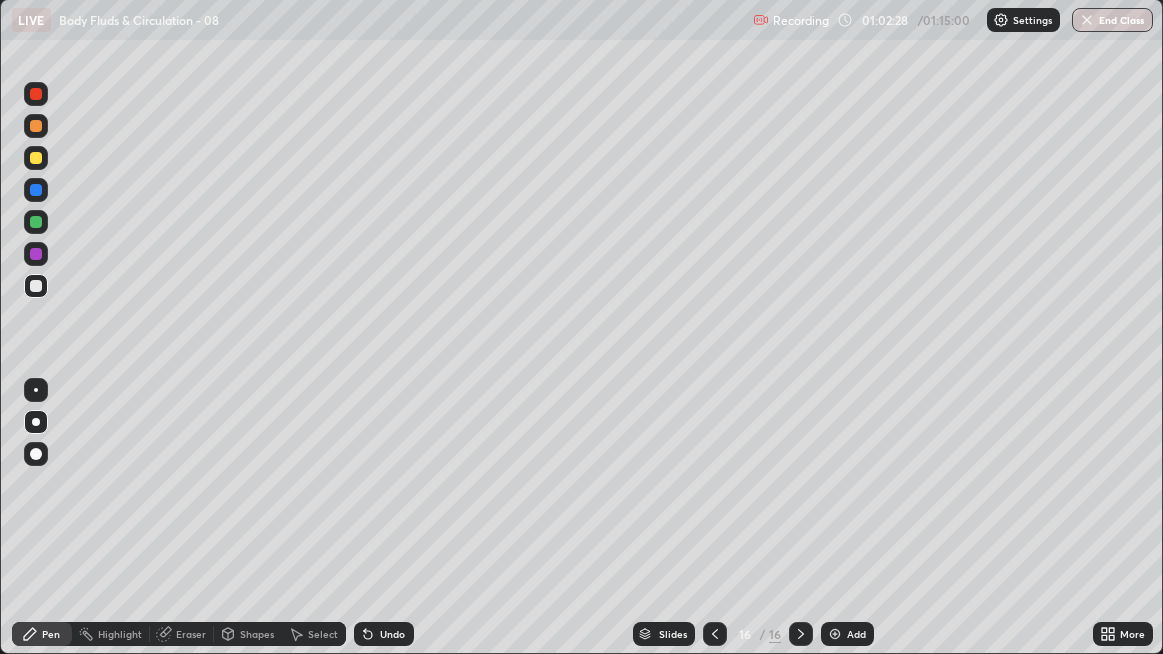 click at bounding box center [36, 286] 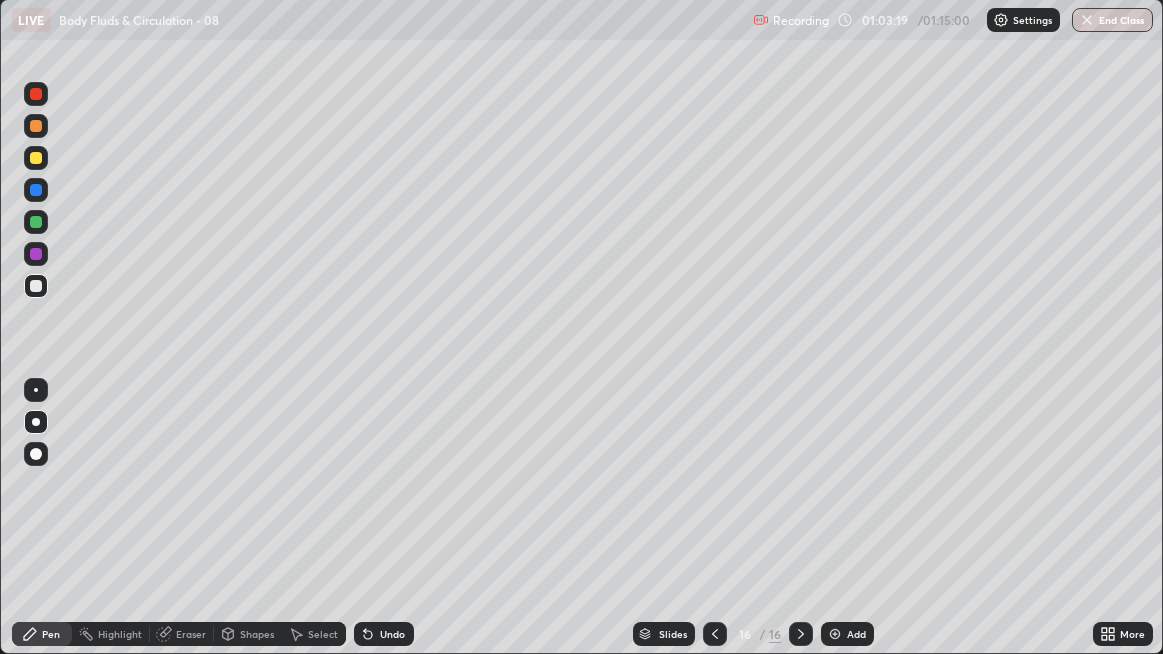 click at bounding box center [36, 286] 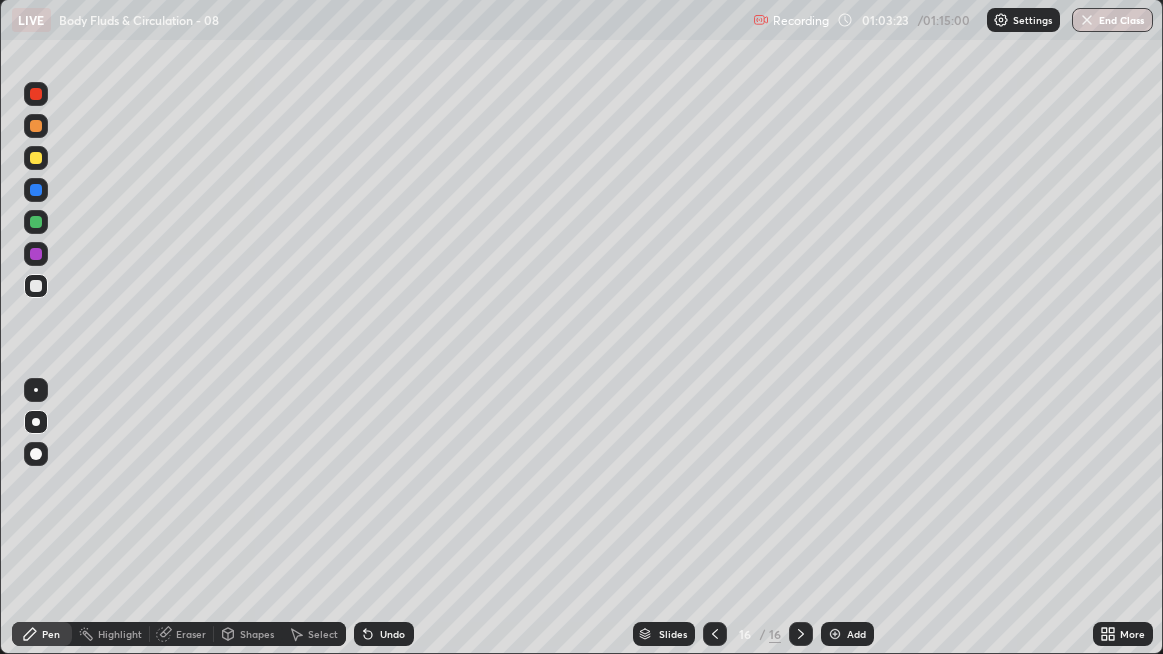 click at bounding box center (835, 634) 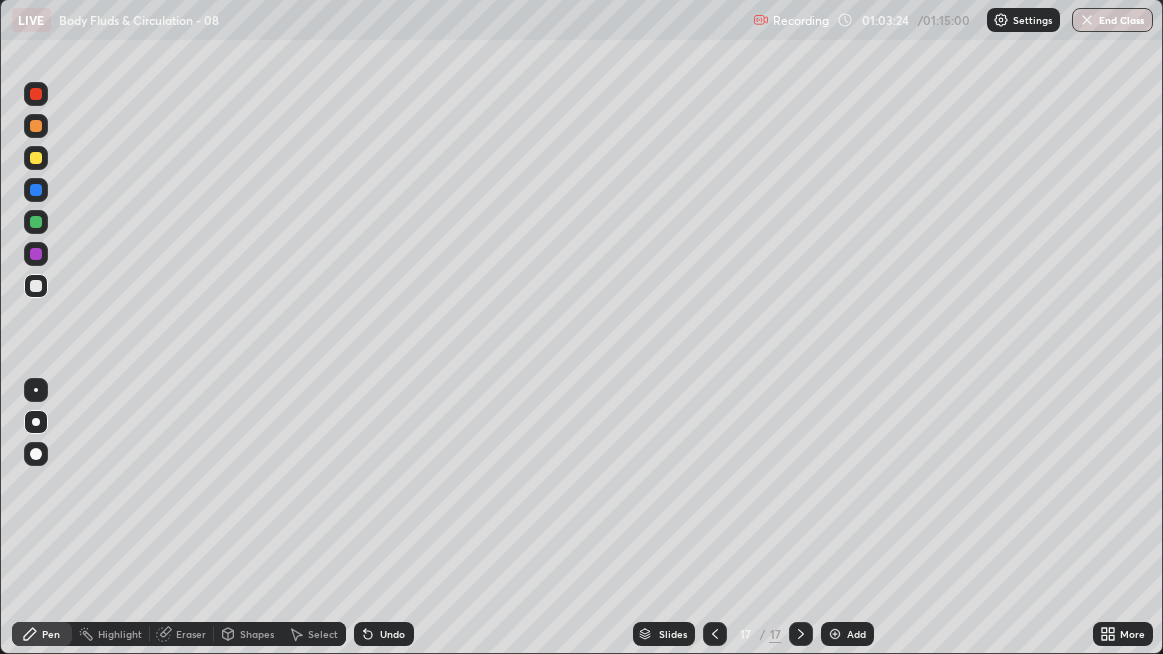click at bounding box center (36, 286) 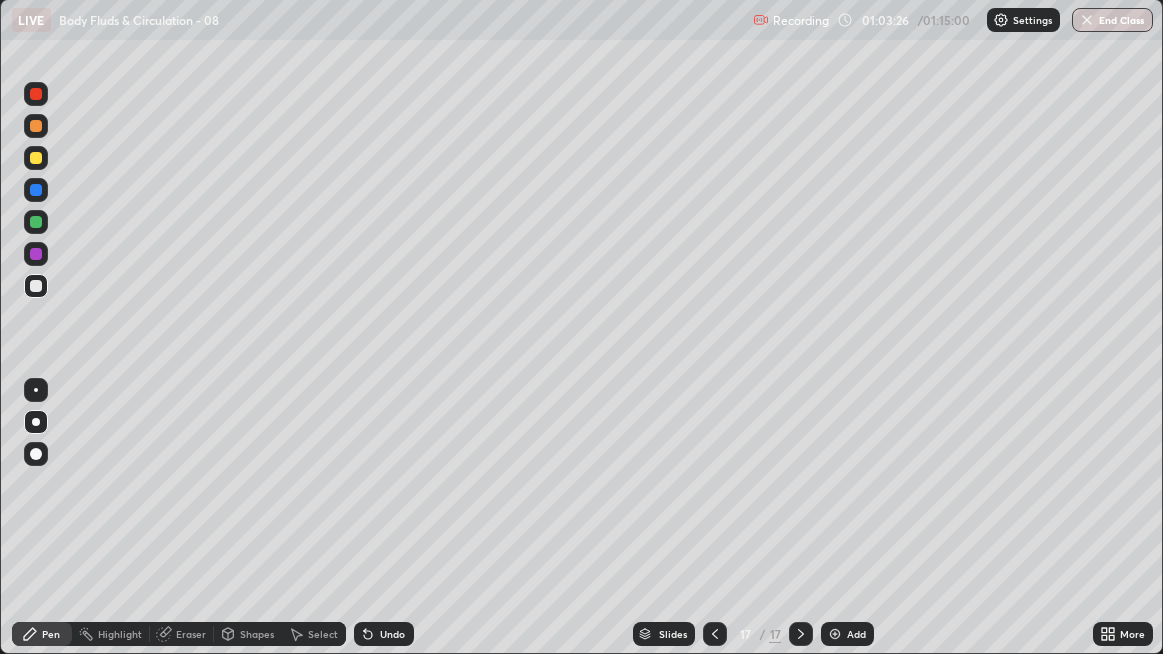 click at bounding box center [36, 286] 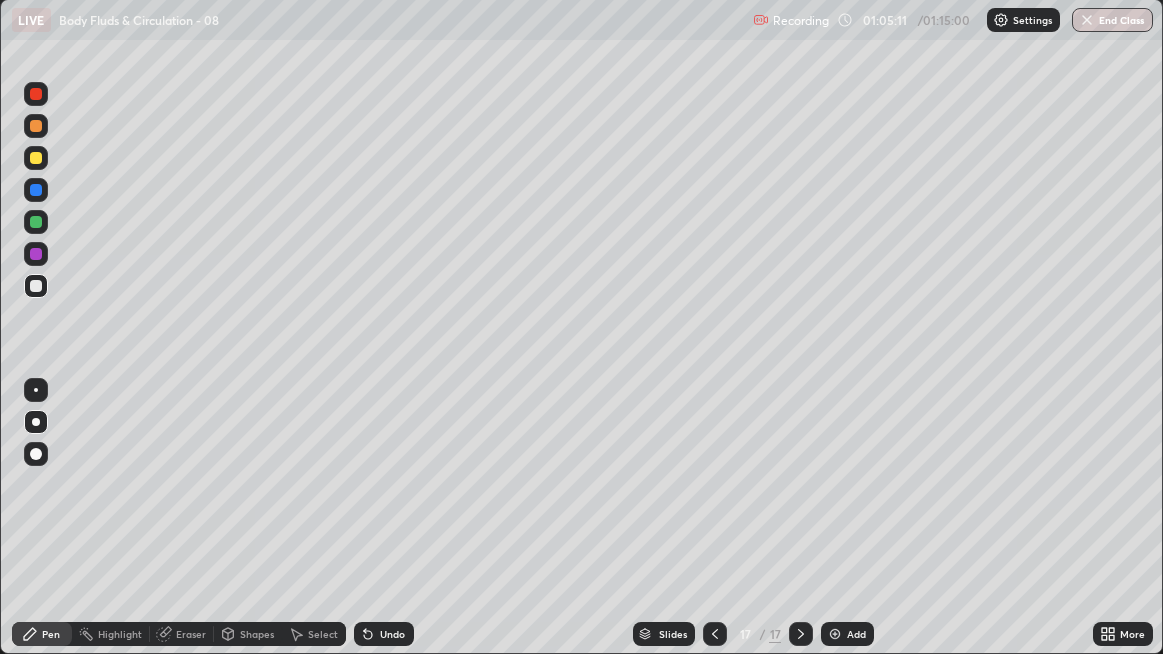click 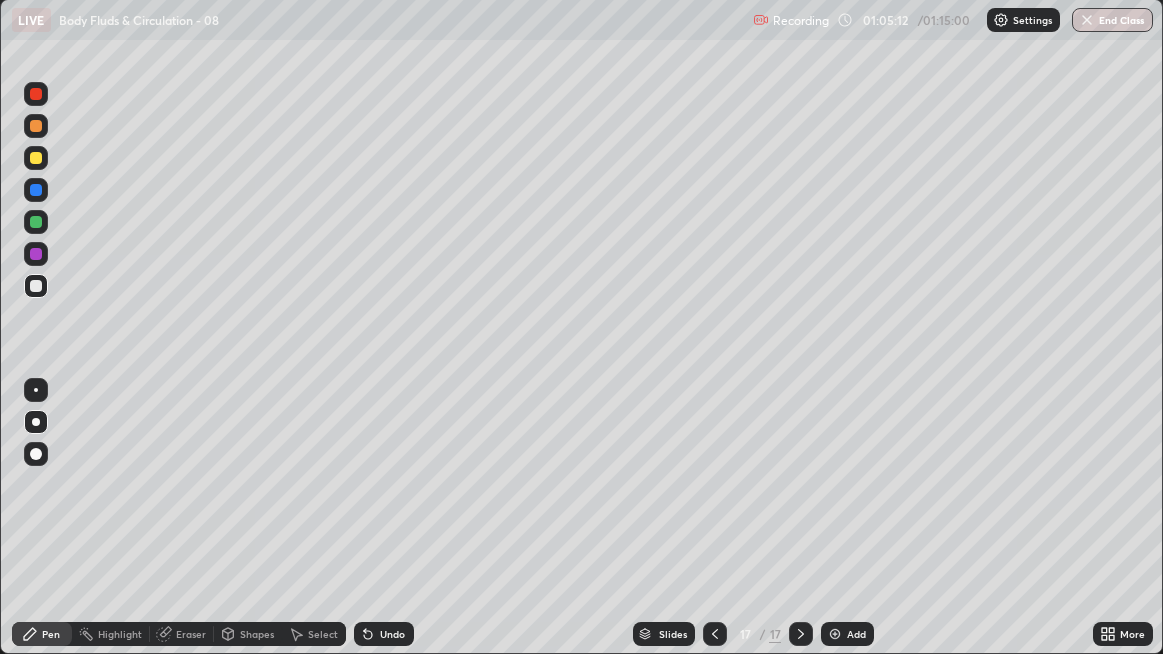 click 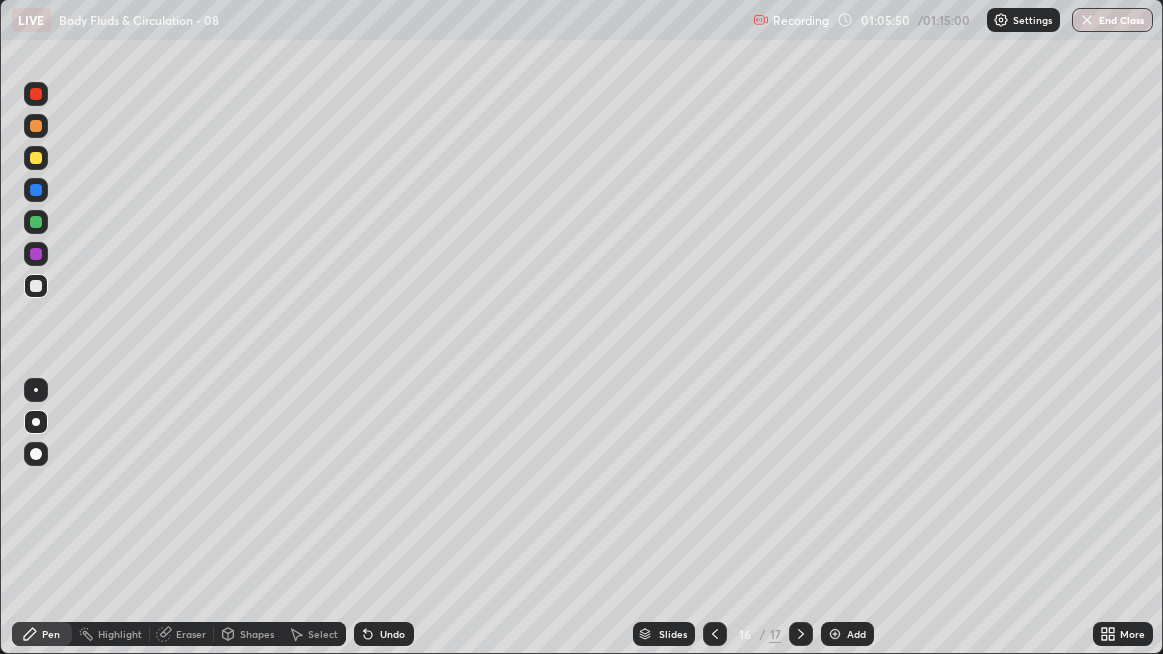 click 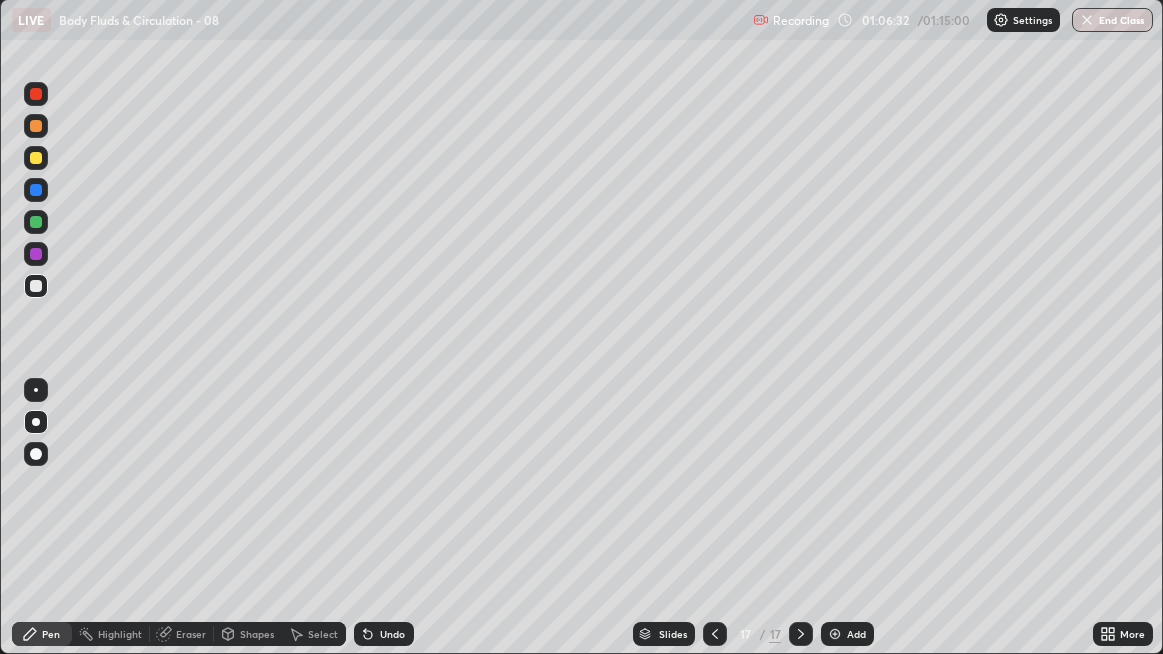 click on "Undo" at bounding box center (392, 634) 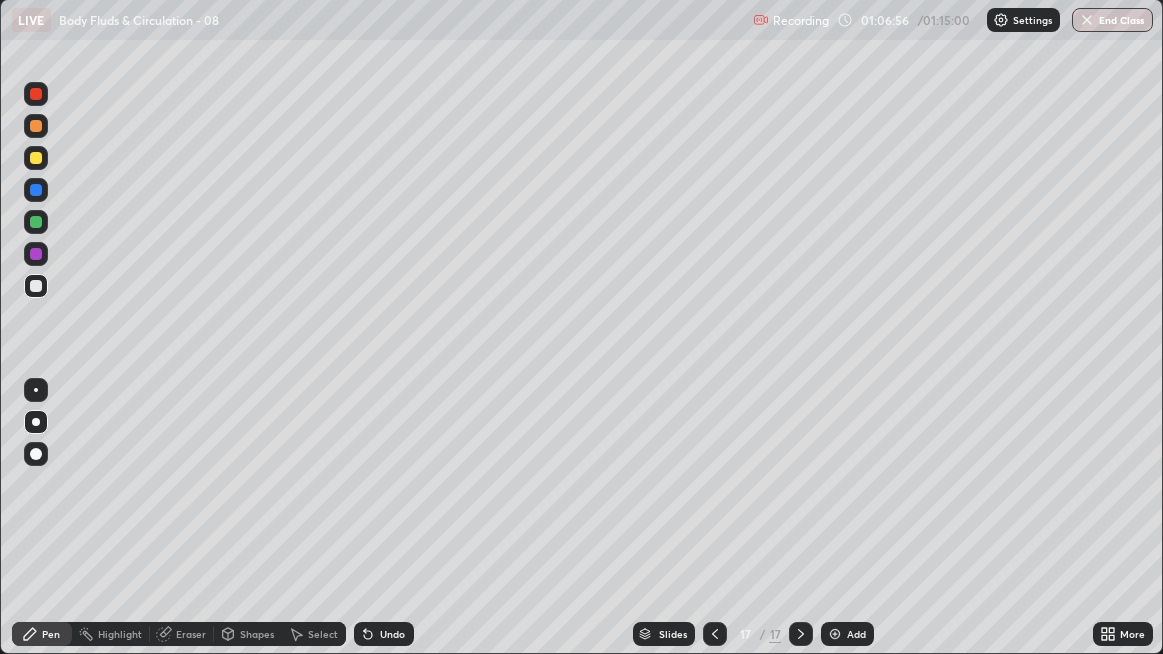 click at bounding box center [36, 286] 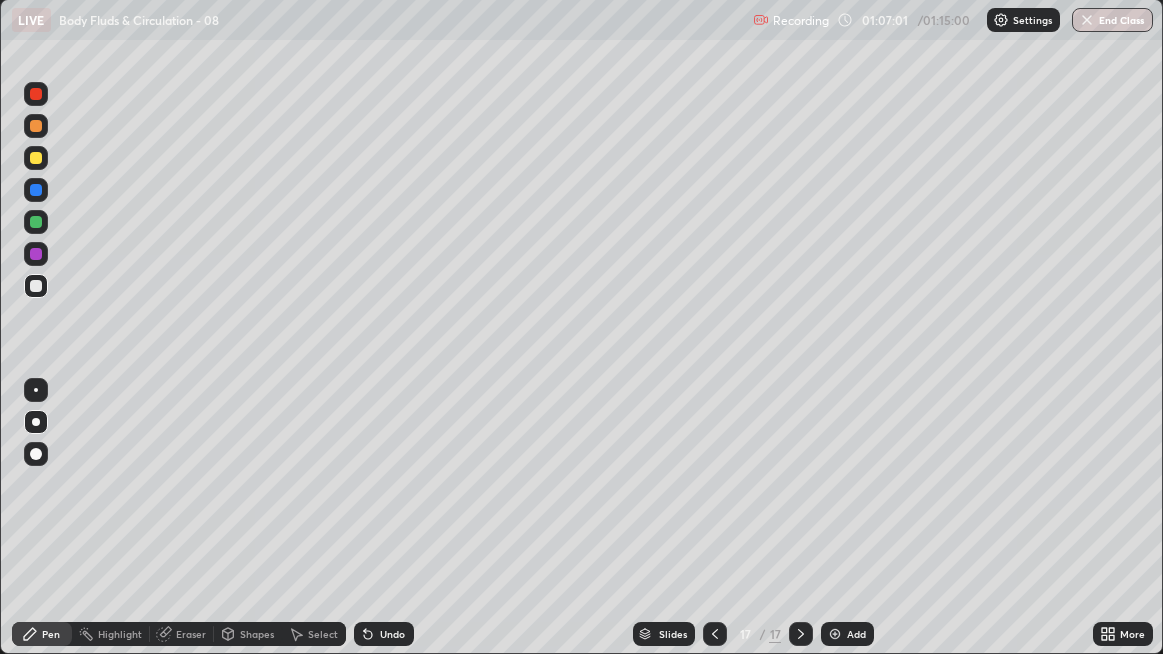 click on "Add" at bounding box center [856, 634] 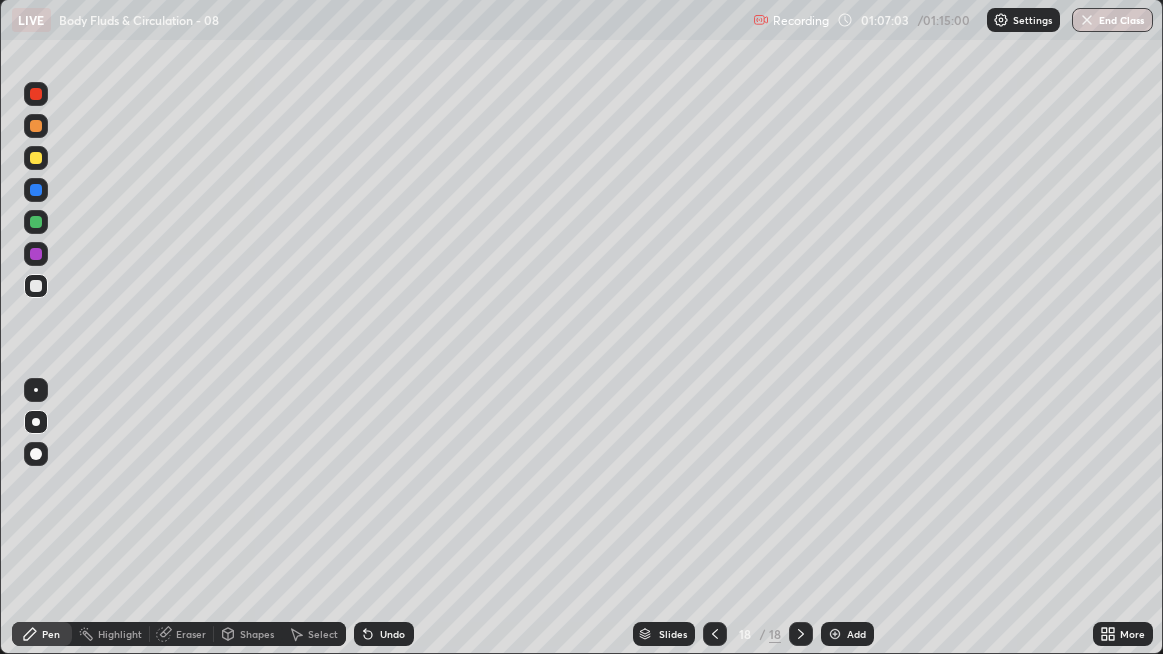 click at bounding box center [36, 286] 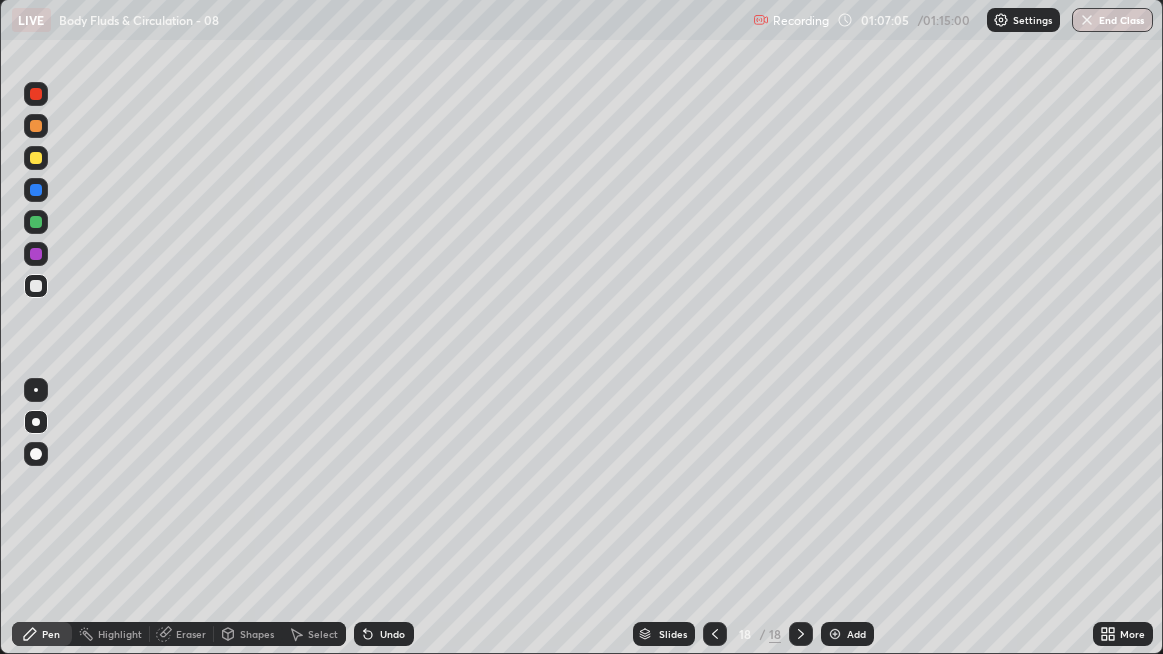 click at bounding box center [36, 286] 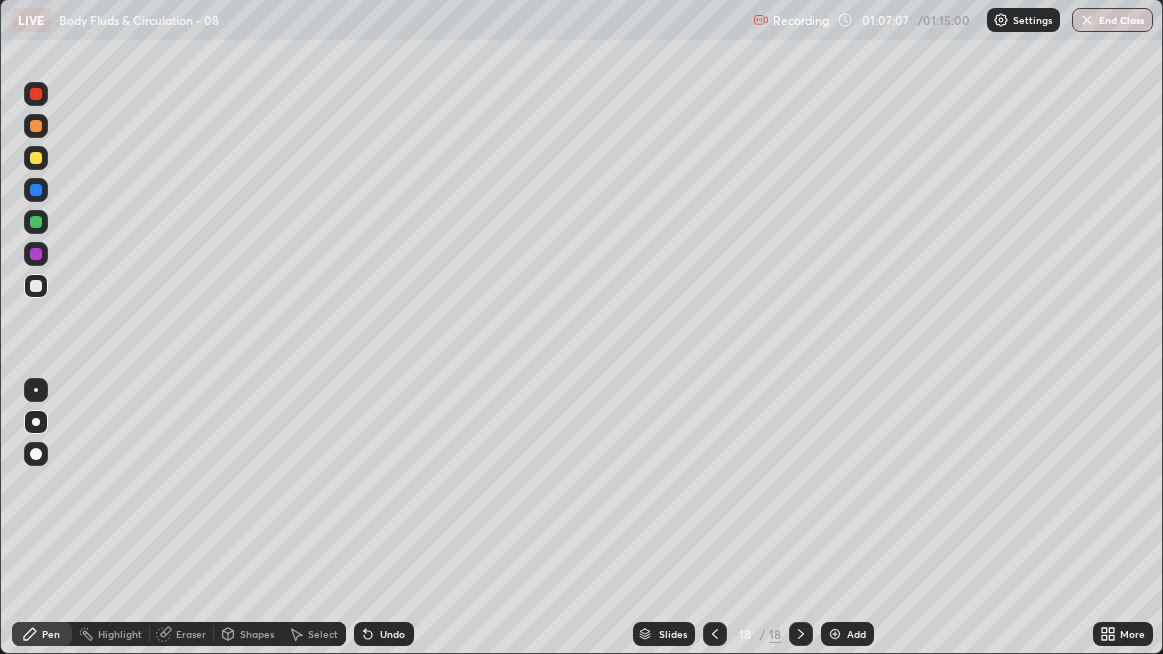 click at bounding box center (36, 286) 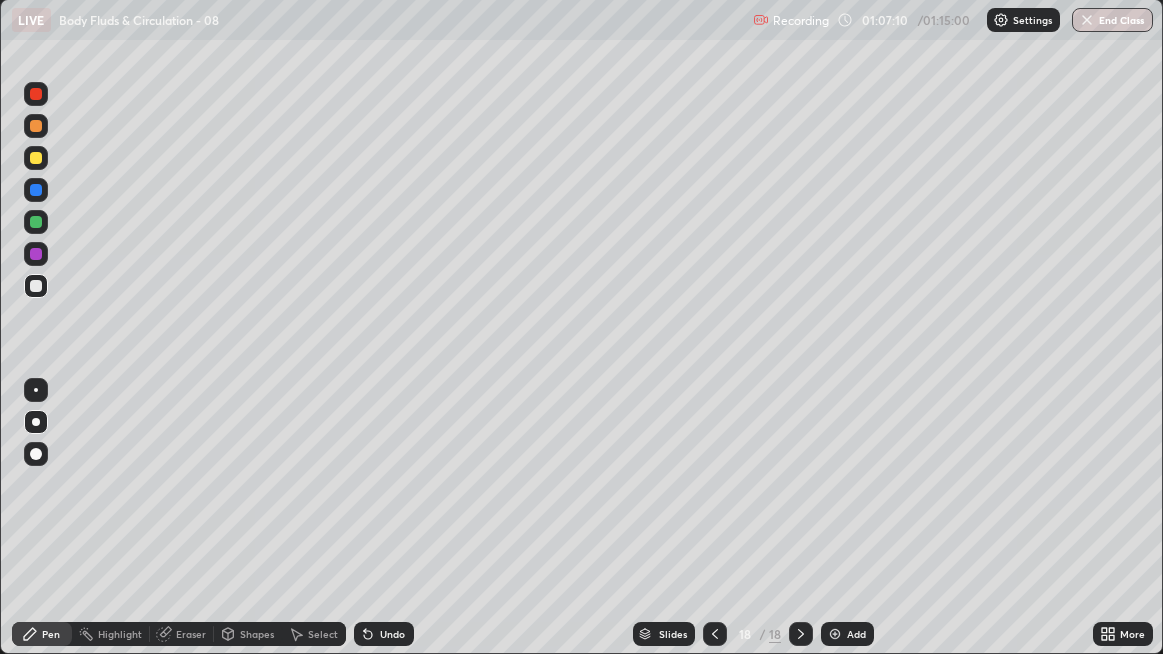 click at bounding box center (36, 286) 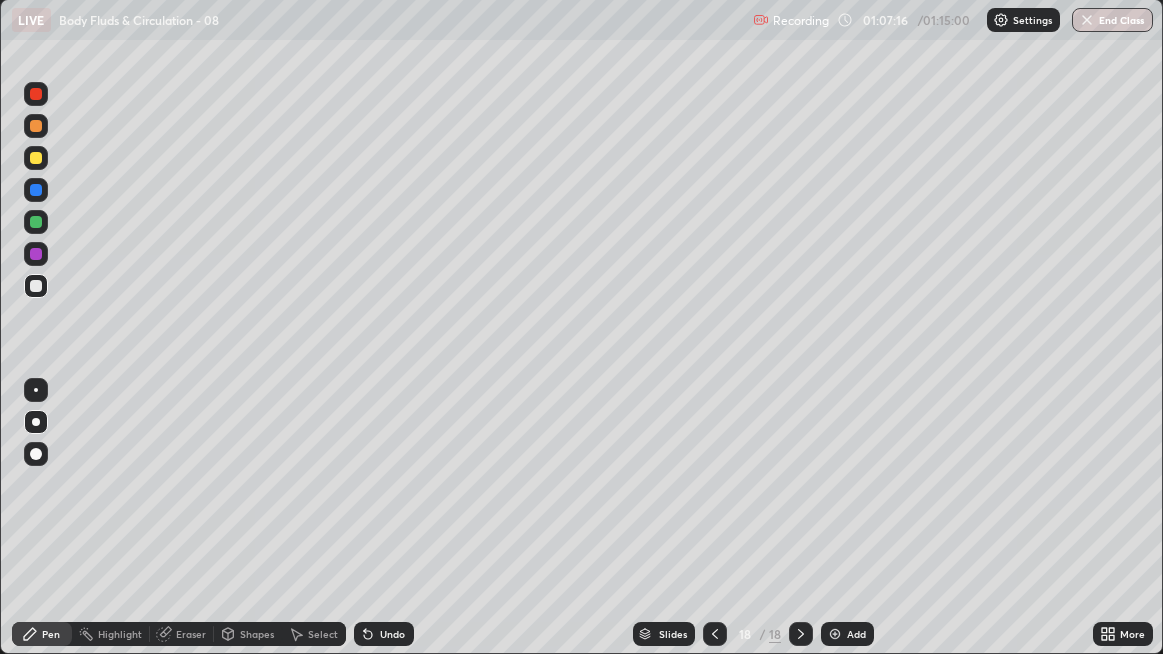 click at bounding box center (36, 254) 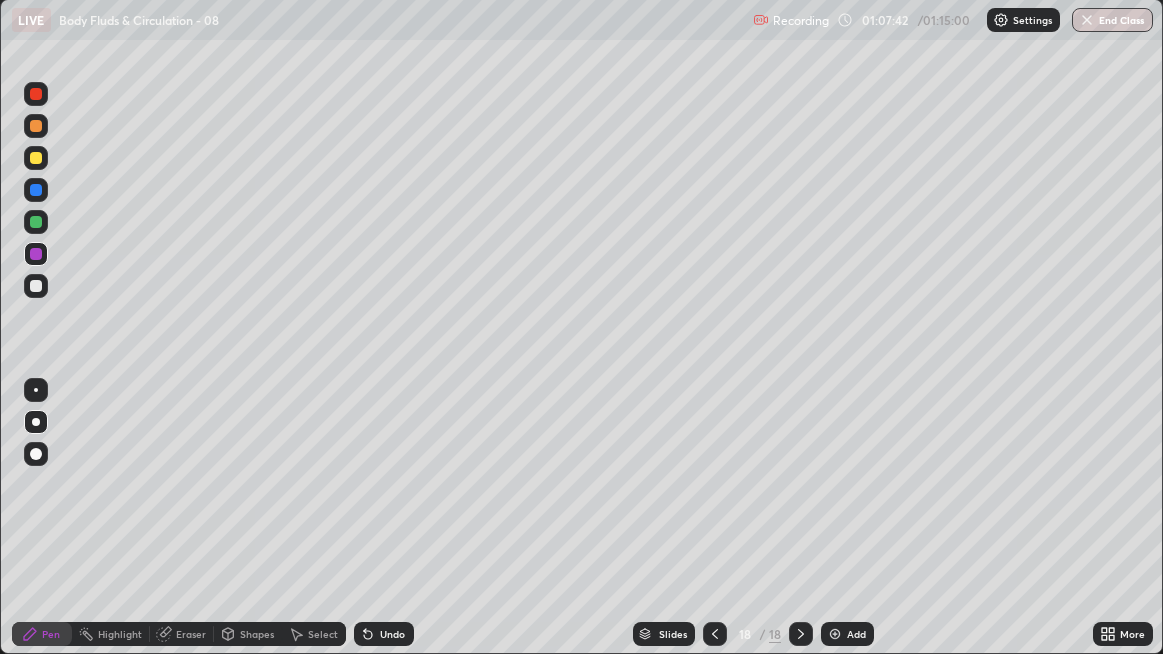 click at bounding box center [36, 286] 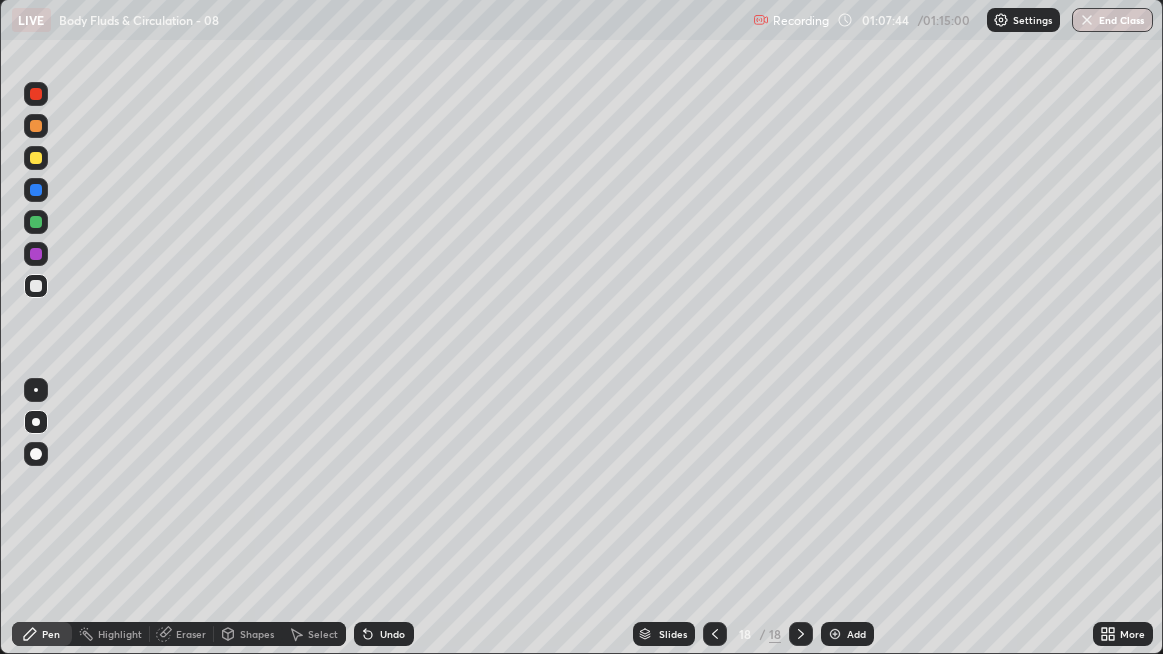 click at bounding box center (36, 254) 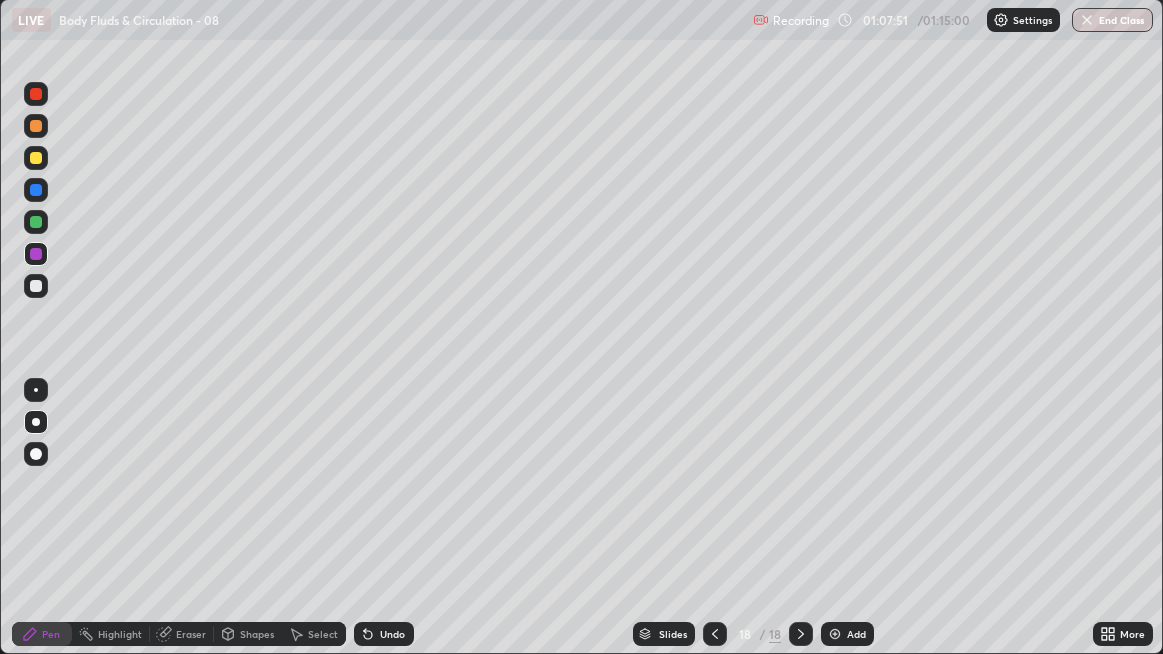 click at bounding box center [36, 286] 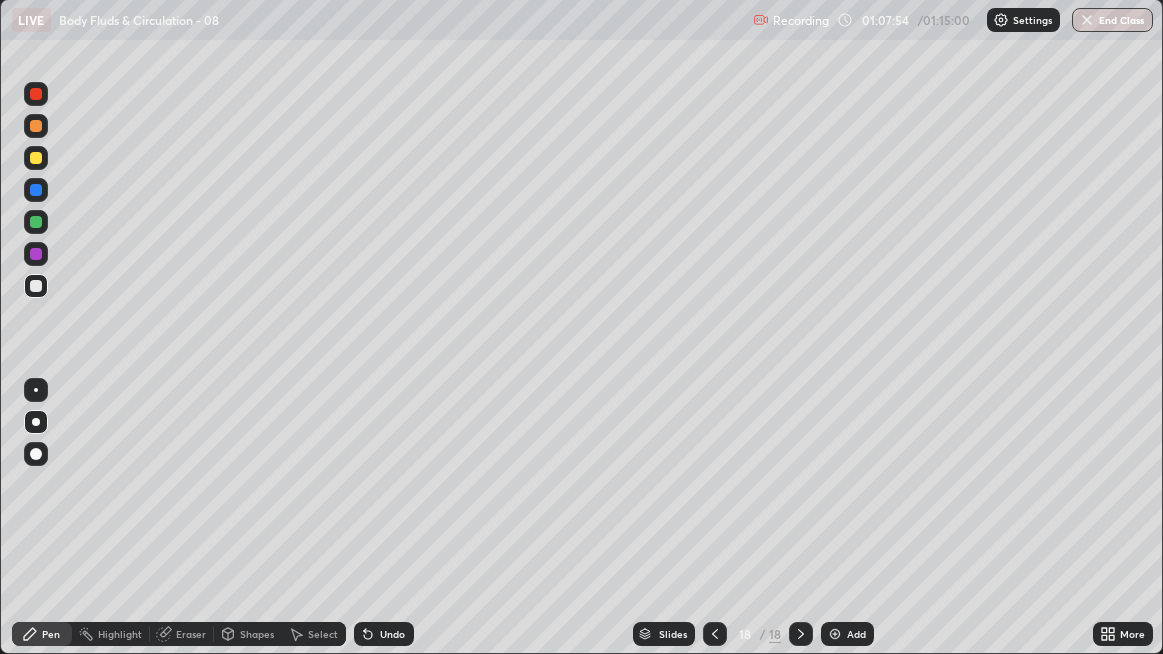 click at bounding box center [36, 94] 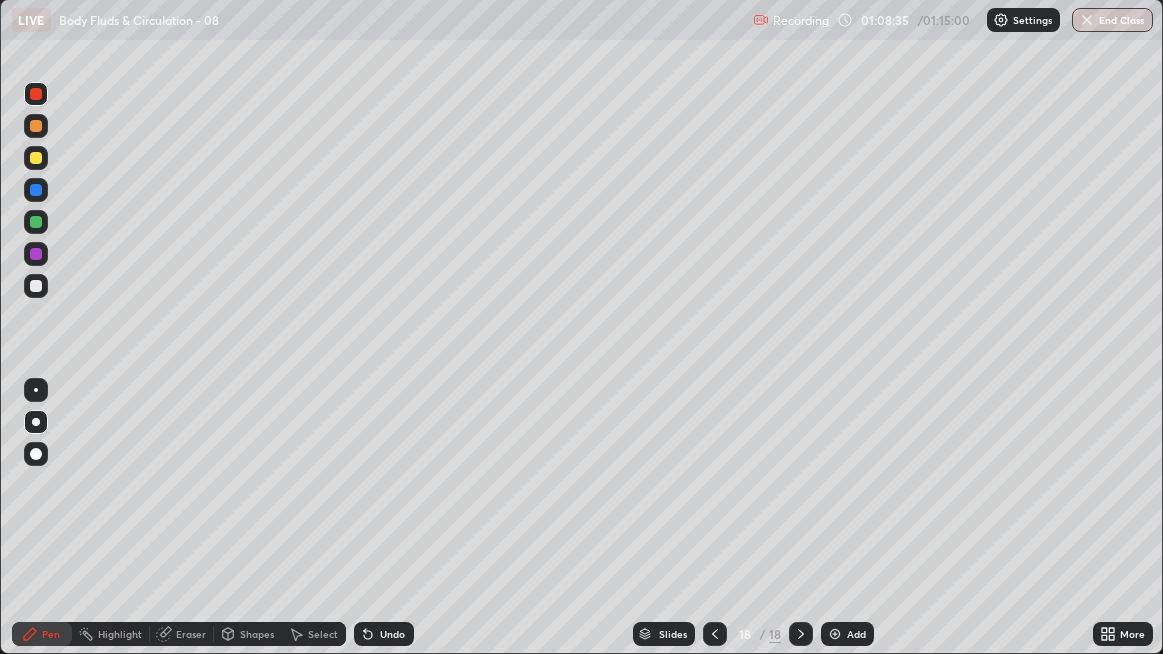 click at bounding box center (36, 286) 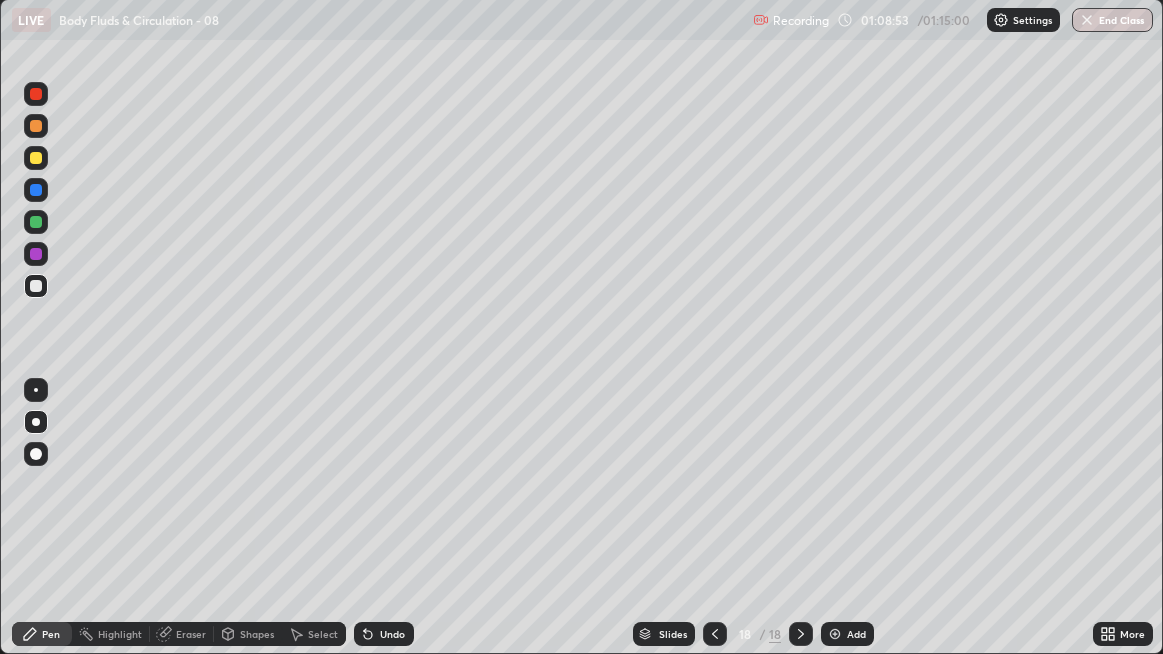 click at bounding box center (36, 286) 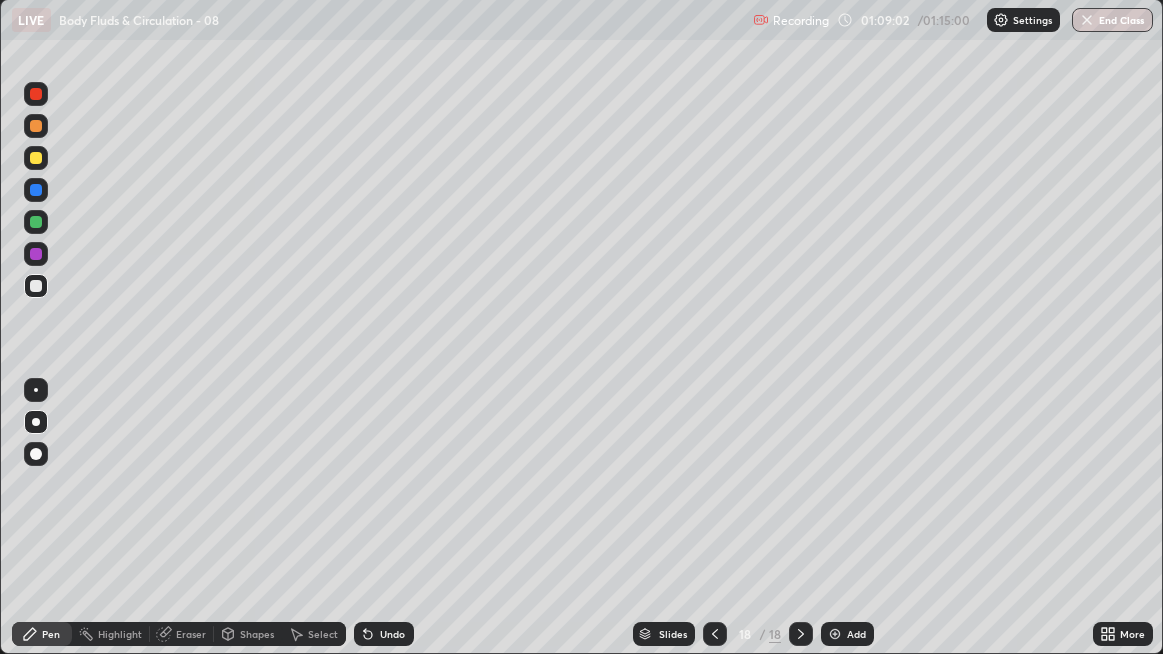 click at bounding box center [36, 286] 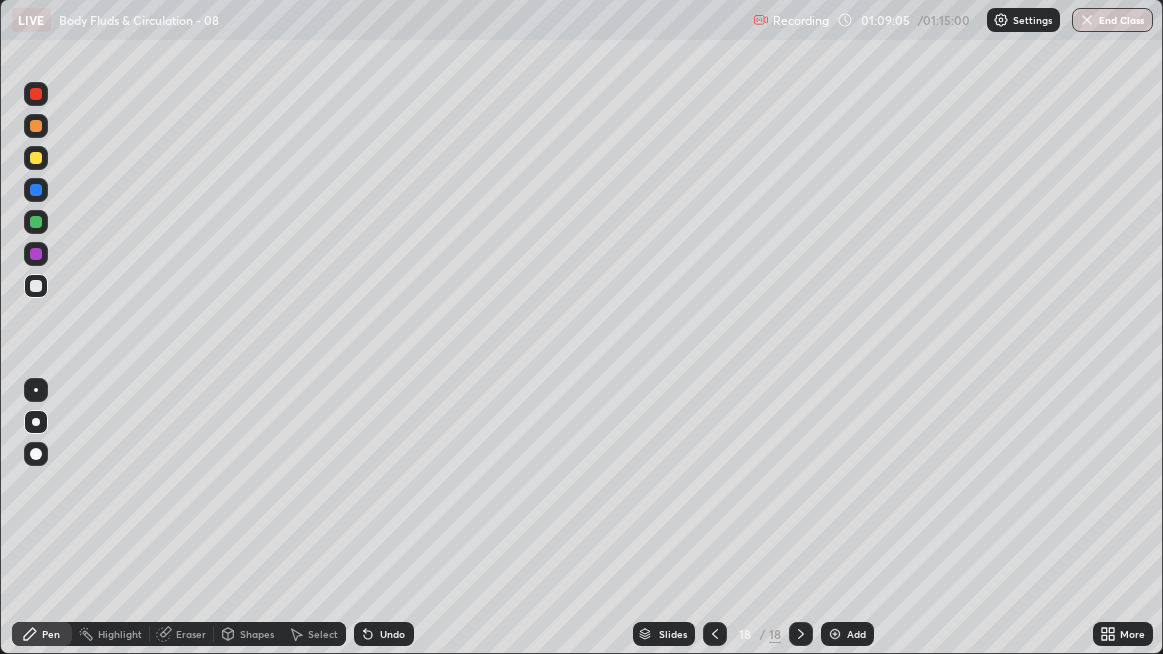 click on "Undo" at bounding box center [384, 634] 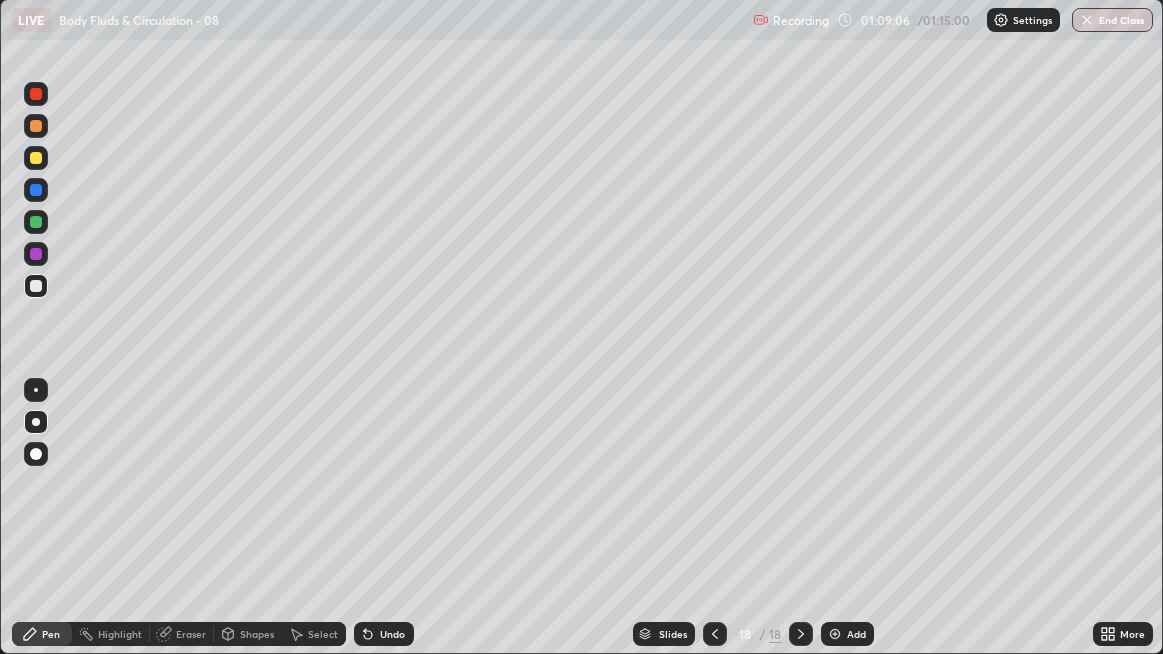 click on "Undo" at bounding box center [384, 634] 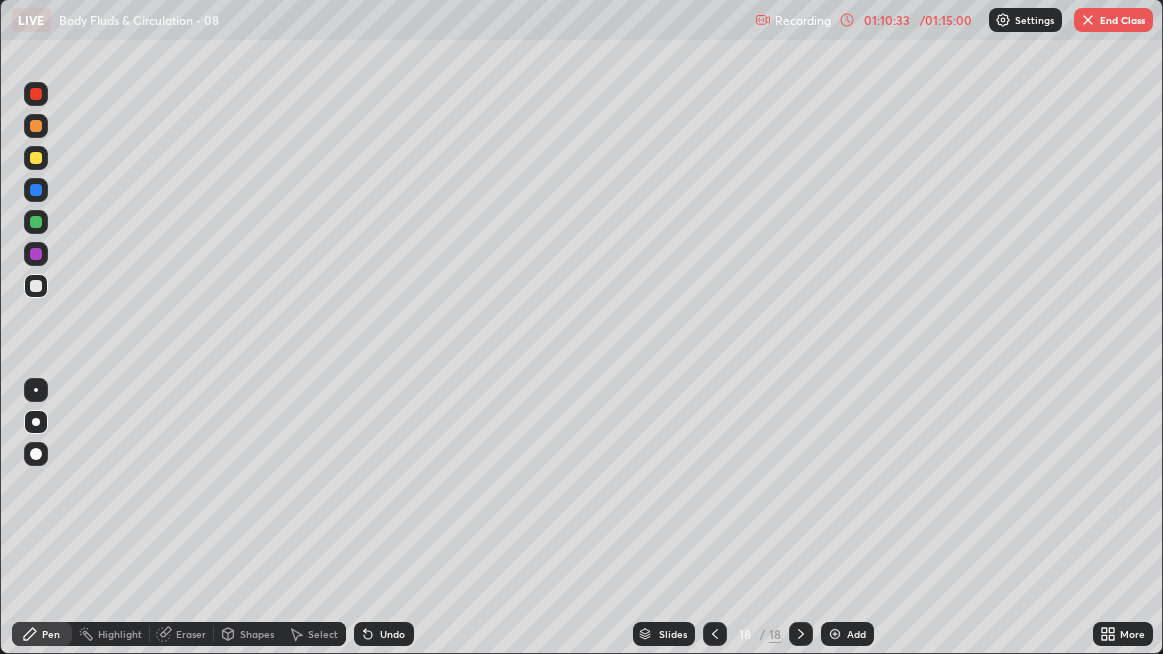click at bounding box center (36, 286) 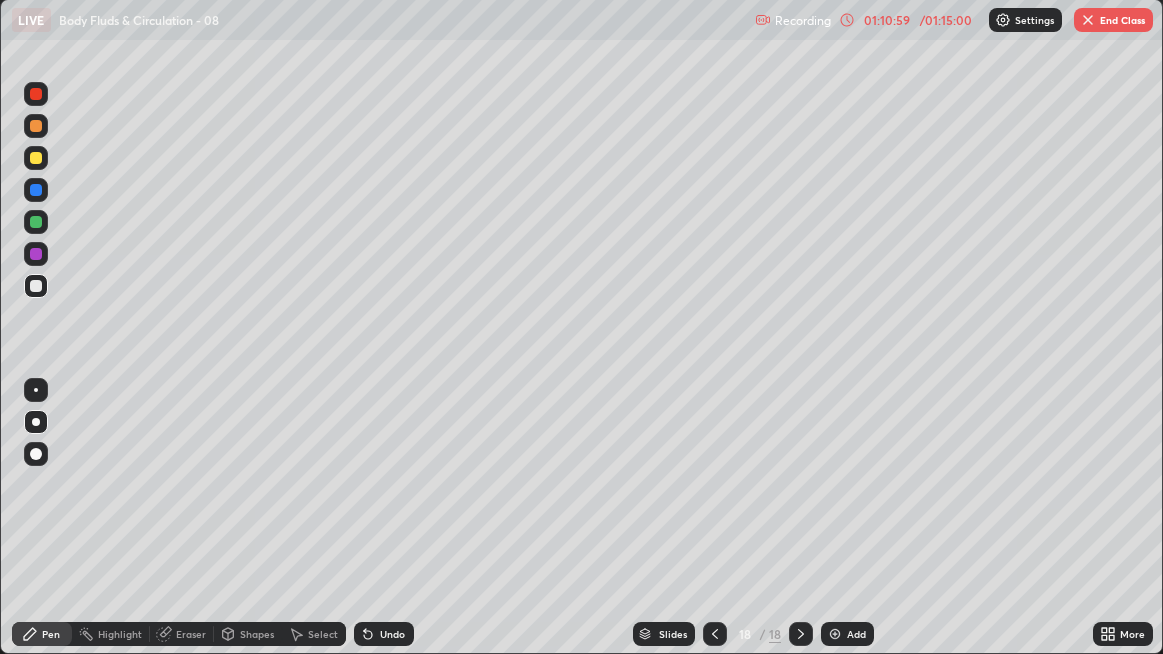 click at bounding box center (36, 286) 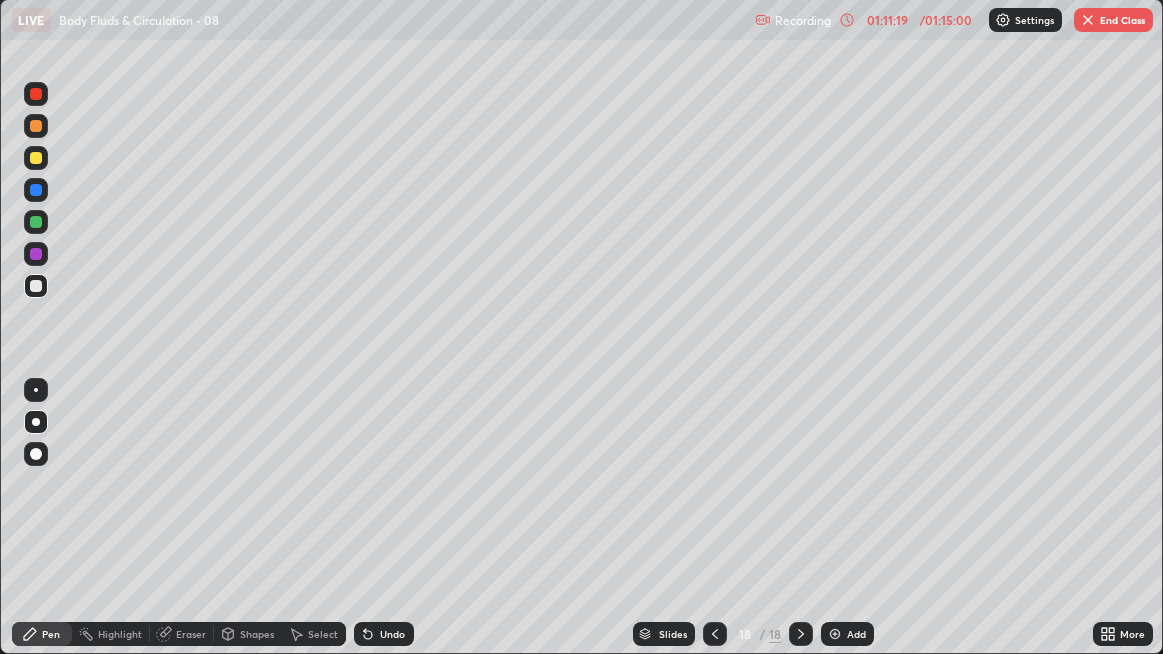 click at bounding box center (36, 158) 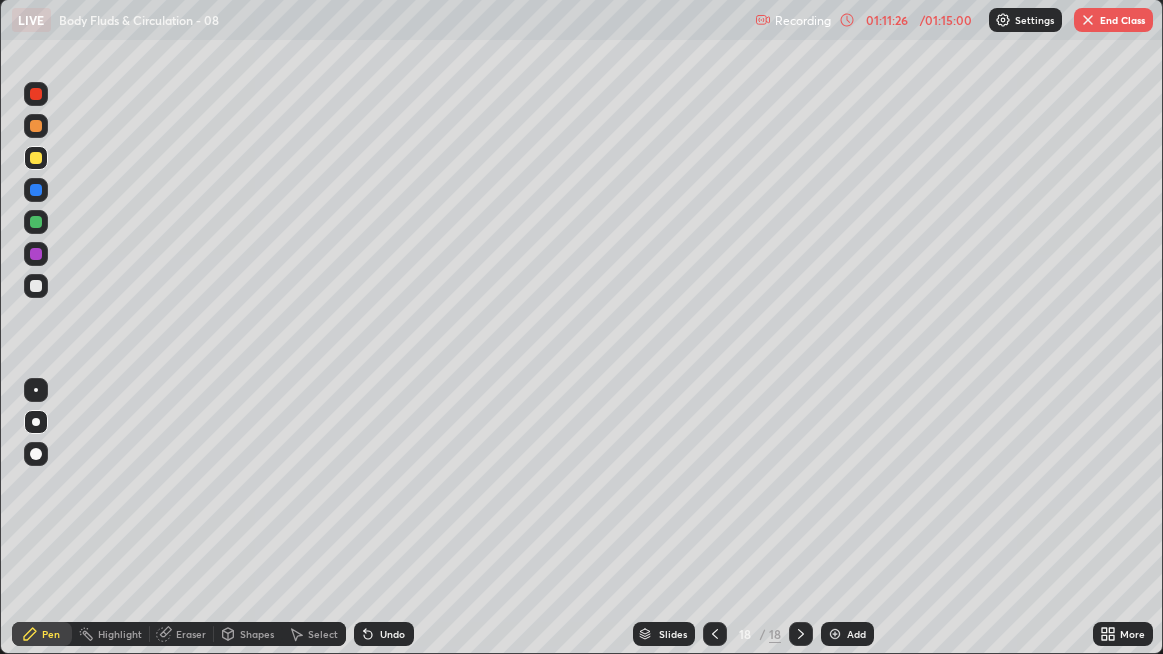 click at bounding box center (36, 222) 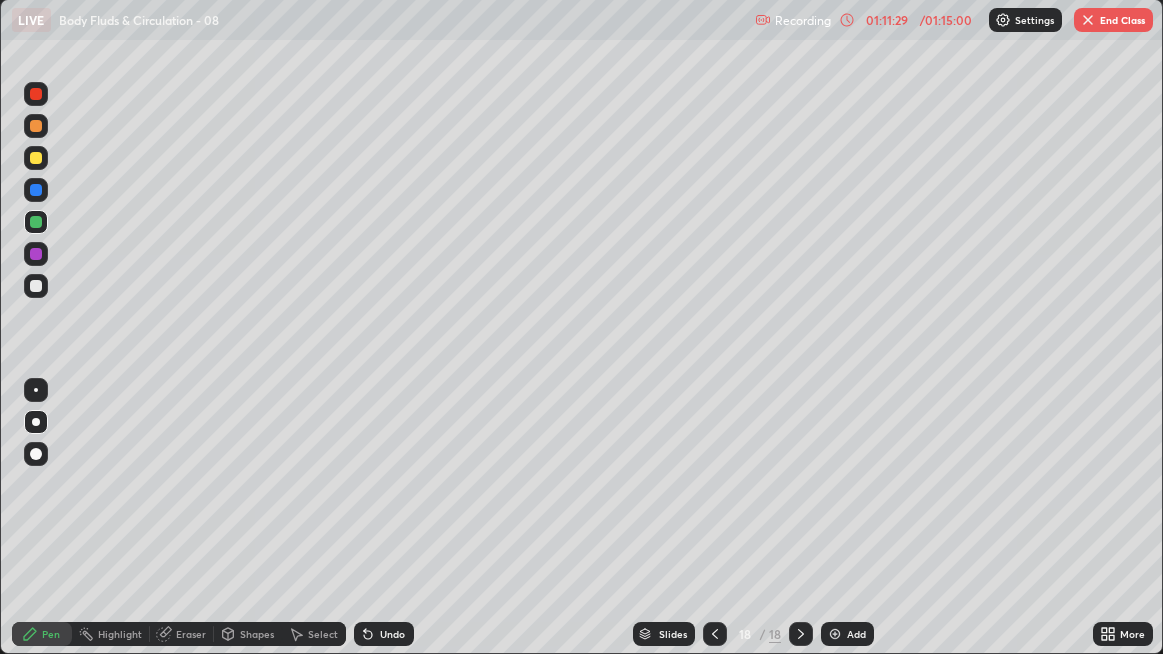 click on "Eraser" at bounding box center (182, 634) 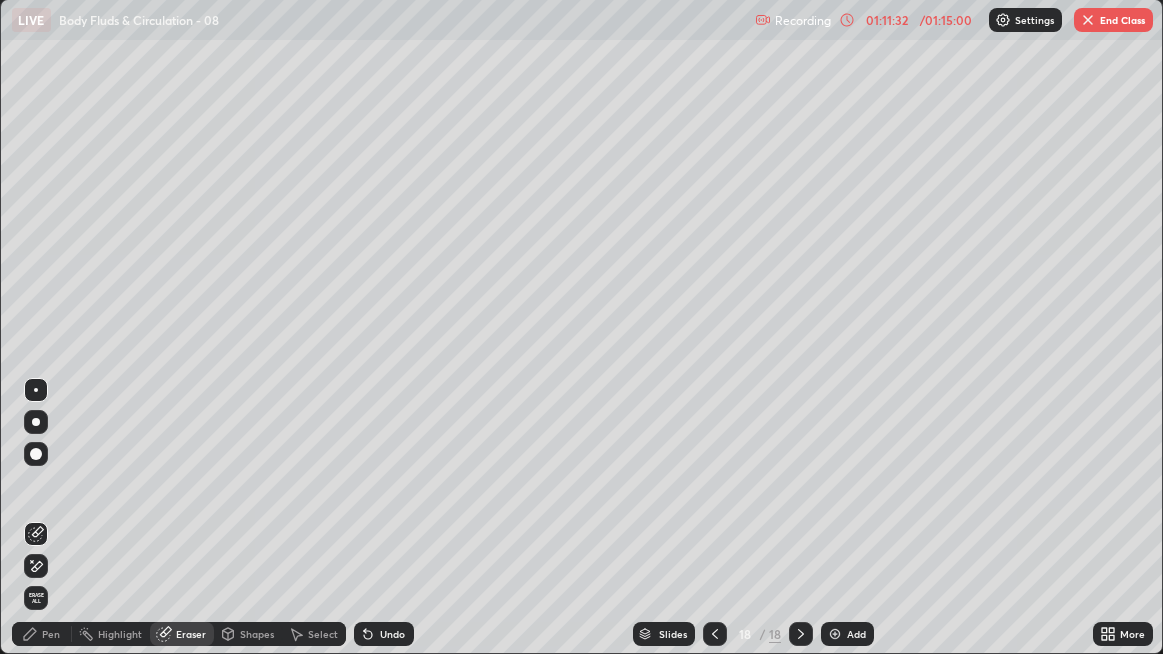 click on "Pen" at bounding box center (42, 634) 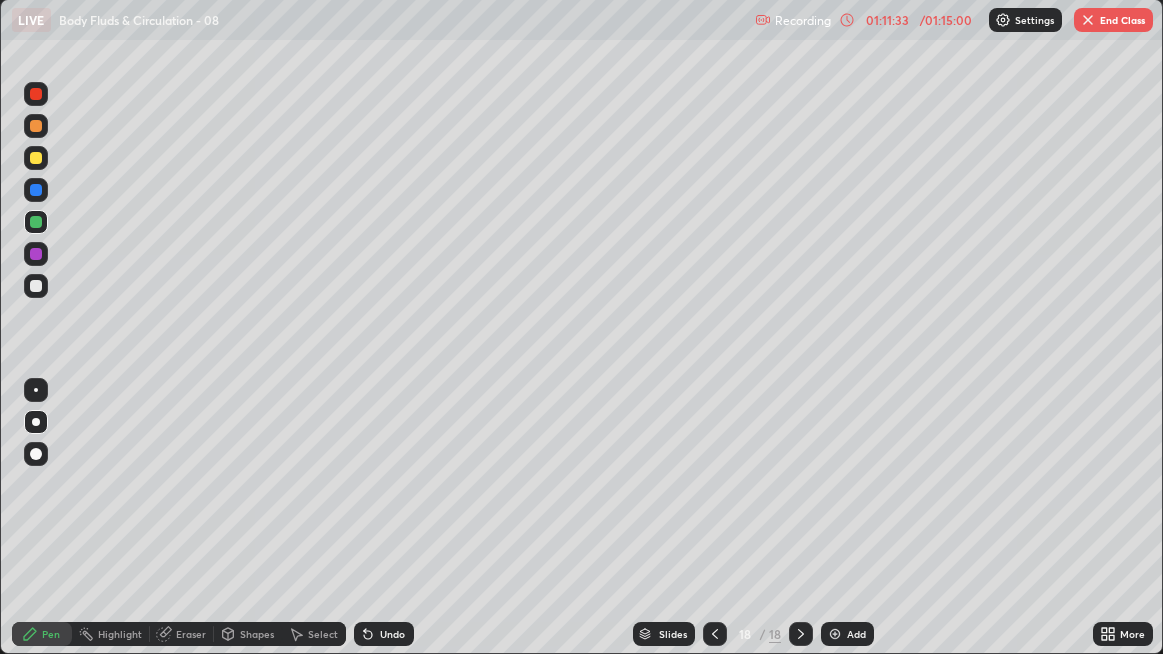 click at bounding box center (36, 222) 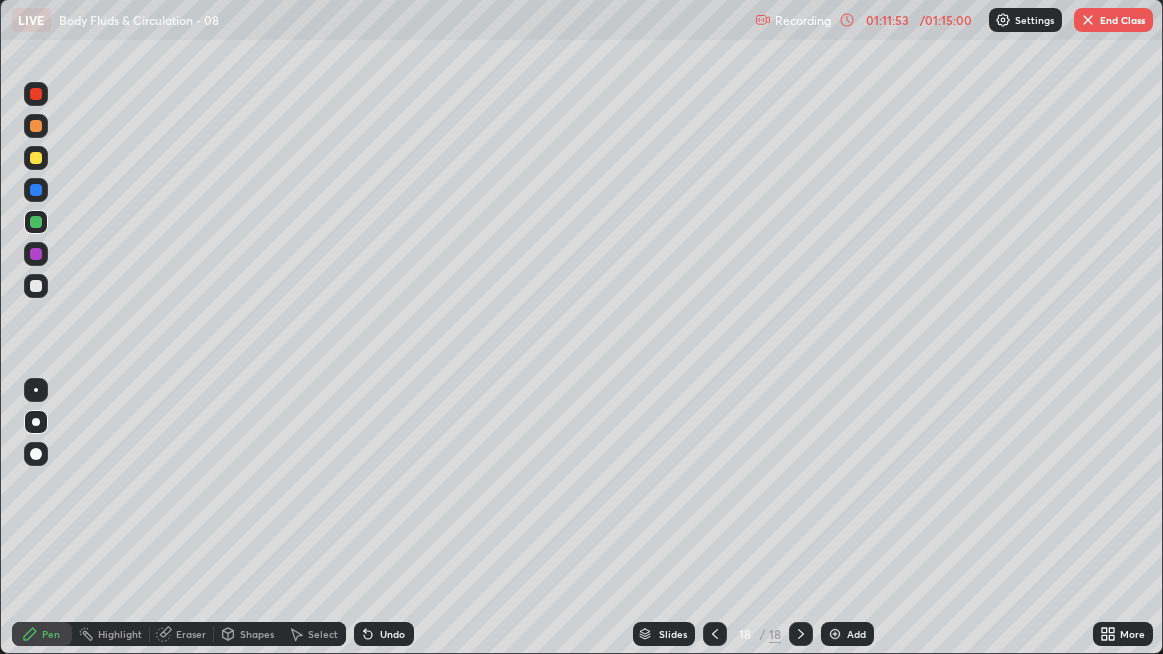 click at bounding box center (36, 286) 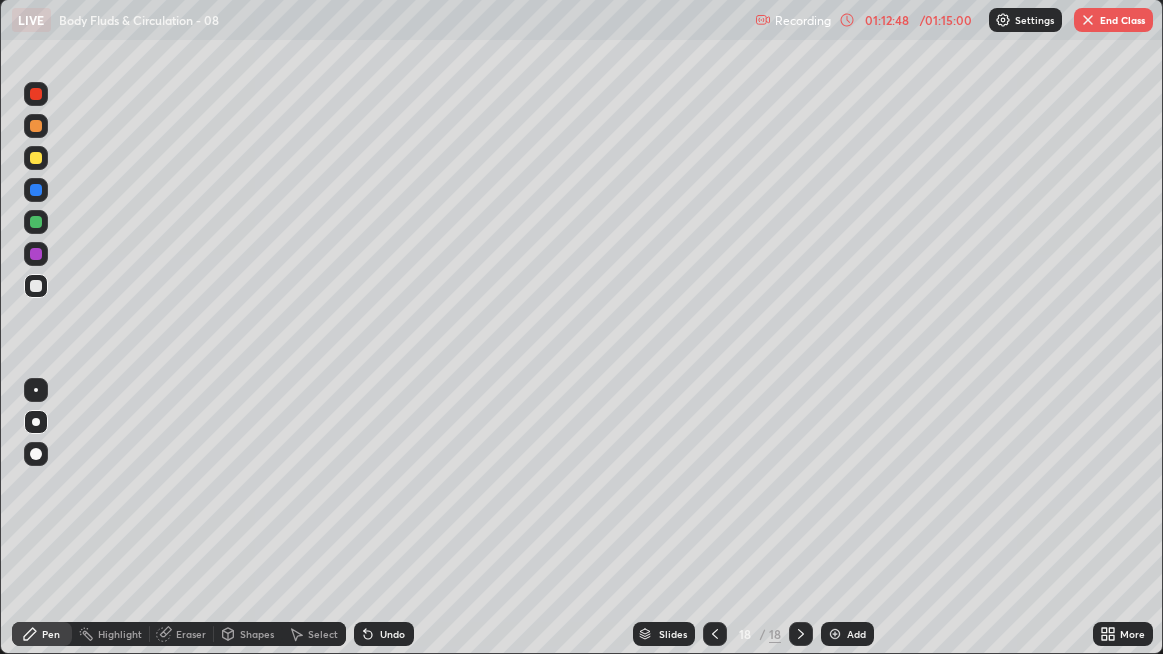 click at bounding box center [36, 286] 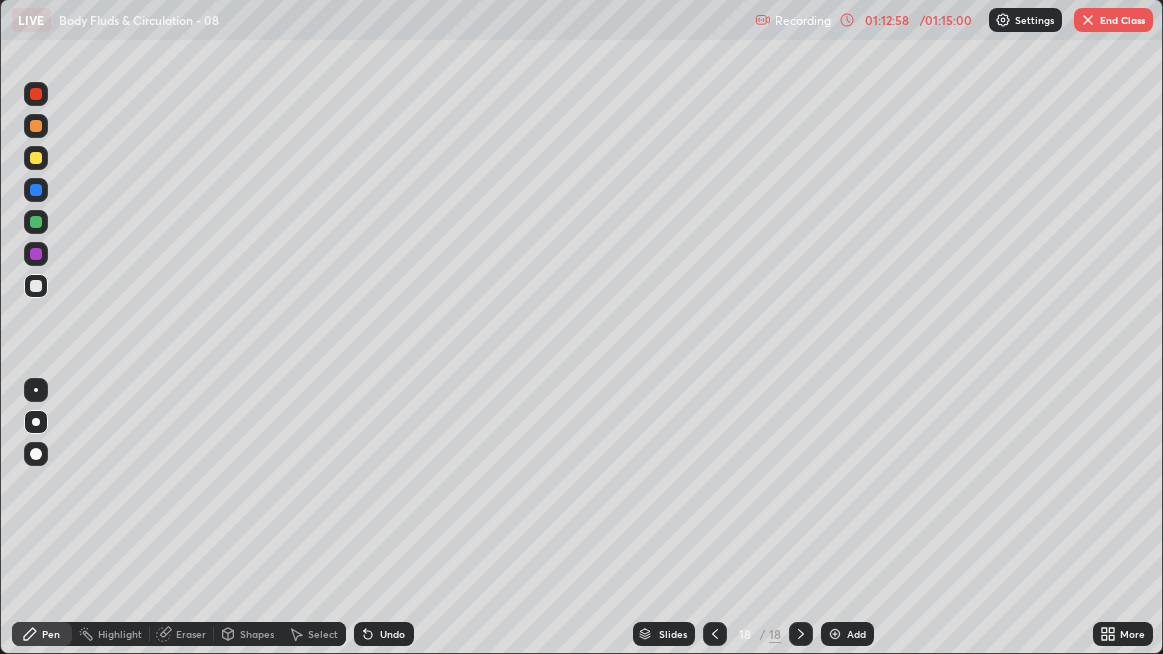 click 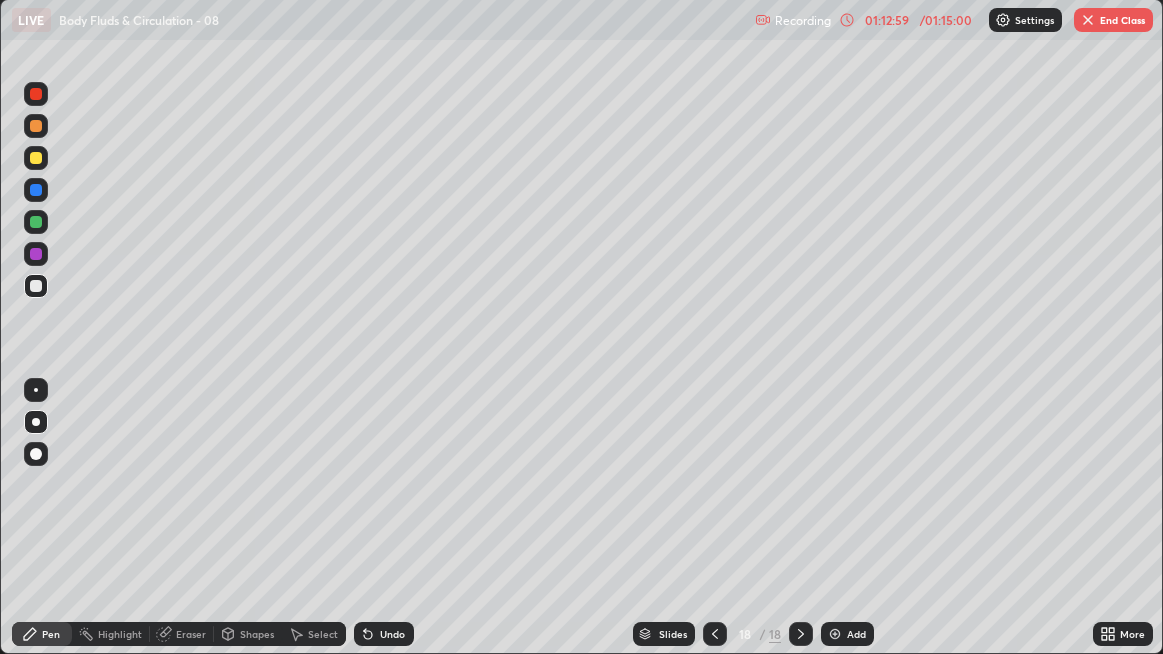 click on "Add" at bounding box center [856, 634] 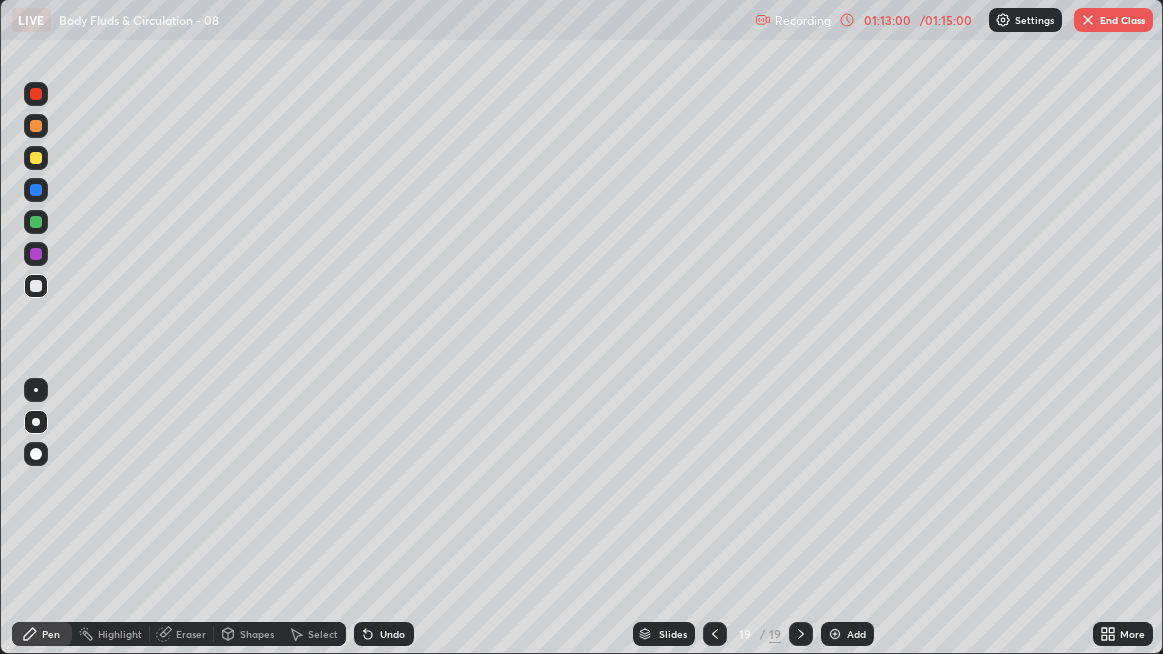 click 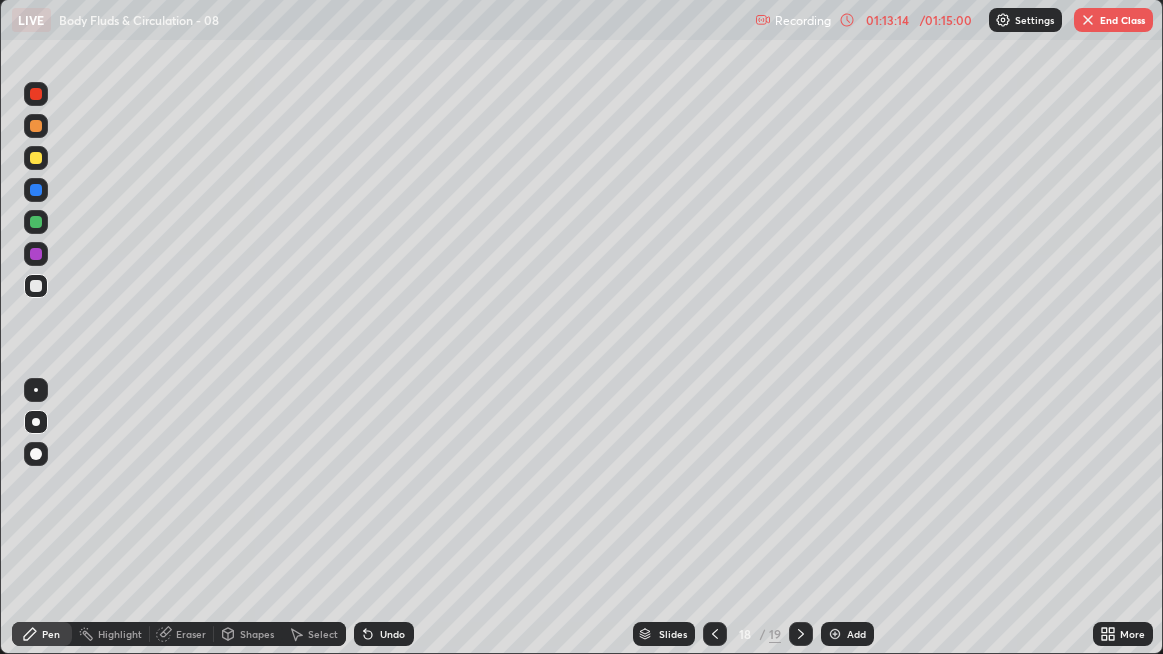 click 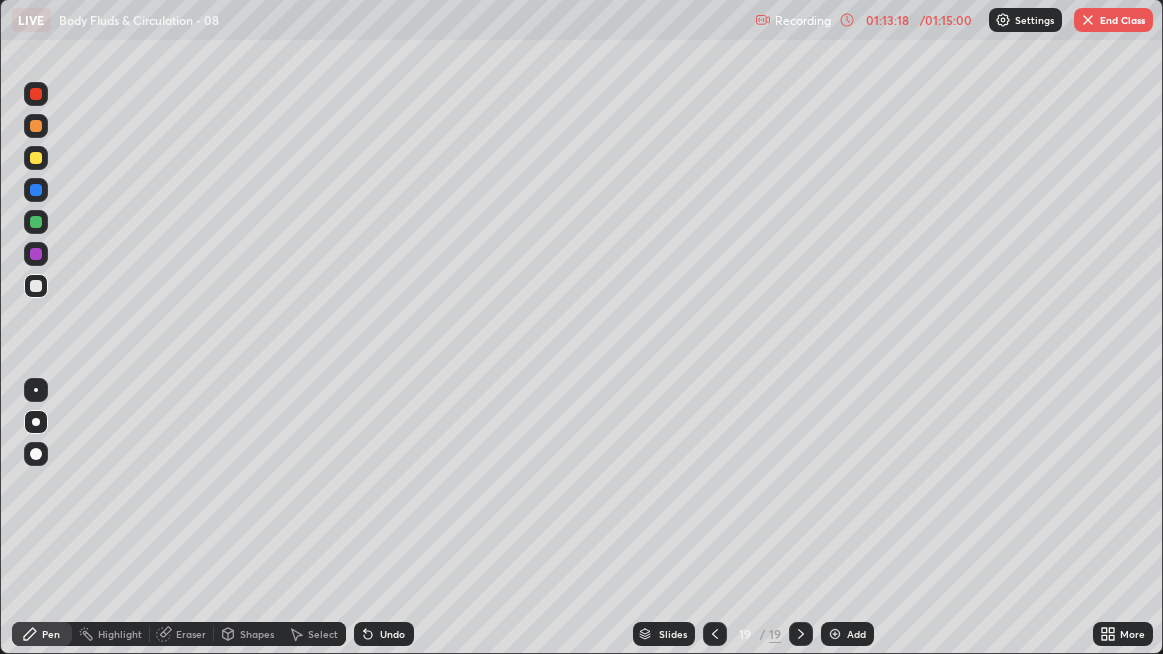 click at bounding box center [36, 286] 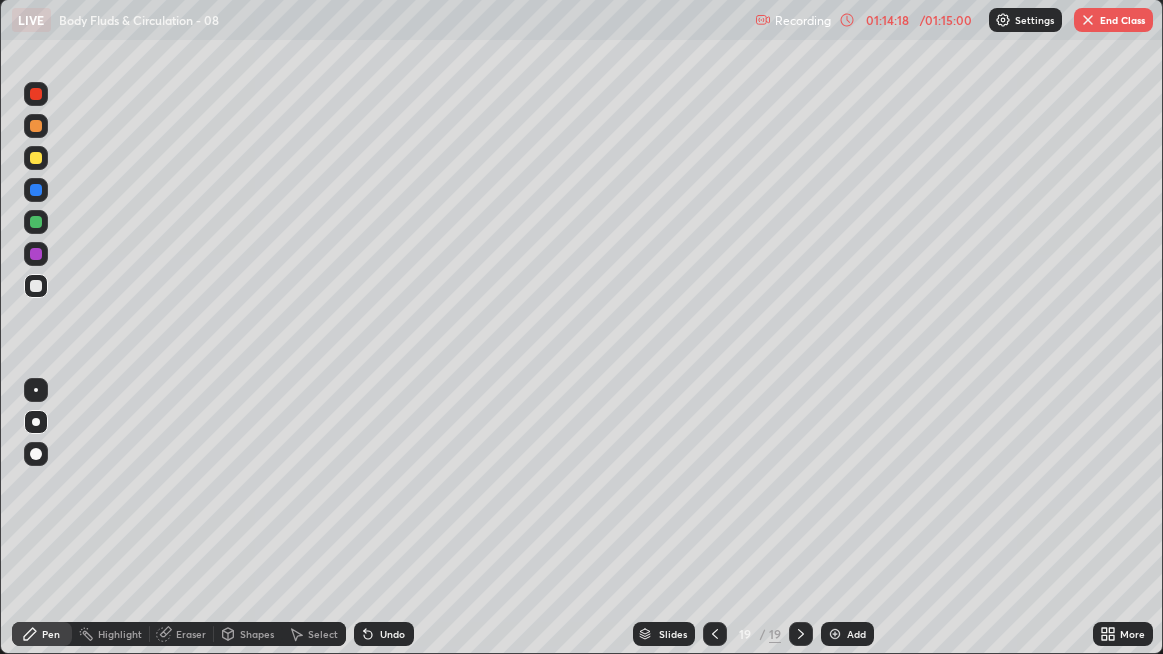 click at bounding box center [36, 286] 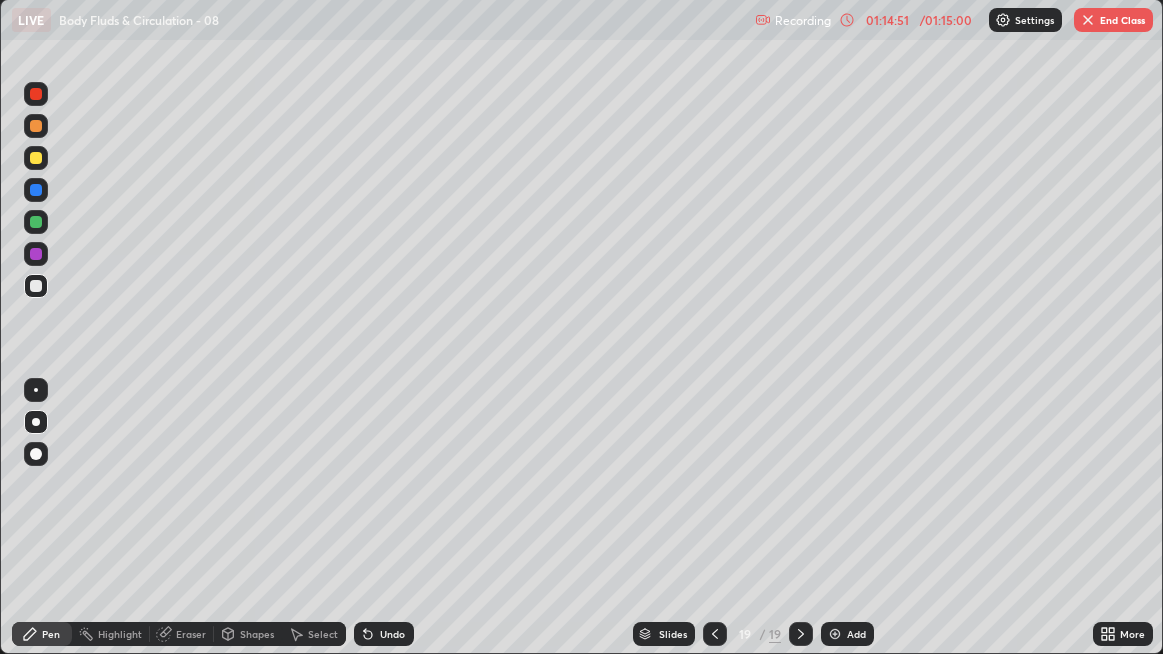 click on "Eraser" at bounding box center (191, 634) 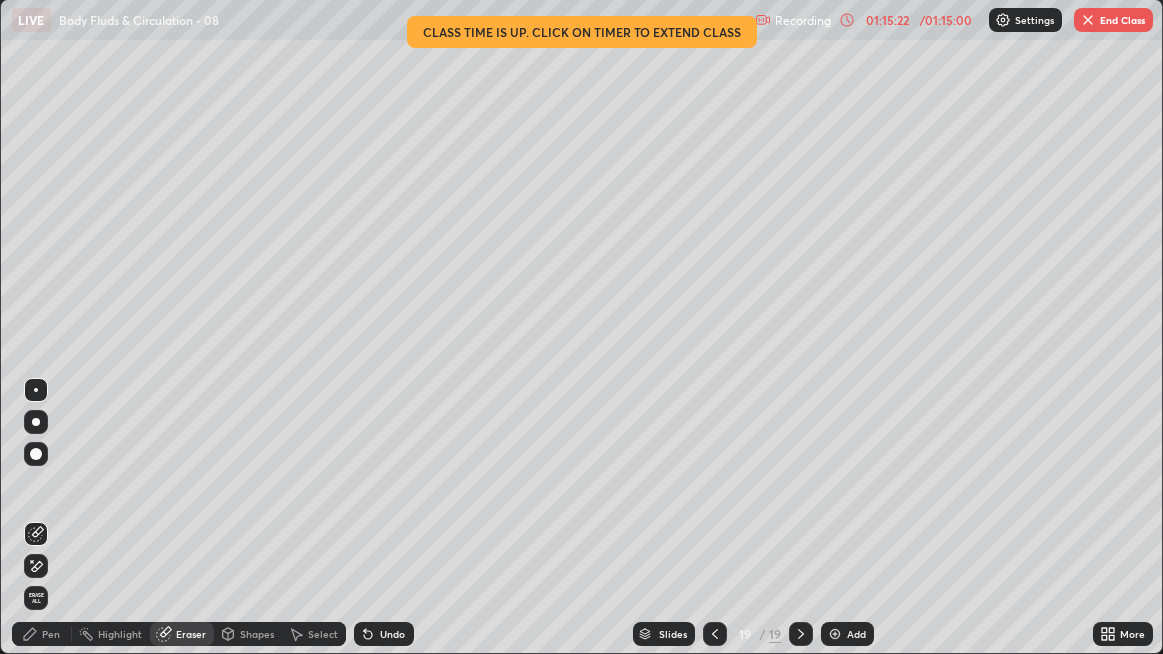 click on "Pen" at bounding box center (51, 634) 